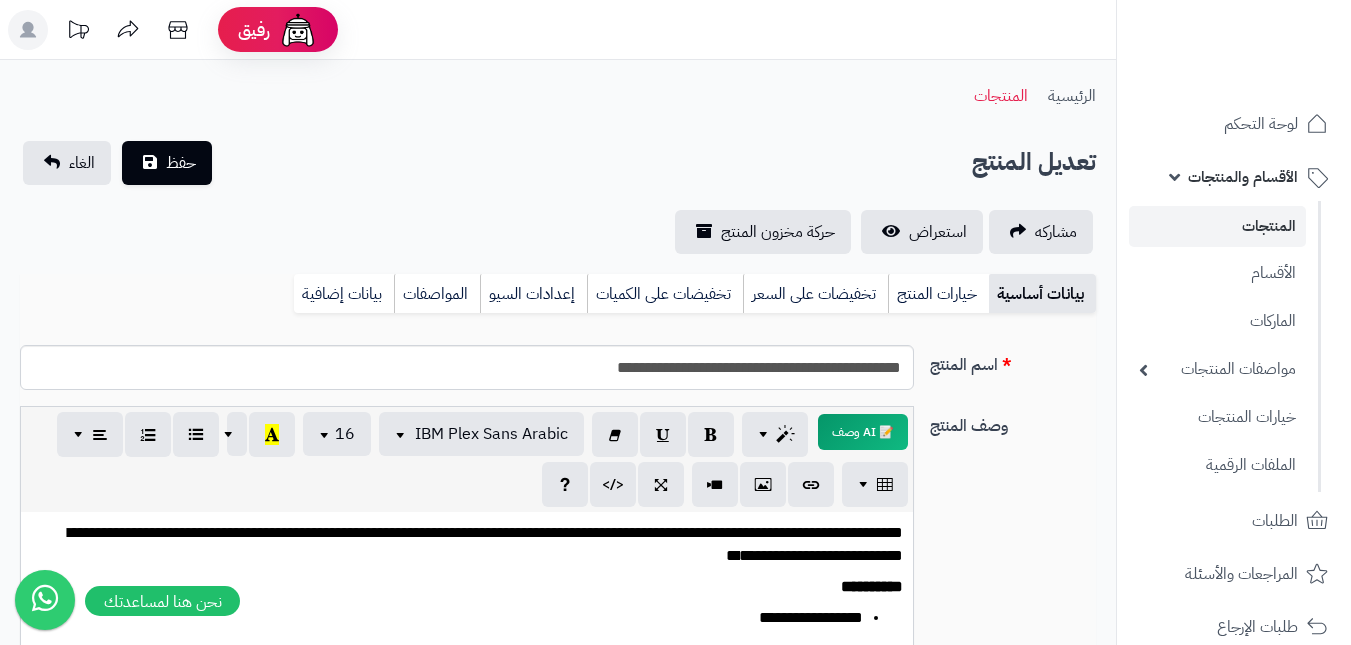 scroll, scrollTop: 100, scrollLeft: 0, axis: vertical 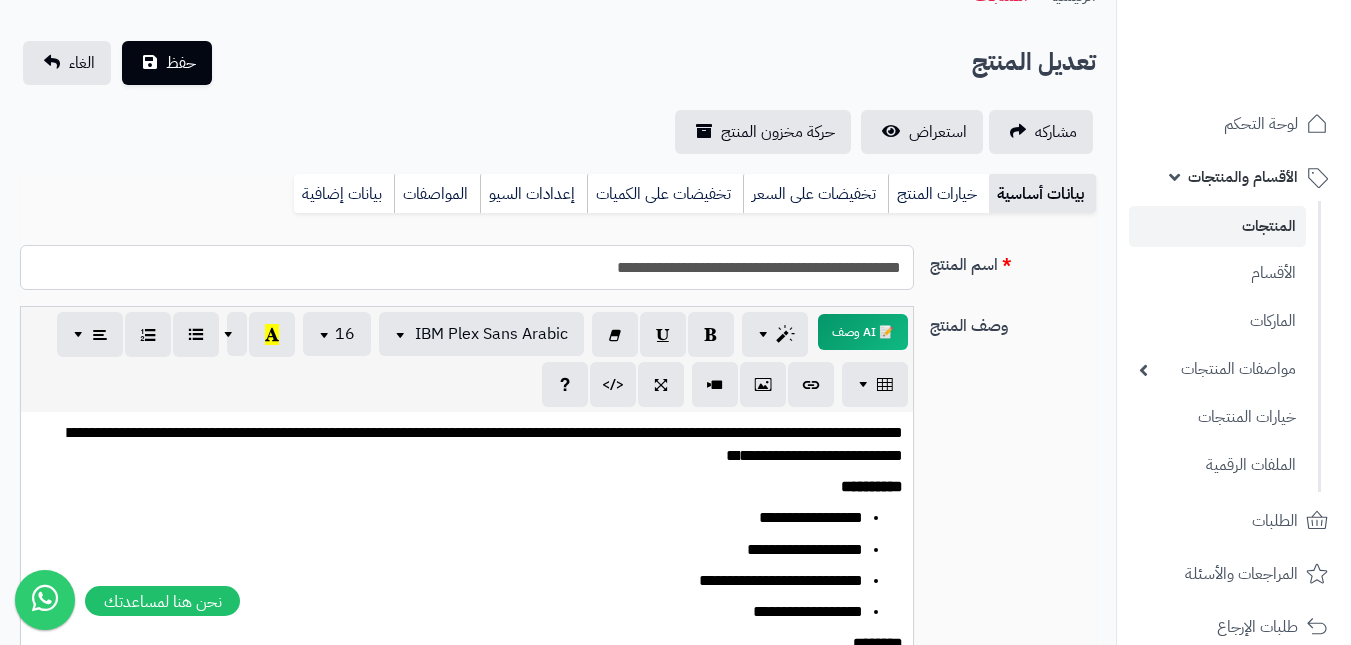 drag, startPoint x: 556, startPoint y: 274, endPoint x: 942, endPoint y: 278, distance: 386.02072 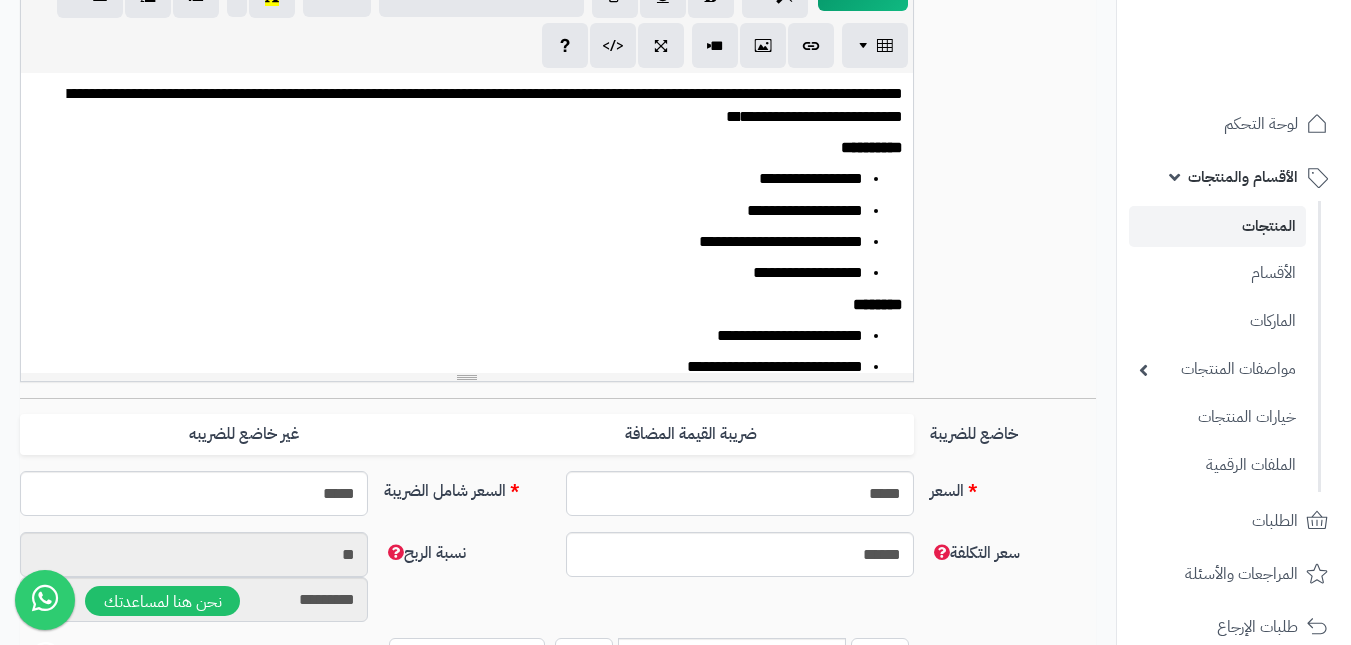 scroll, scrollTop: 190, scrollLeft: 0, axis: vertical 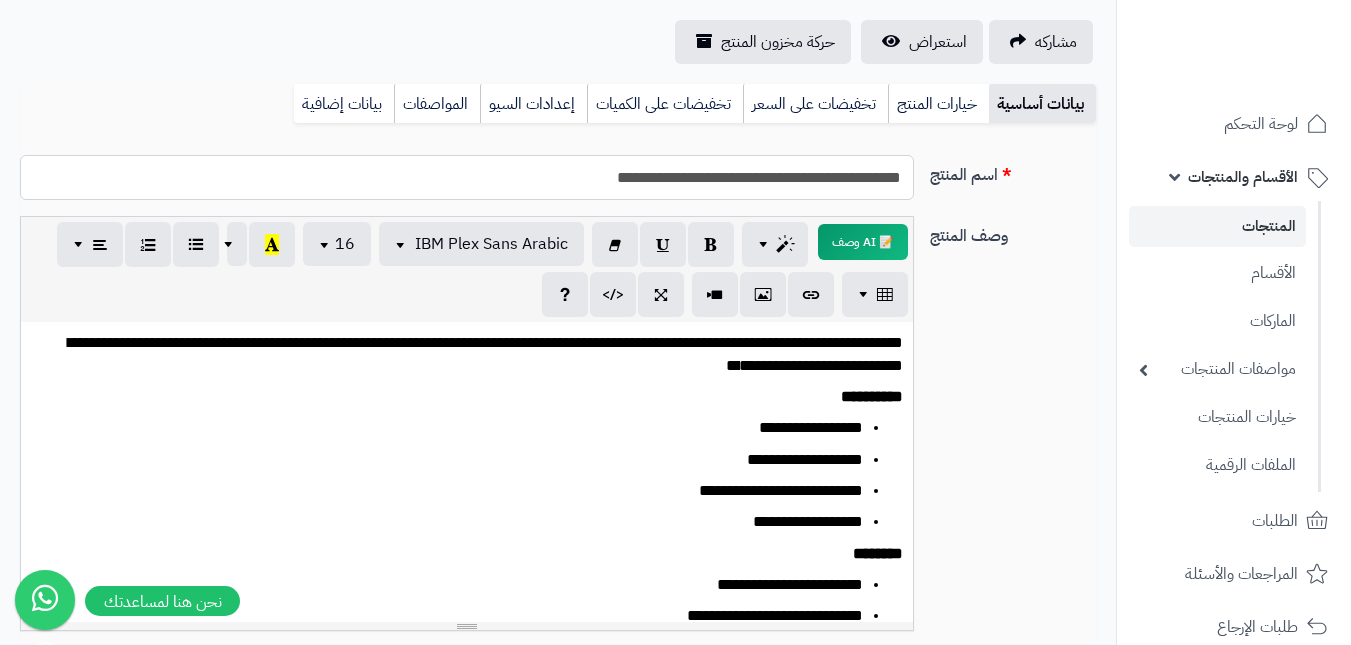click on "**********" at bounding box center [467, 177] 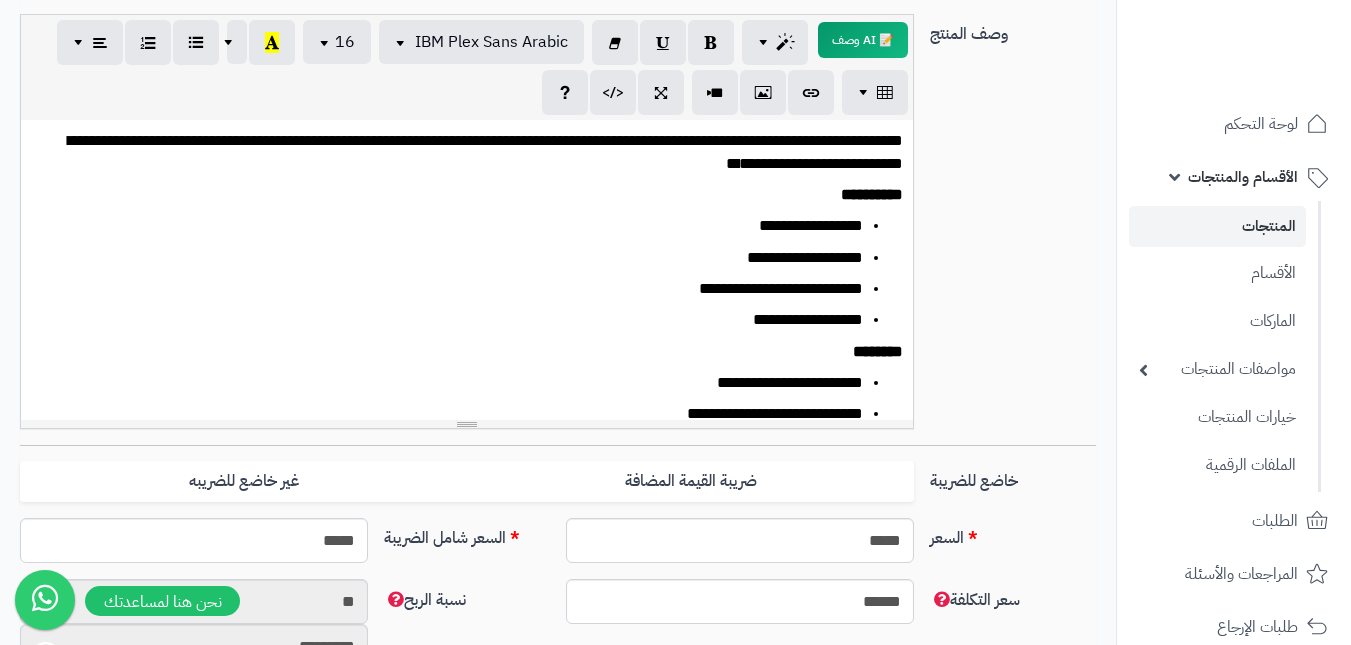 scroll, scrollTop: 400, scrollLeft: 0, axis: vertical 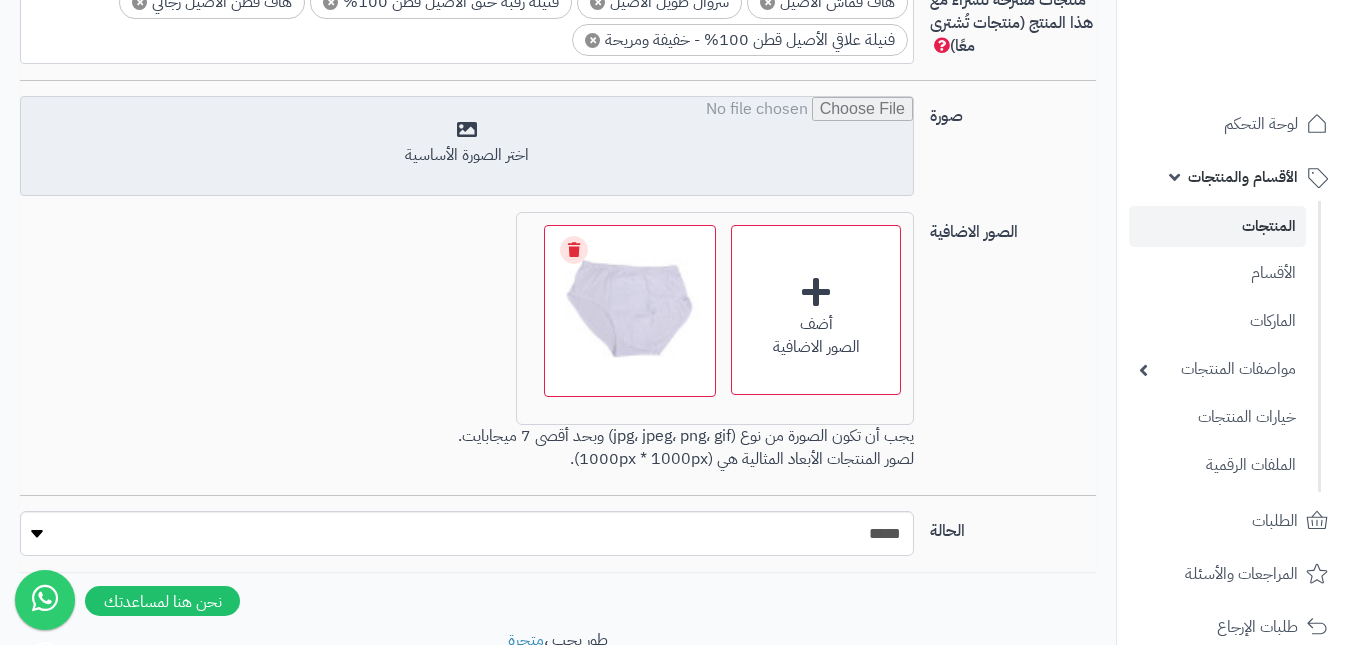 click at bounding box center (467, 147) 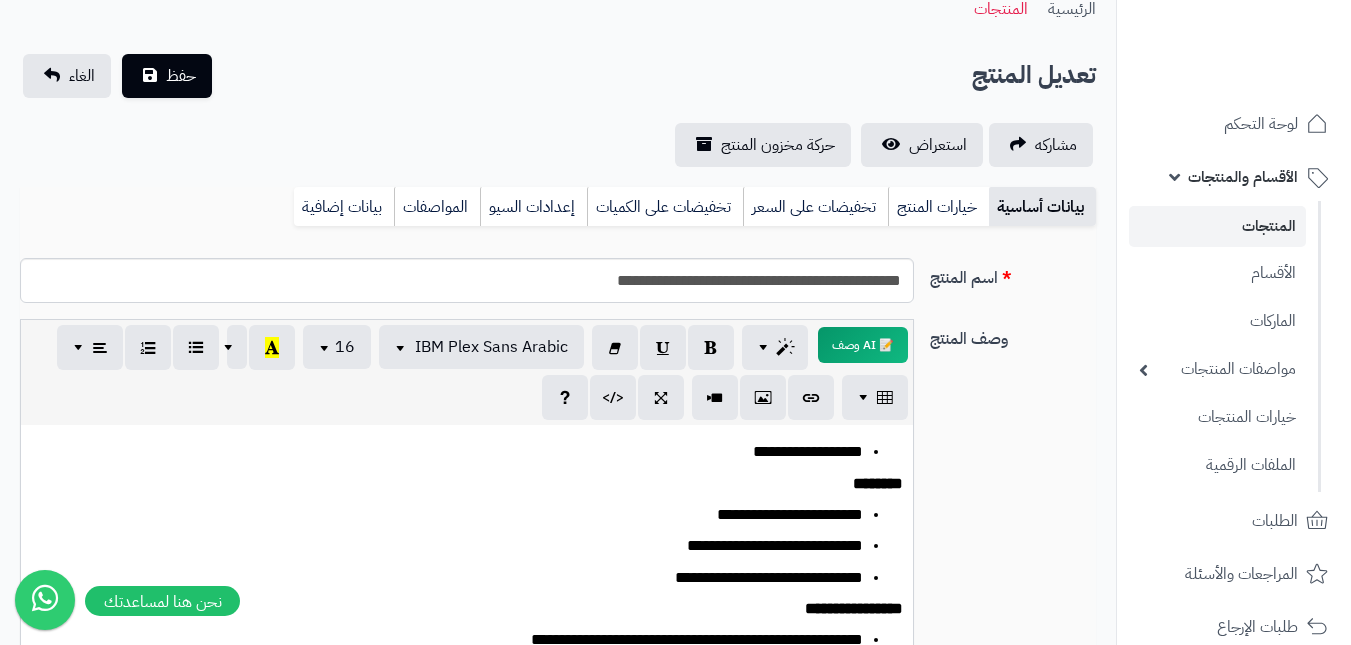 scroll, scrollTop: 0, scrollLeft: 0, axis: both 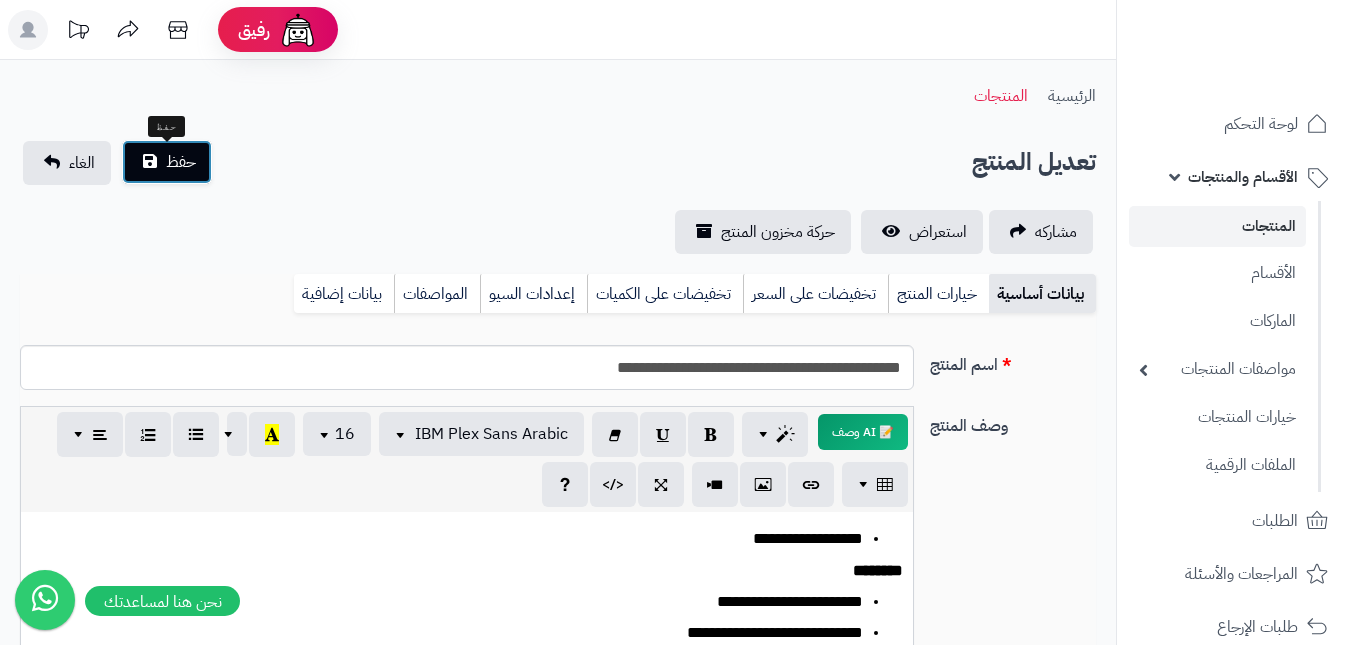 click on "حفظ" at bounding box center [181, 162] 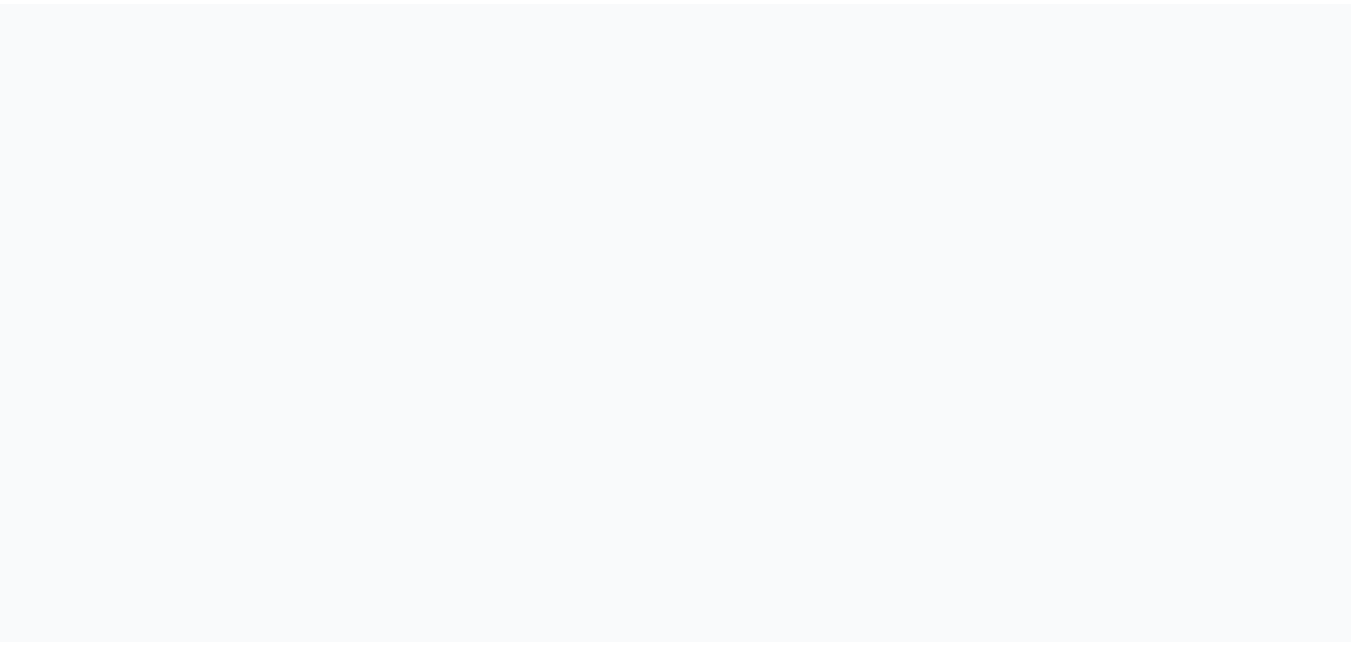 scroll, scrollTop: 0, scrollLeft: 0, axis: both 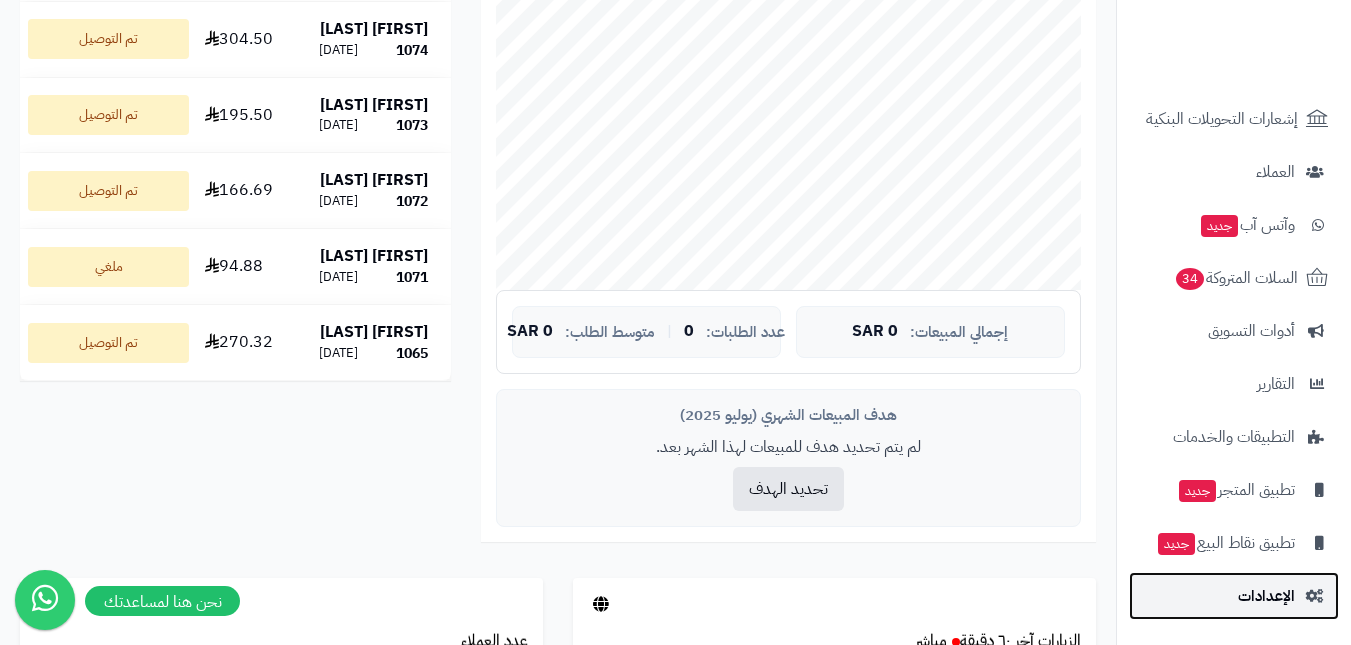 click on "الإعدادات" at bounding box center [1266, 596] 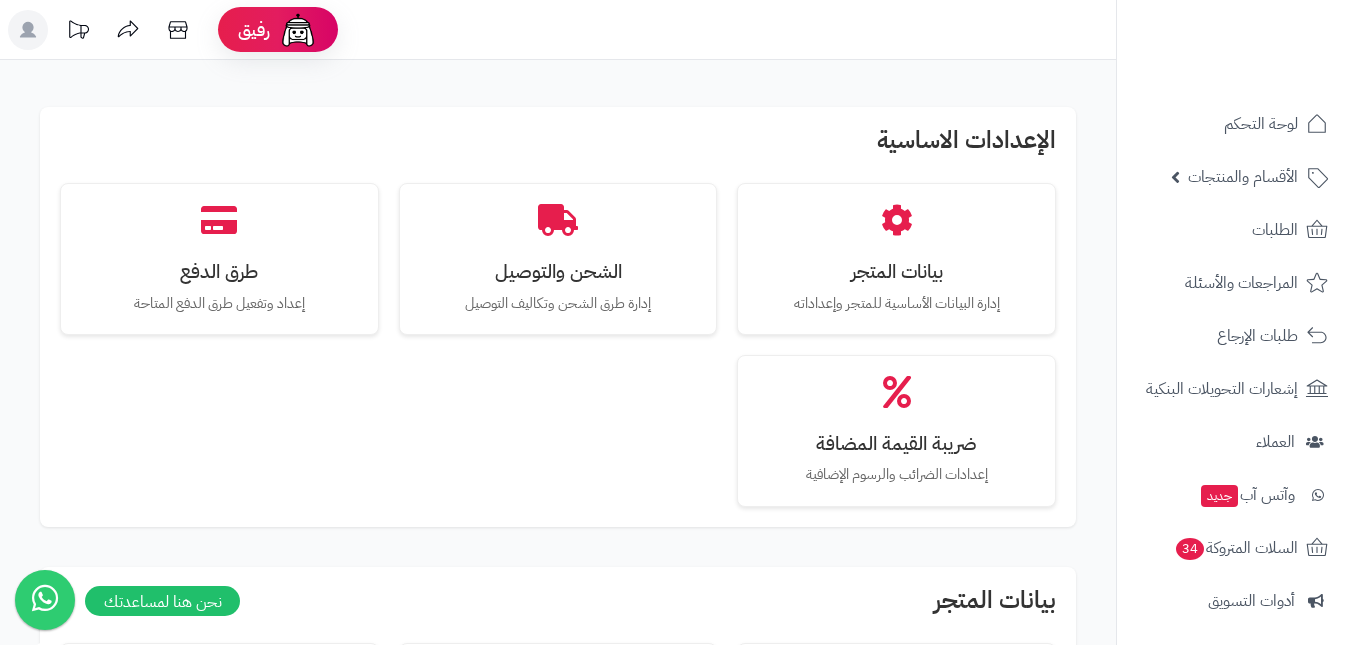 scroll, scrollTop: 0, scrollLeft: 0, axis: both 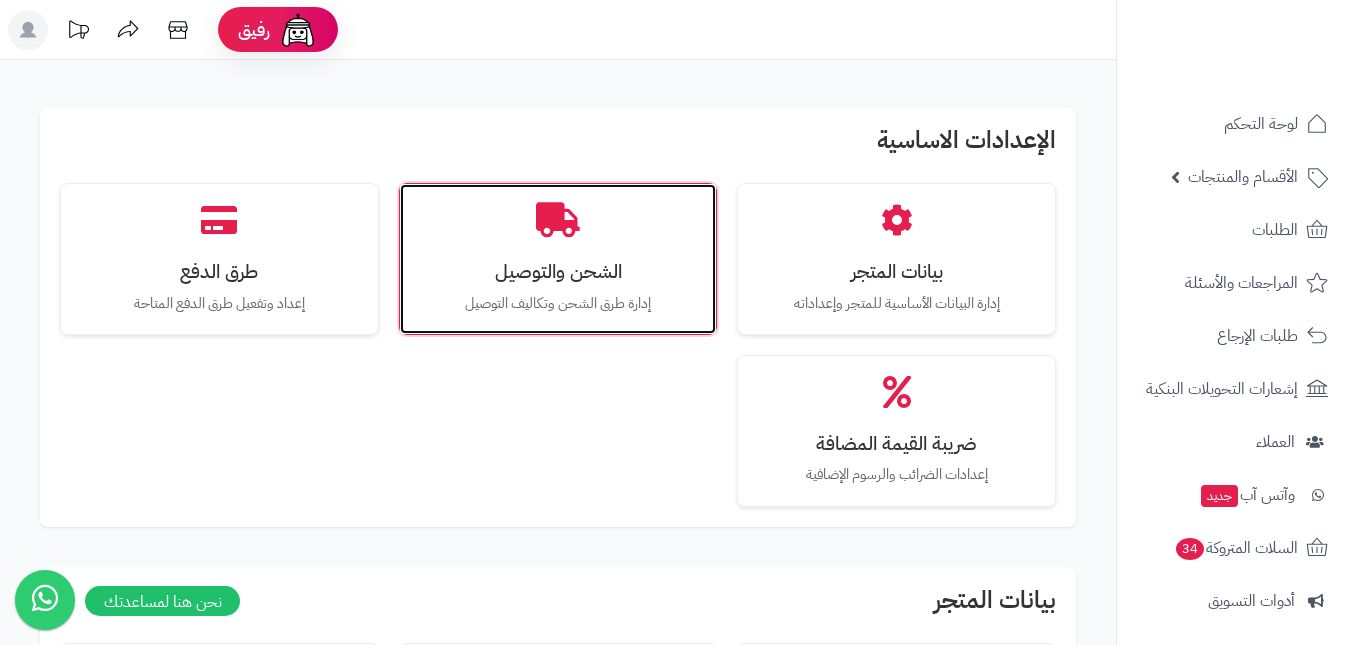 click on "الشحن والتوصيل إدارة طرق الشحن وتكاليف التوصيل" at bounding box center (558, 259) 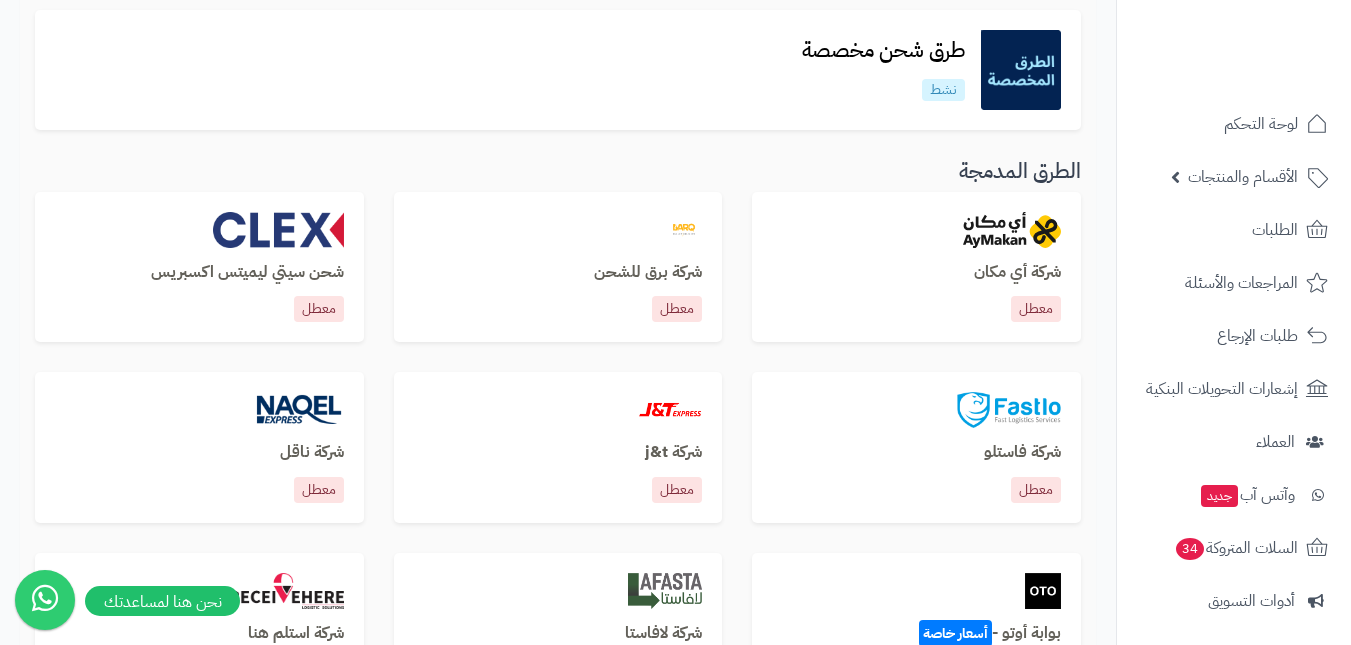 scroll, scrollTop: 0, scrollLeft: 0, axis: both 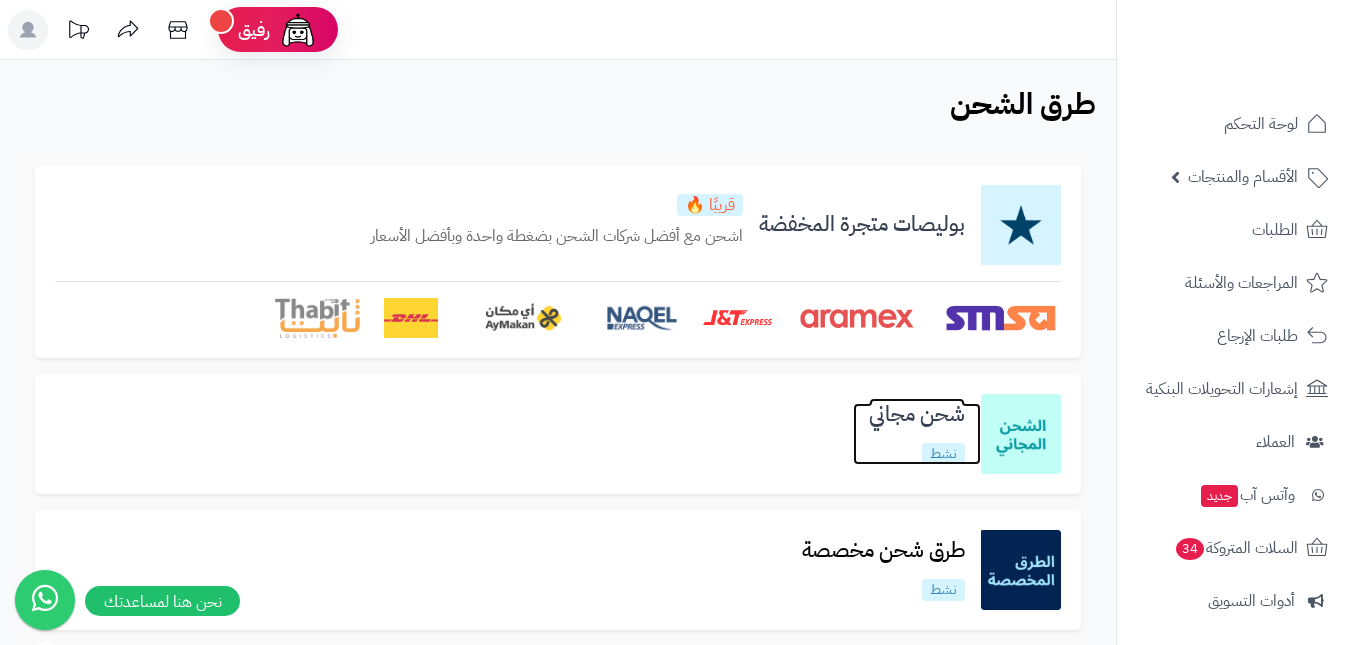 click on "شحن مجاني" at bounding box center [917, 414] 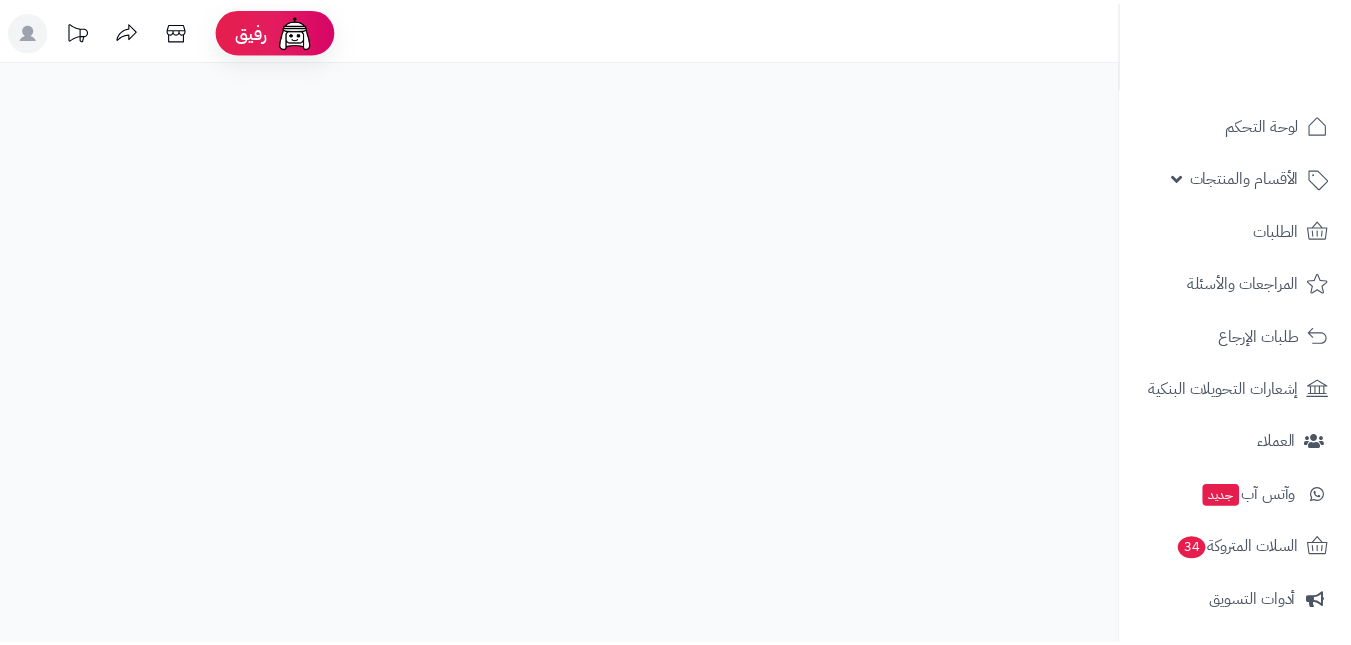 scroll, scrollTop: 0, scrollLeft: 0, axis: both 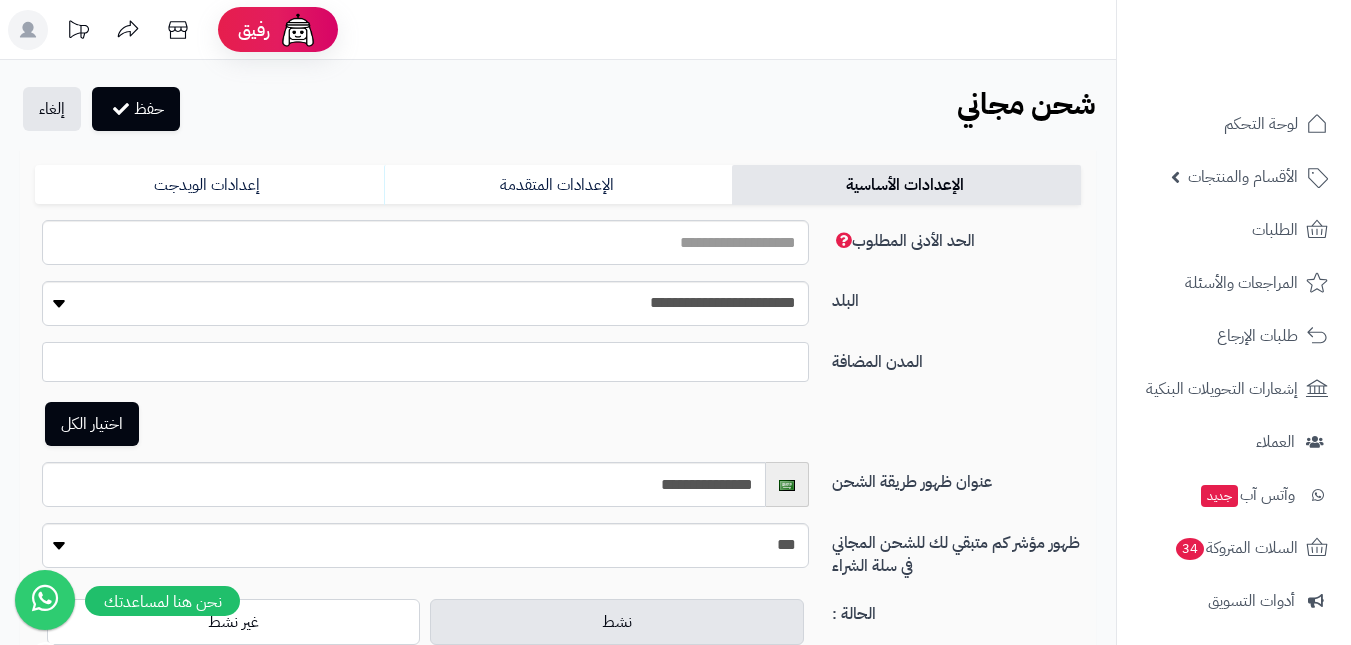select on "***" 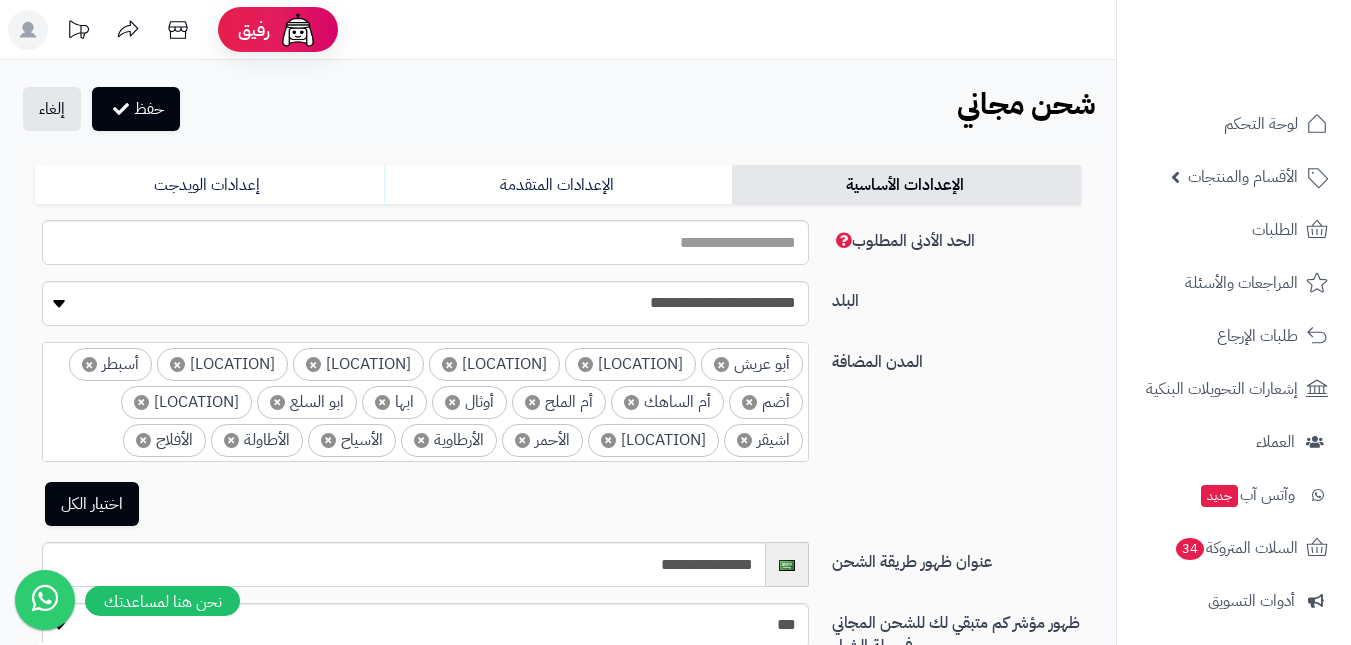 scroll, scrollTop: 0, scrollLeft: 0, axis: both 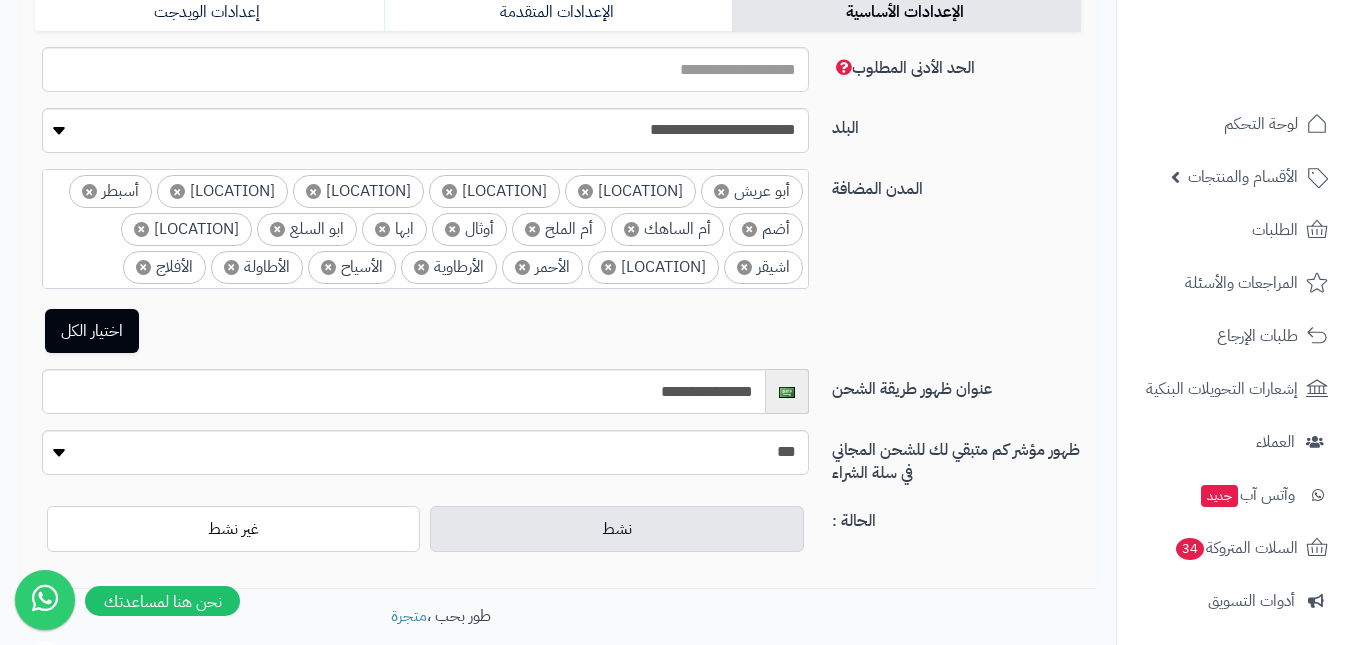 click on "نشط" at bounding box center [616, 529] 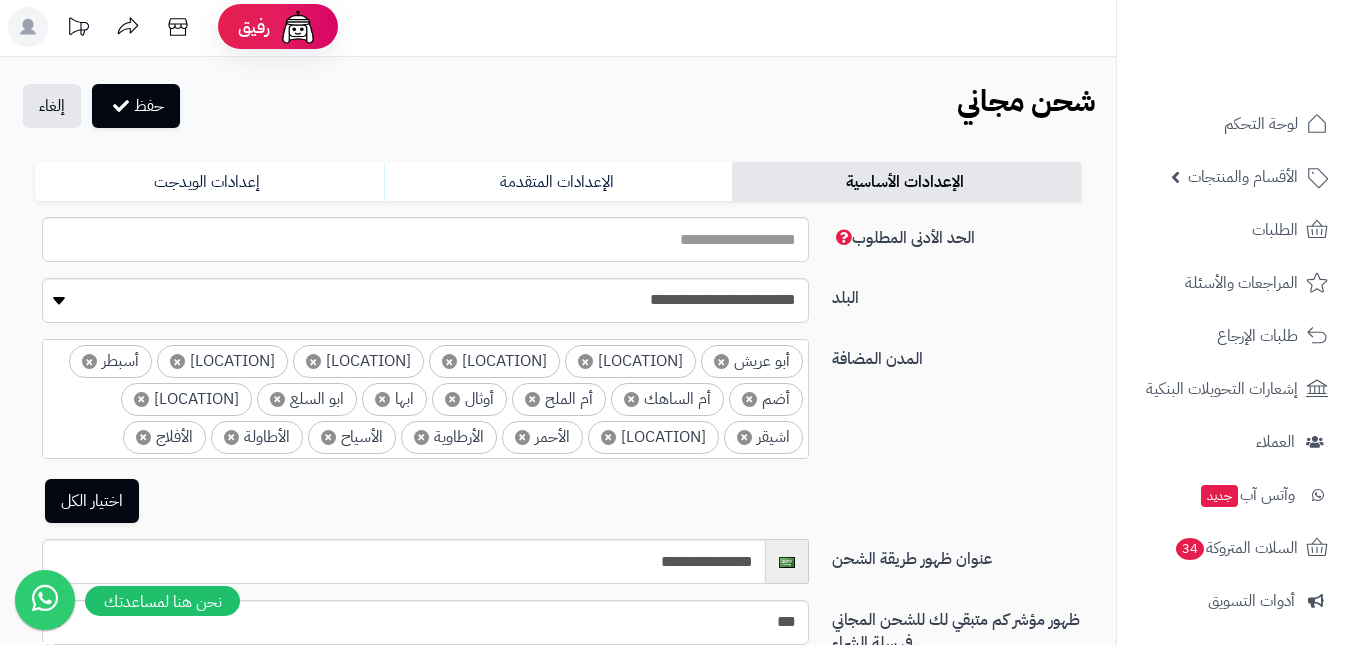 scroll, scrollTop: 0, scrollLeft: 0, axis: both 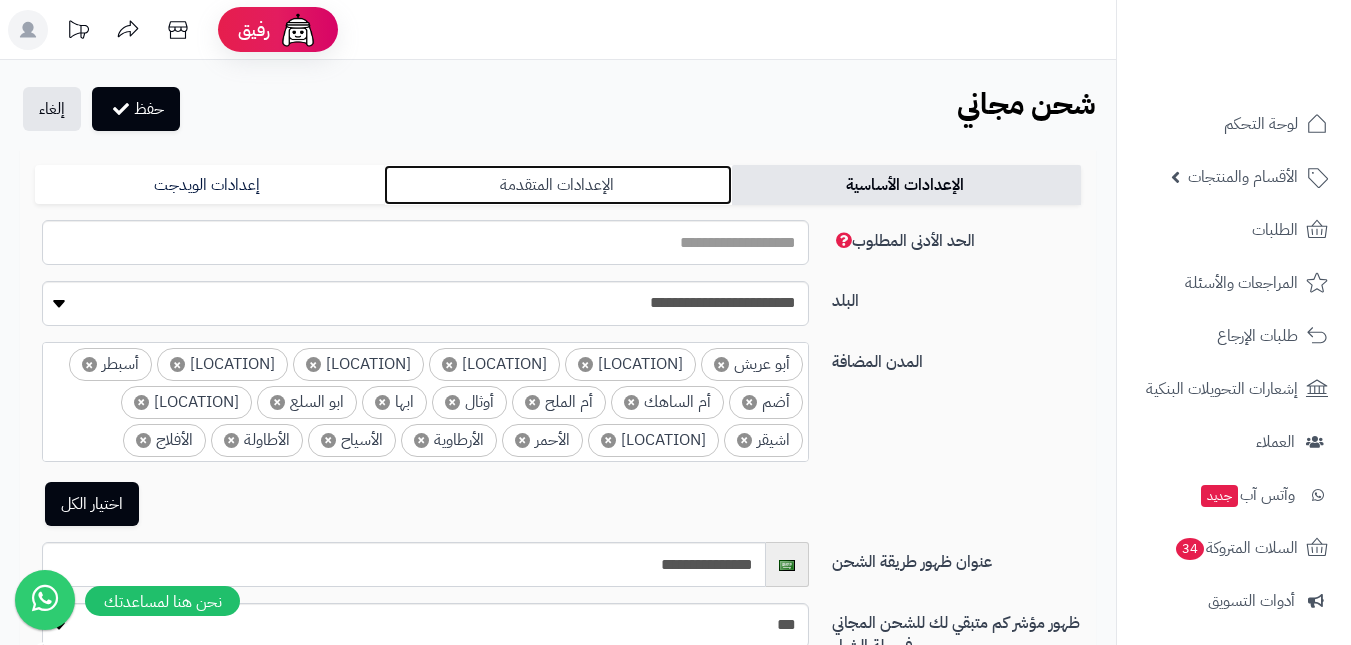 click on "الإعدادات المتقدمة" at bounding box center [558, 185] 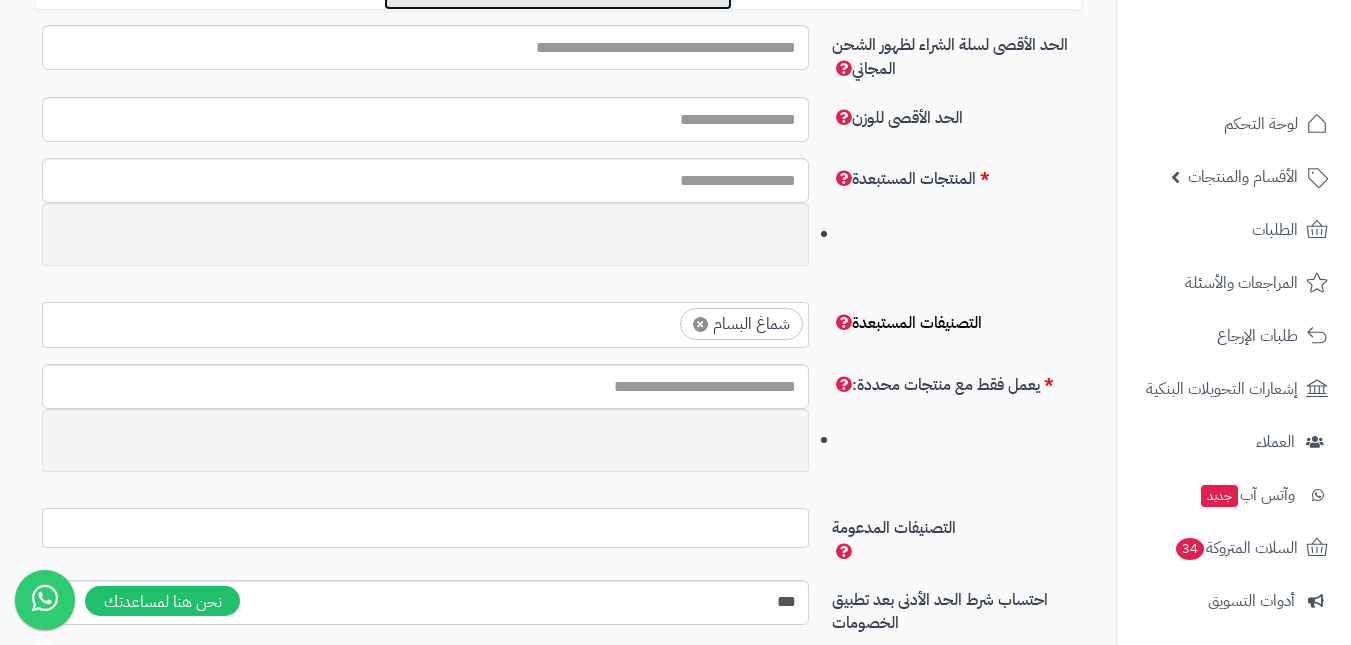 scroll, scrollTop: 200, scrollLeft: 0, axis: vertical 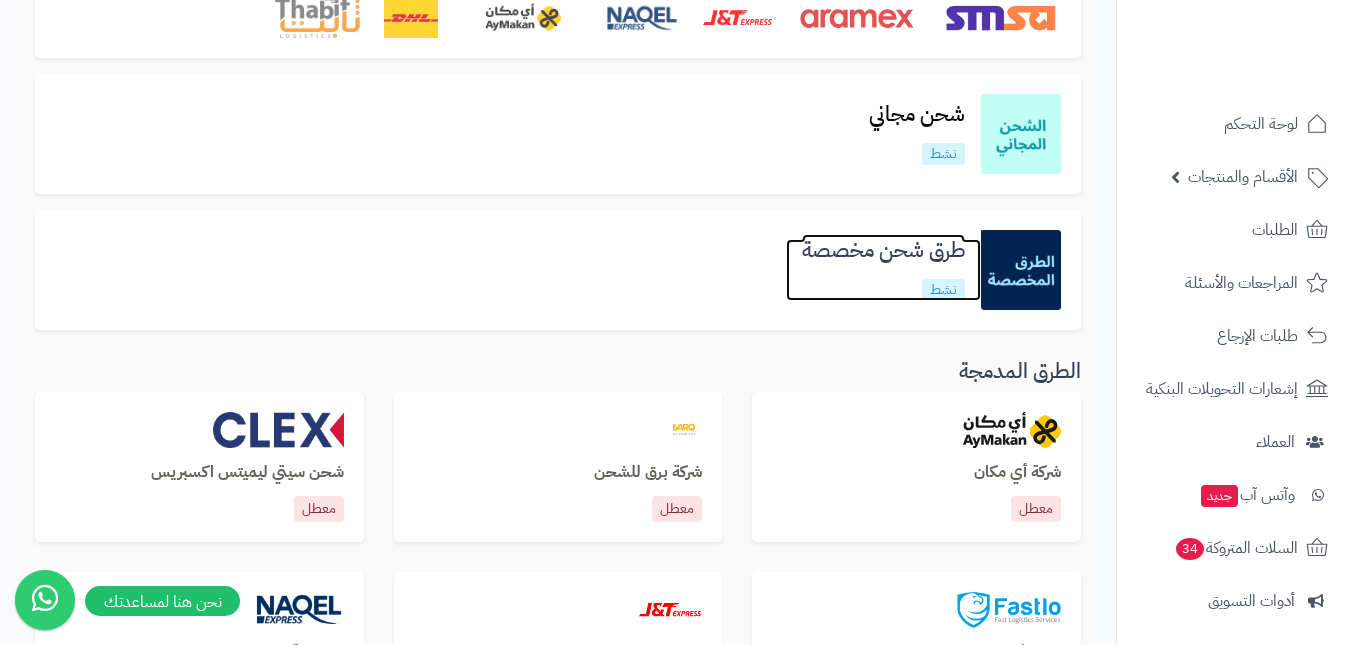 click on "طرق شحن مخصصة" at bounding box center (883, 250) 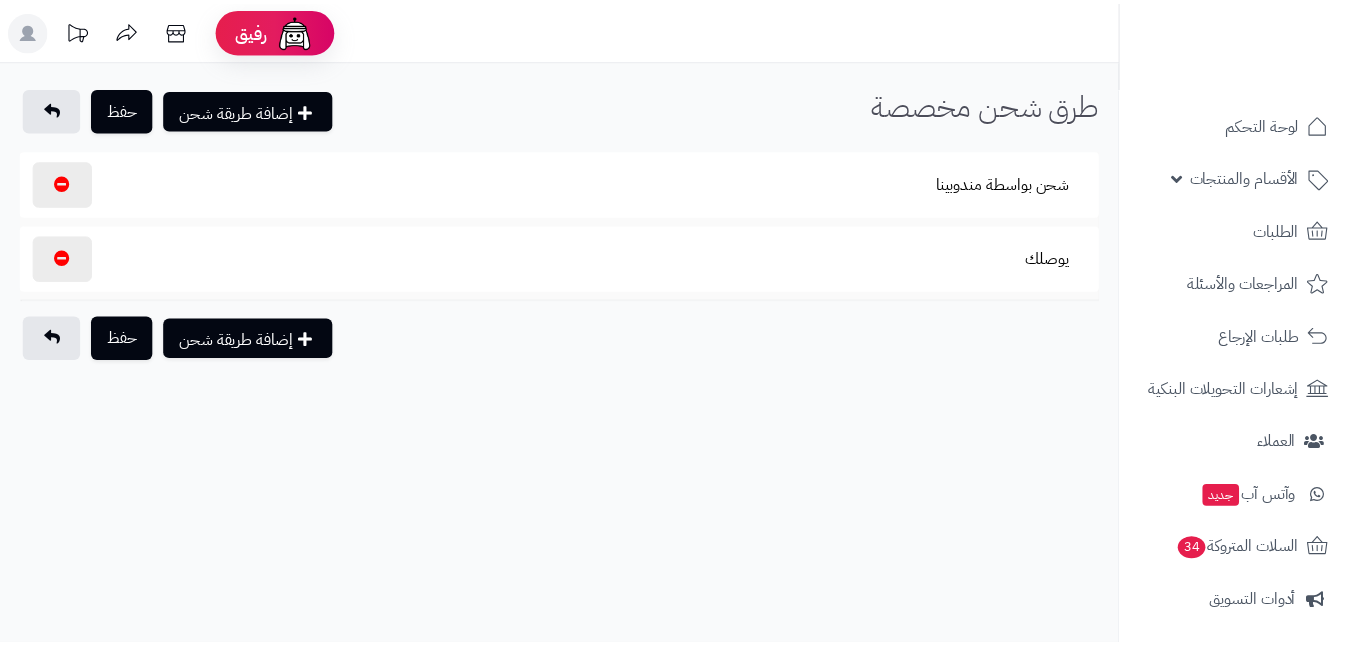 scroll, scrollTop: 0, scrollLeft: 0, axis: both 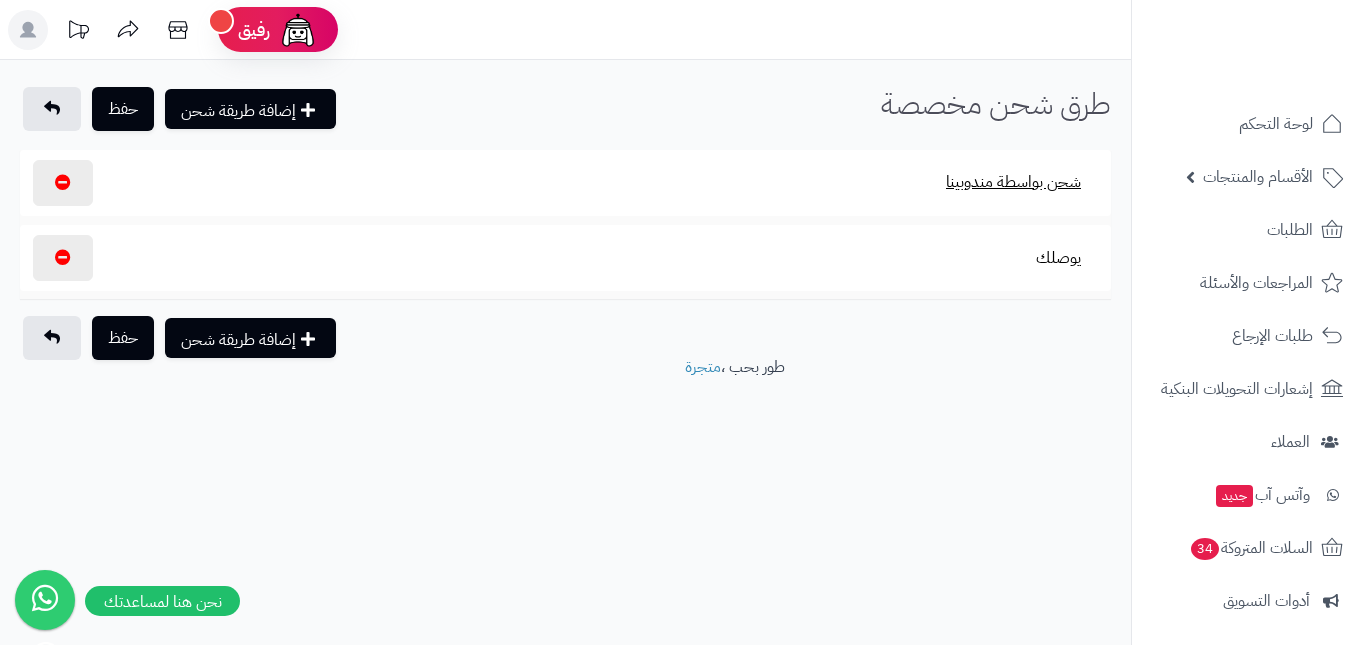 click on "شحن  بواسطة مندوبينا" at bounding box center [1013, 182] 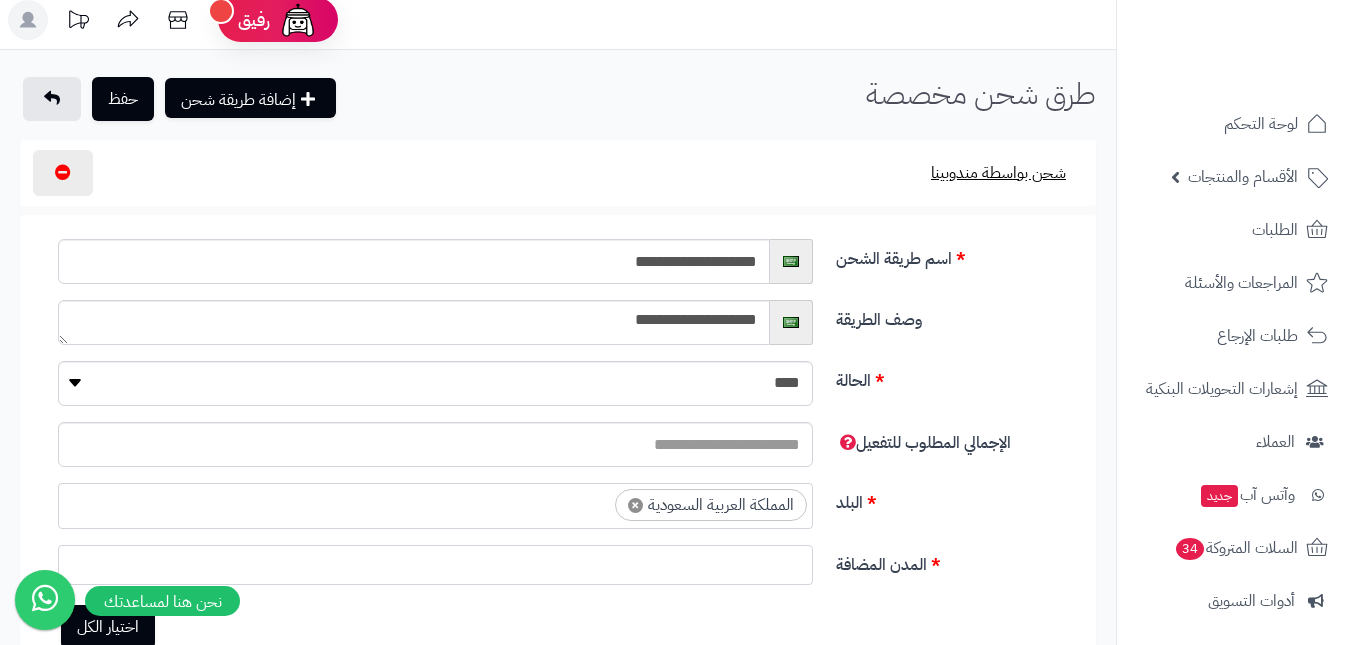 scroll, scrollTop: 0, scrollLeft: 0, axis: both 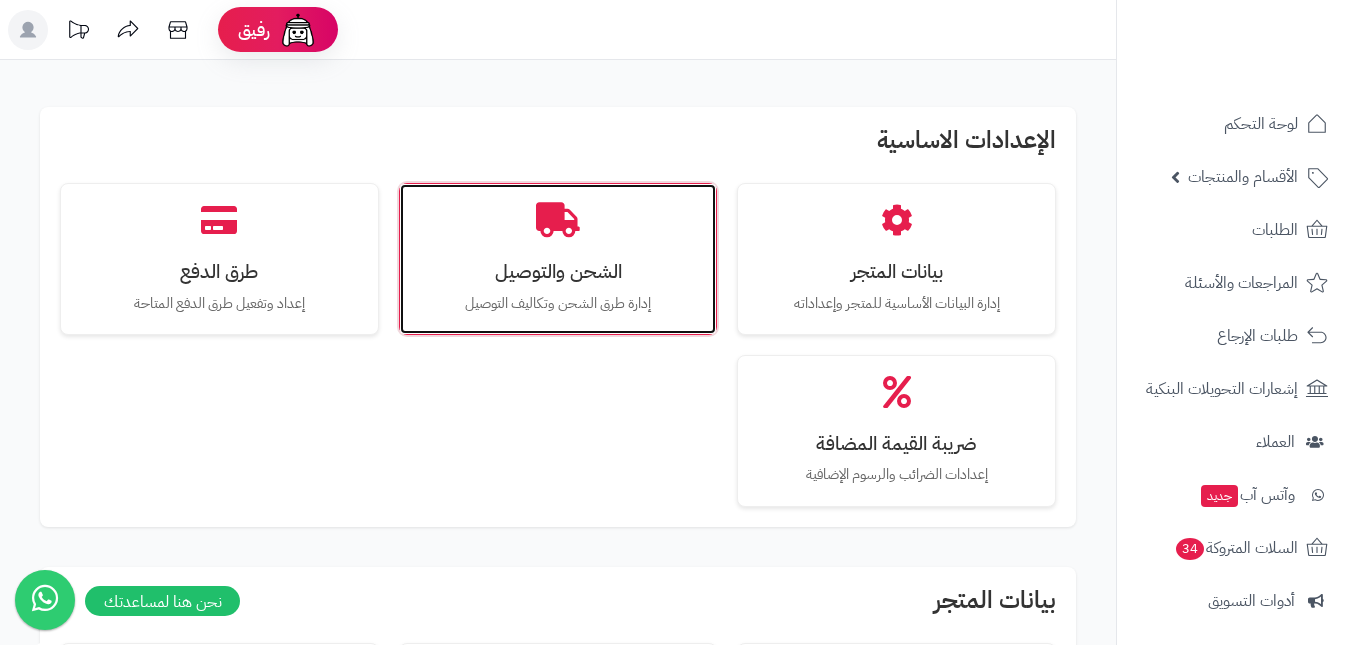 click on "الشحن والتوصيل إدارة طرق الشحن وتكاليف التوصيل" at bounding box center (558, 259) 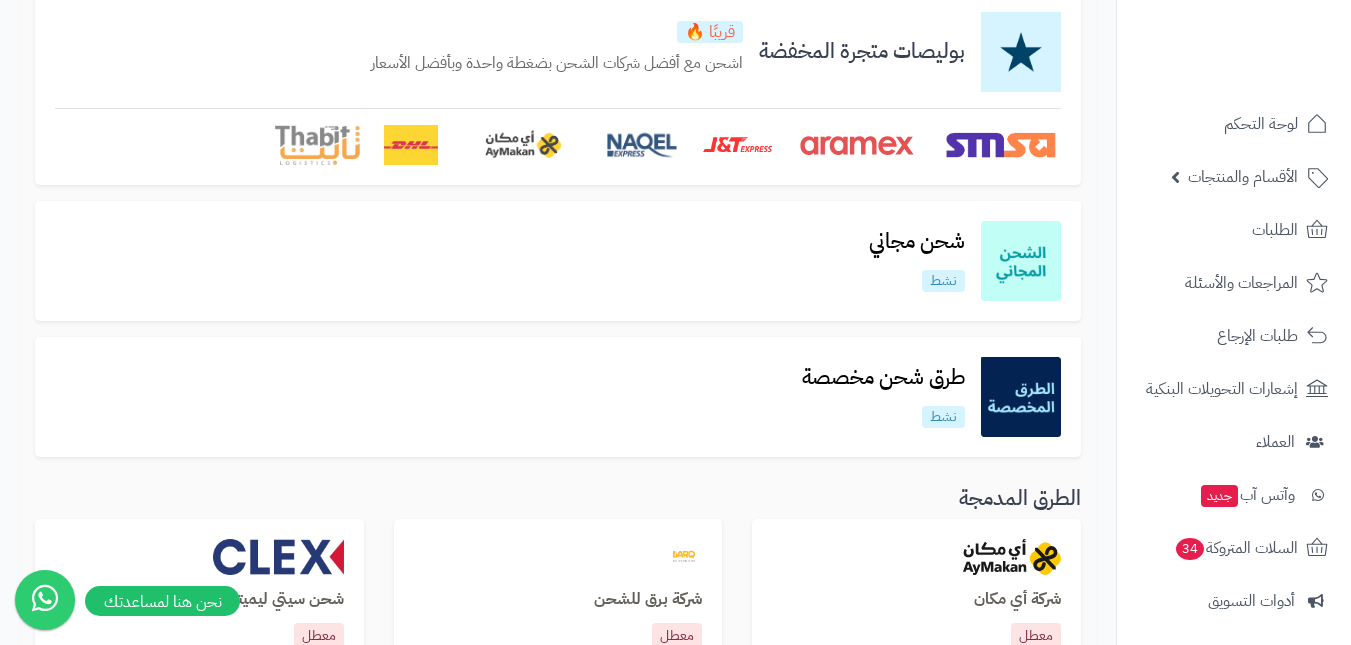 scroll, scrollTop: 200, scrollLeft: 0, axis: vertical 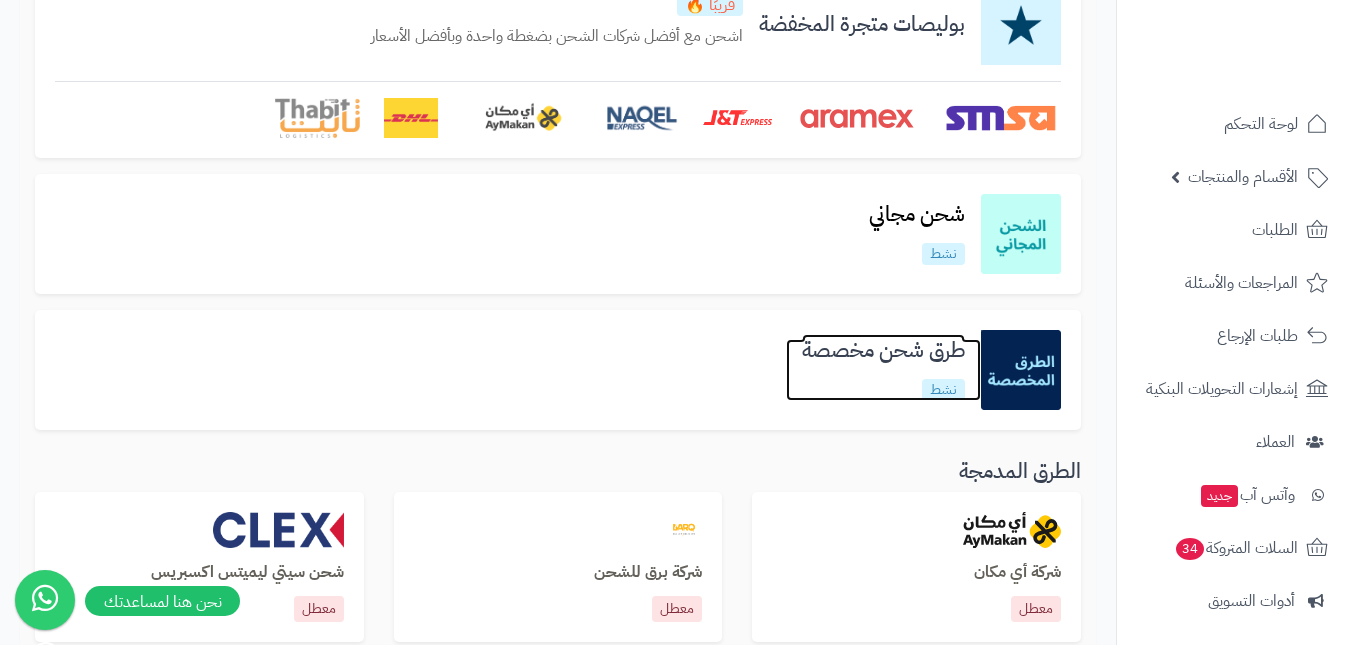 click on "طرق شحن مخصصة" at bounding box center [883, 350] 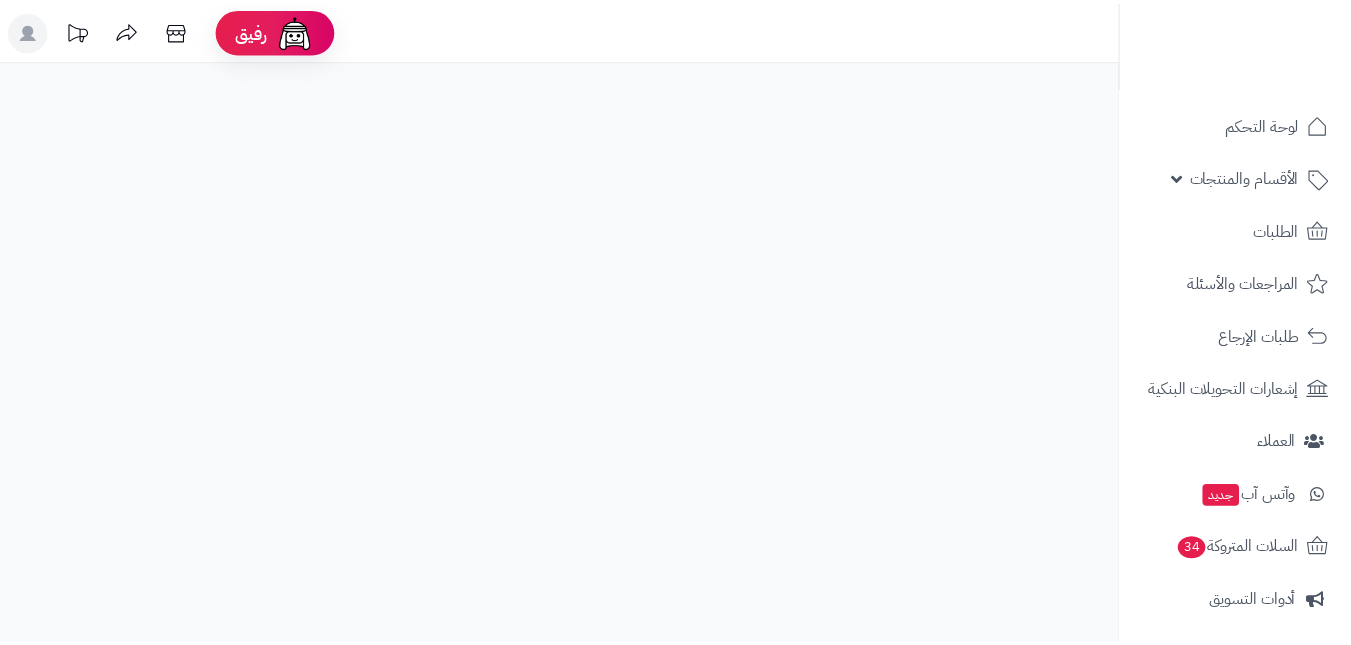 scroll, scrollTop: 0, scrollLeft: 0, axis: both 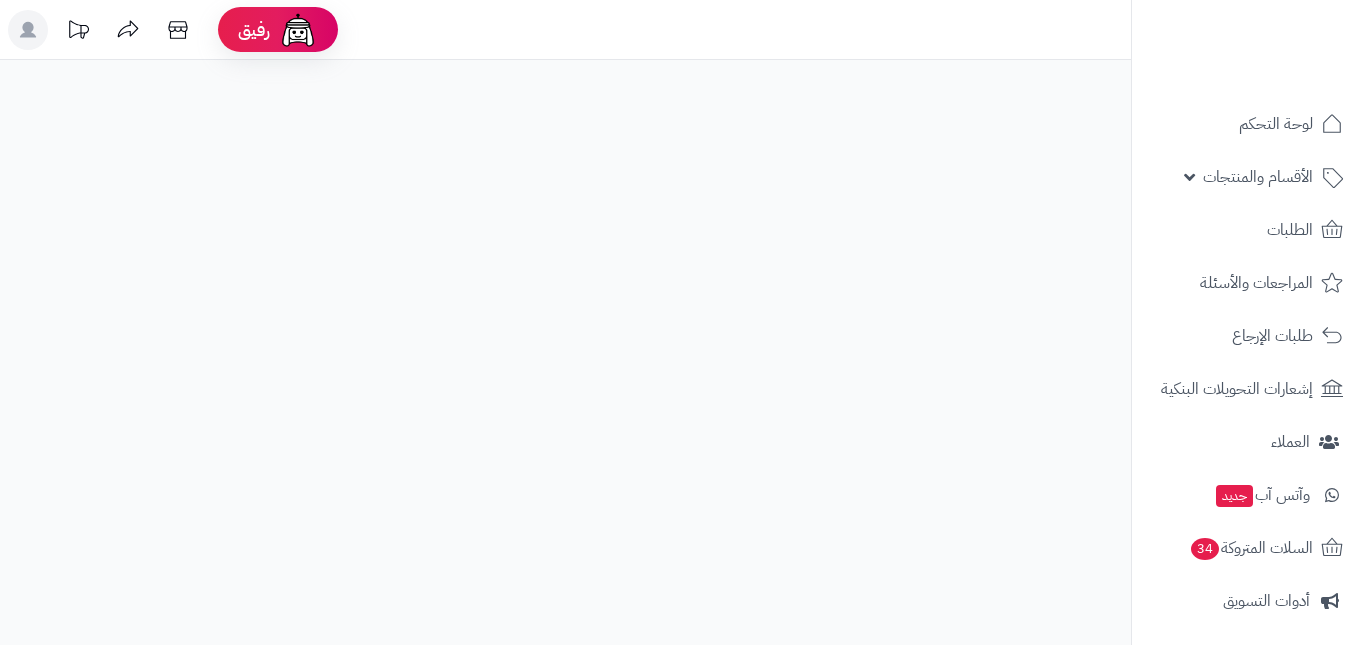 select 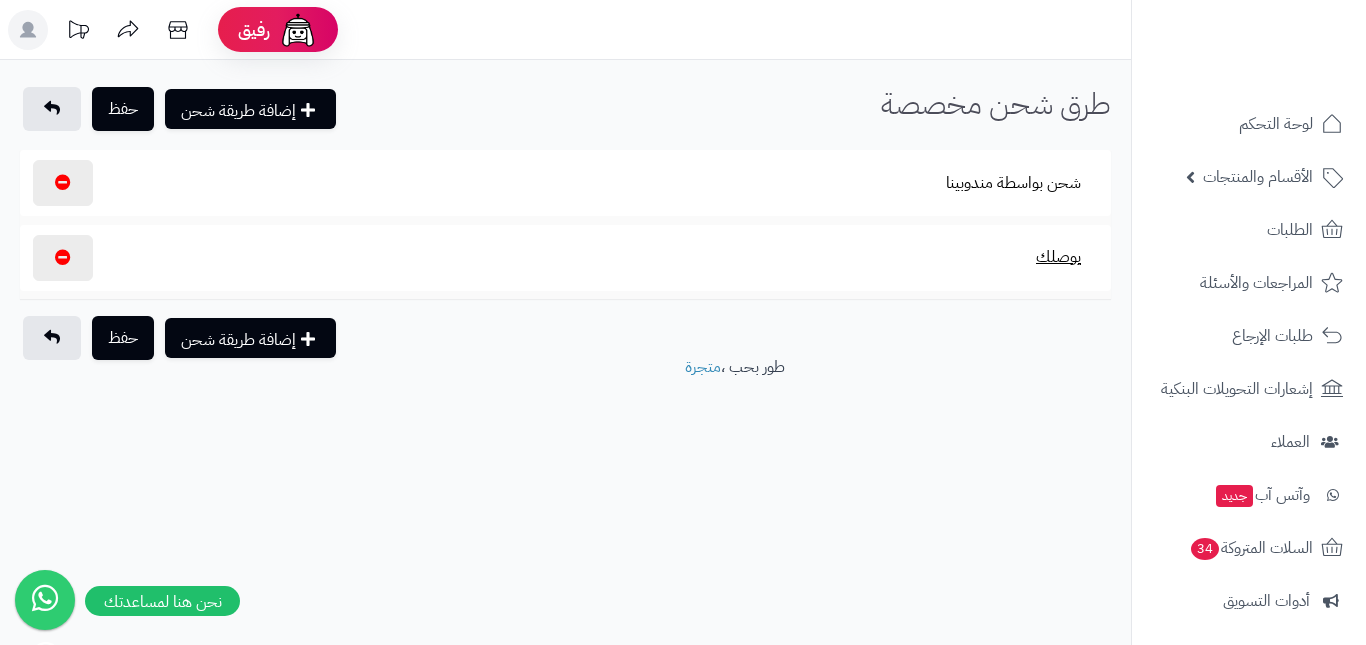 select on "***" 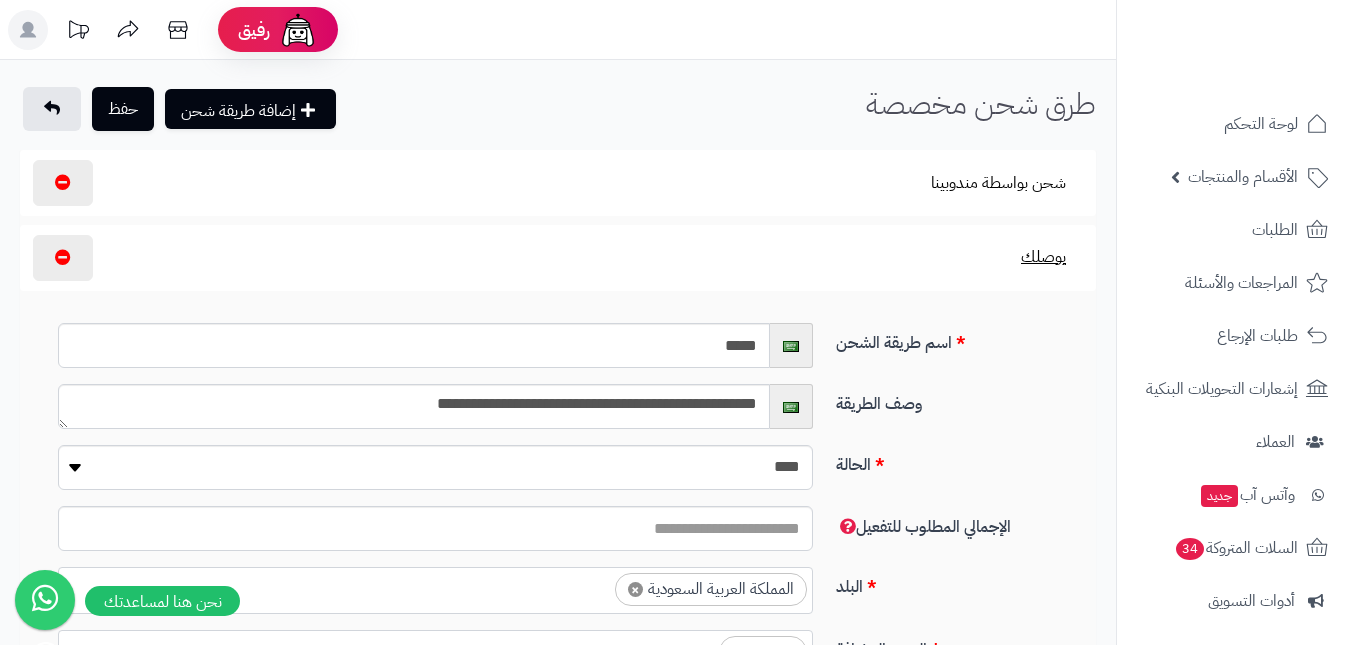 scroll, scrollTop: 3100, scrollLeft: 0, axis: vertical 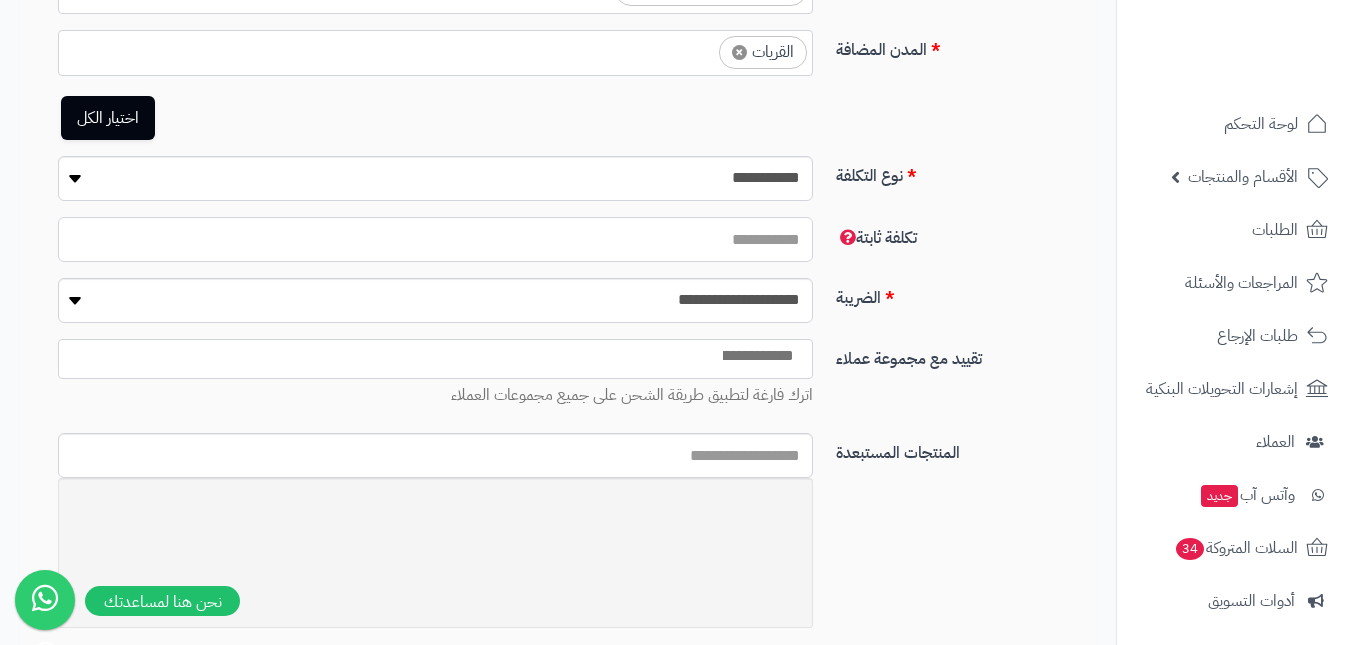 drag, startPoint x: 751, startPoint y: 247, endPoint x: 813, endPoint y: 237, distance: 62.801273 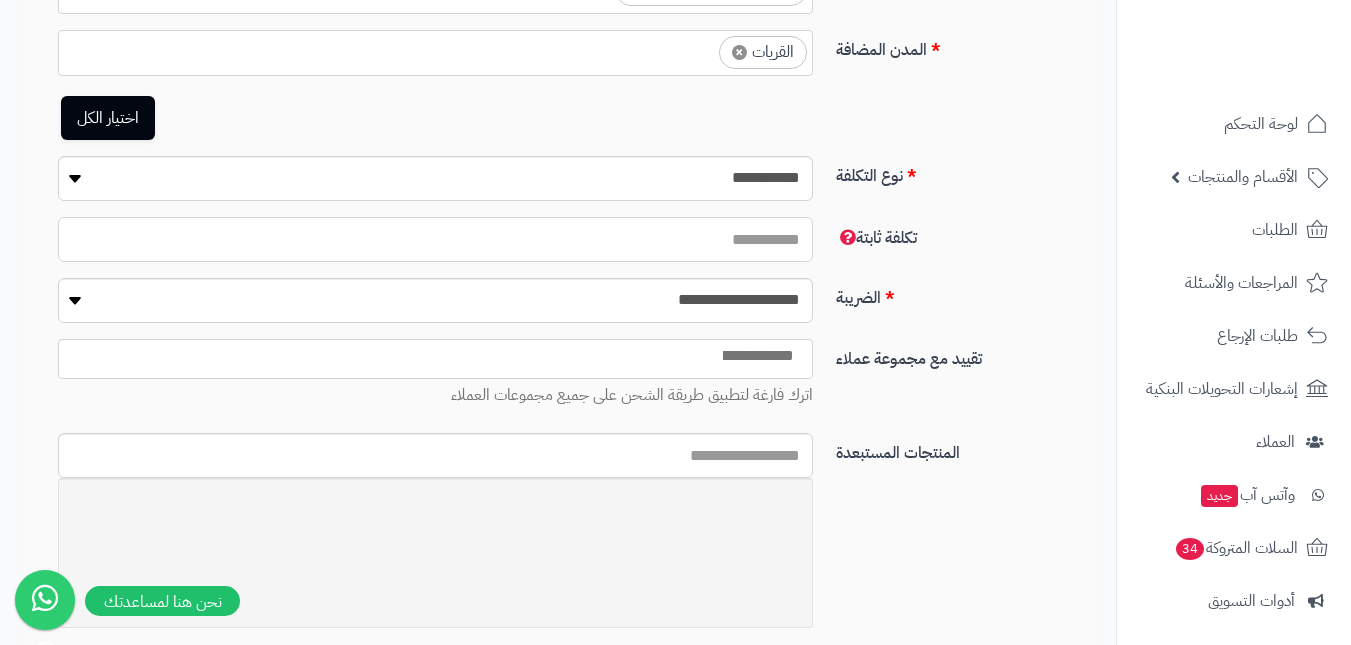 scroll, scrollTop: 1007, scrollLeft: 0, axis: vertical 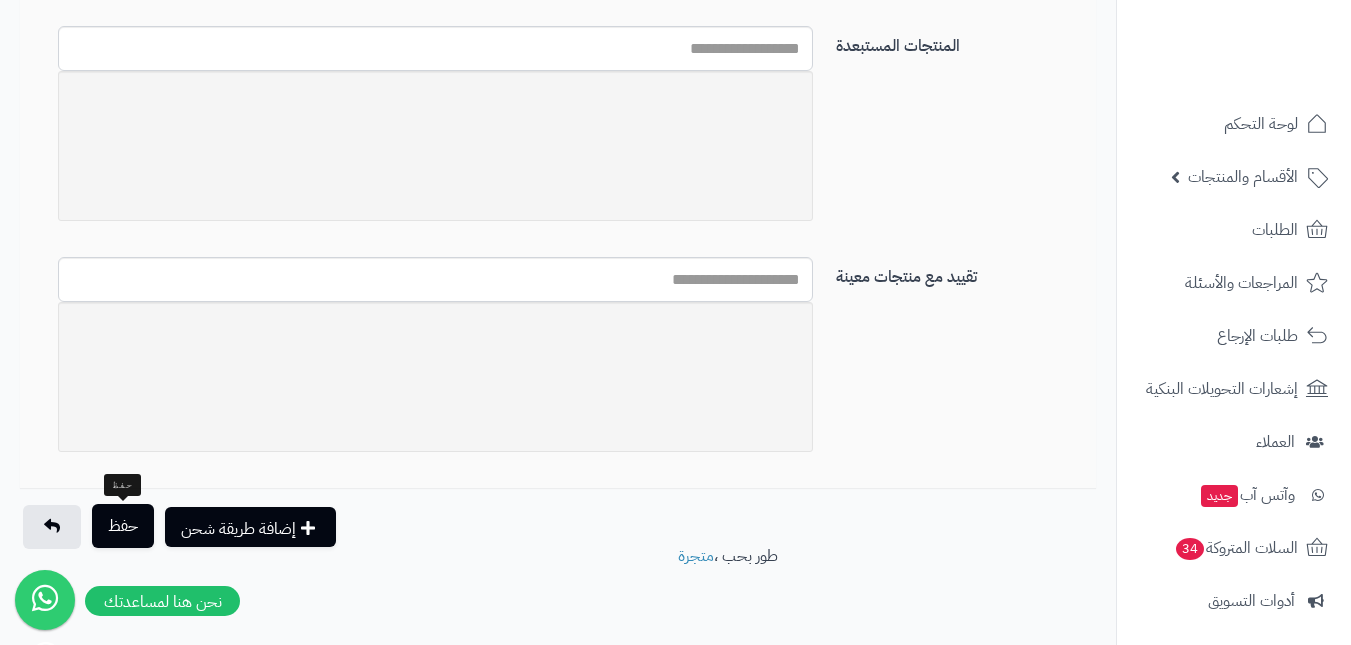 type on "*****" 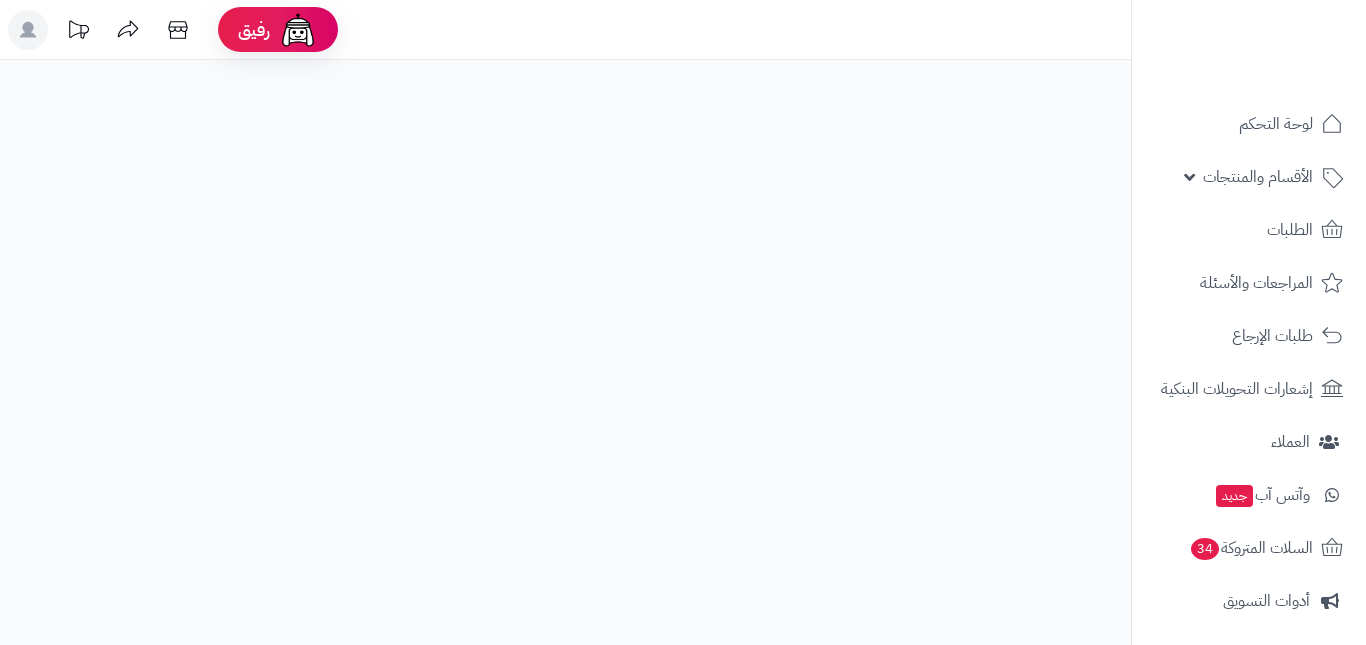 scroll, scrollTop: 0, scrollLeft: 0, axis: both 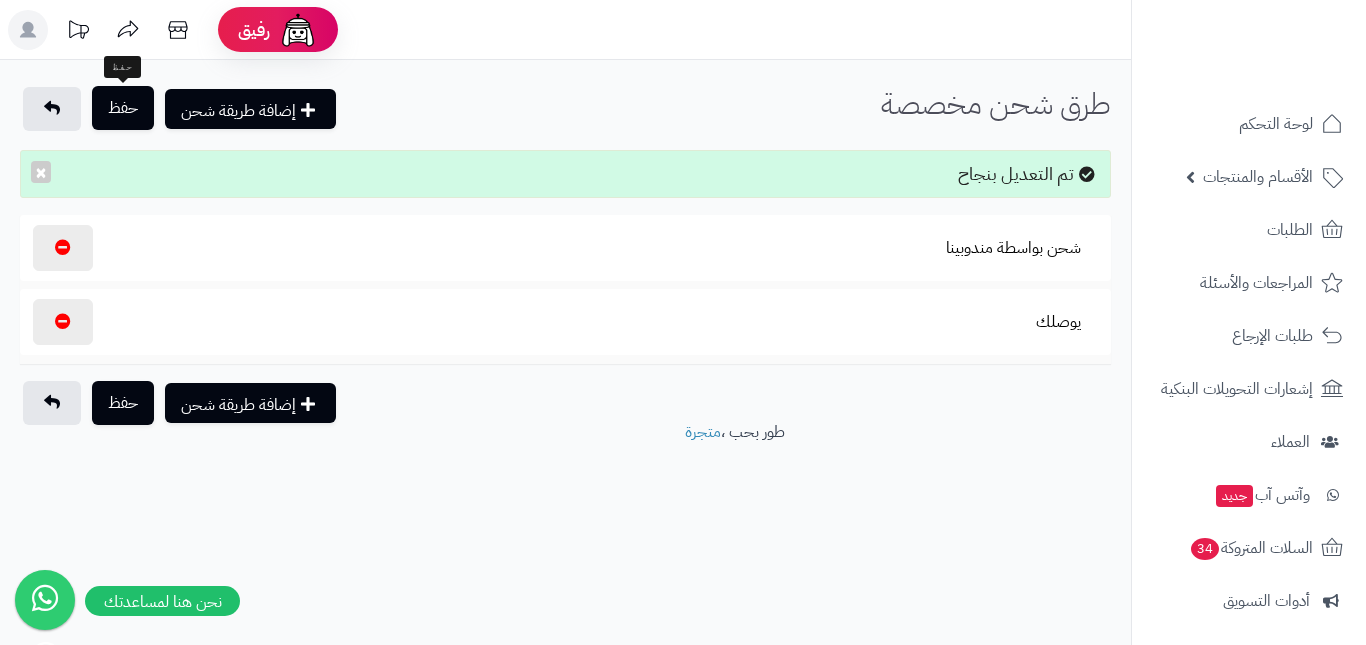 click on "حفظ" at bounding box center (123, 108) 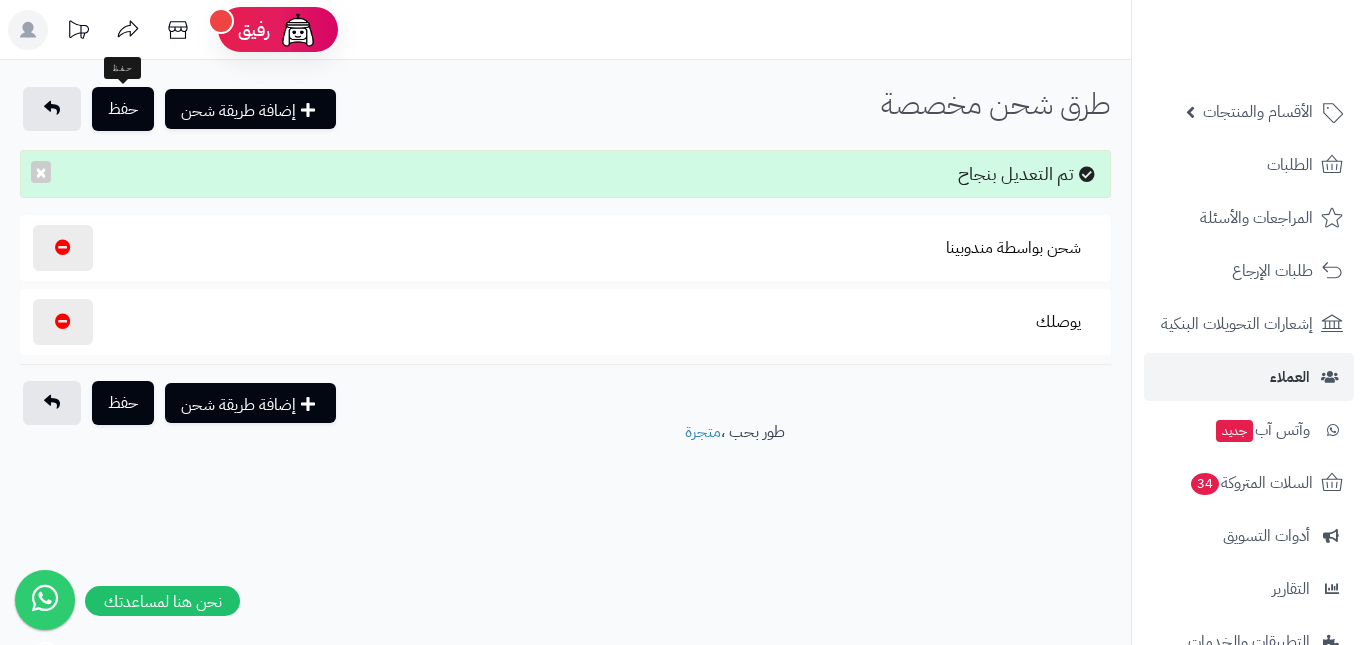 scroll, scrollTop: 100, scrollLeft: 0, axis: vertical 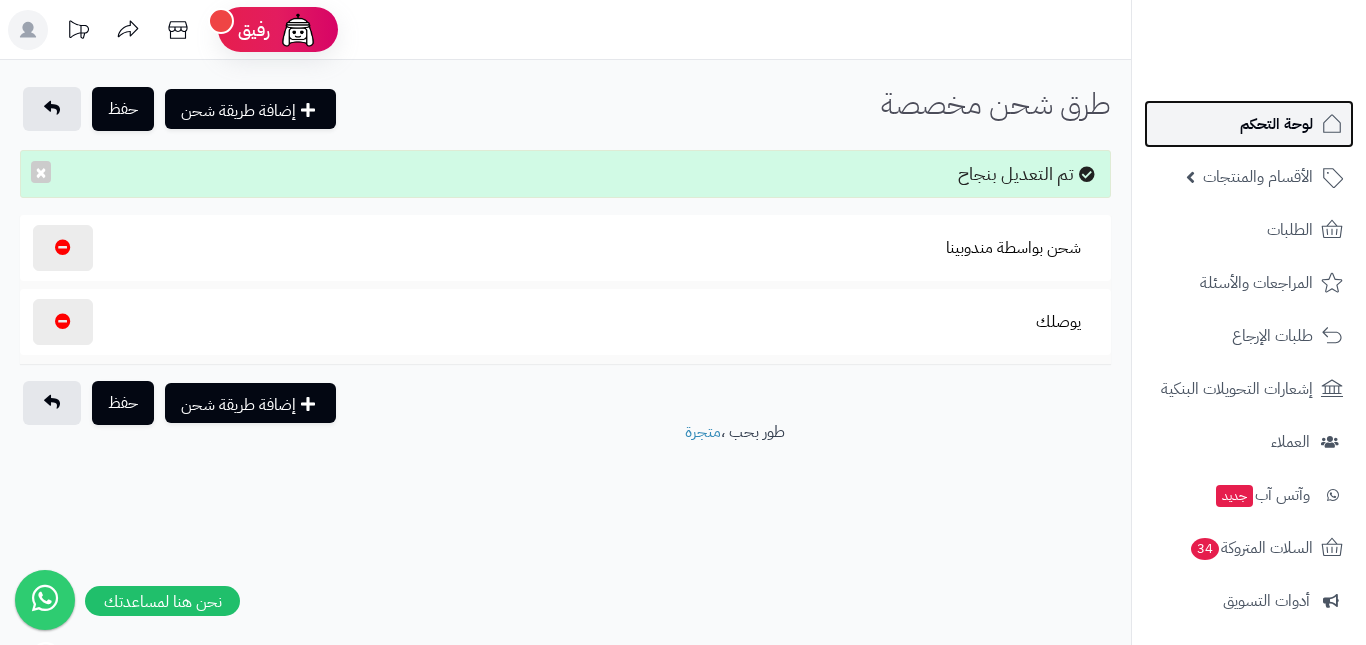 click on "لوحة التحكم" at bounding box center (1276, 124) 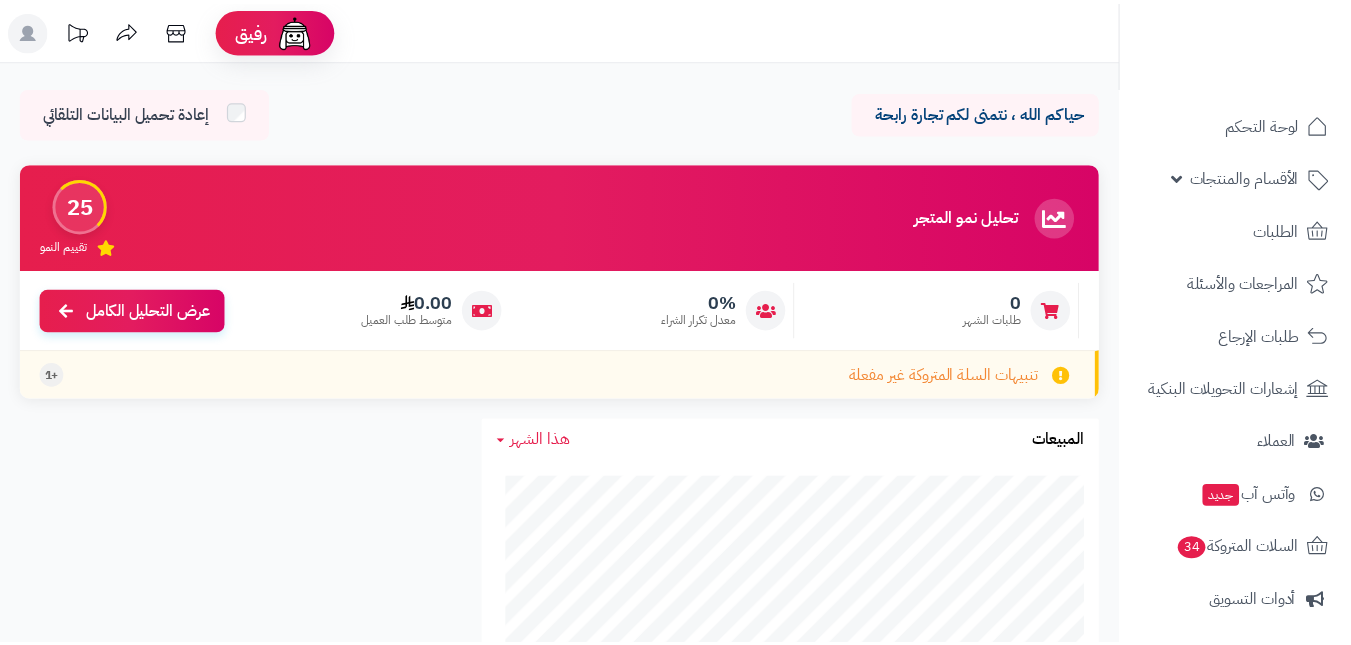 scroll, scrollTop: 0, scrollLeft: 0, axis: both 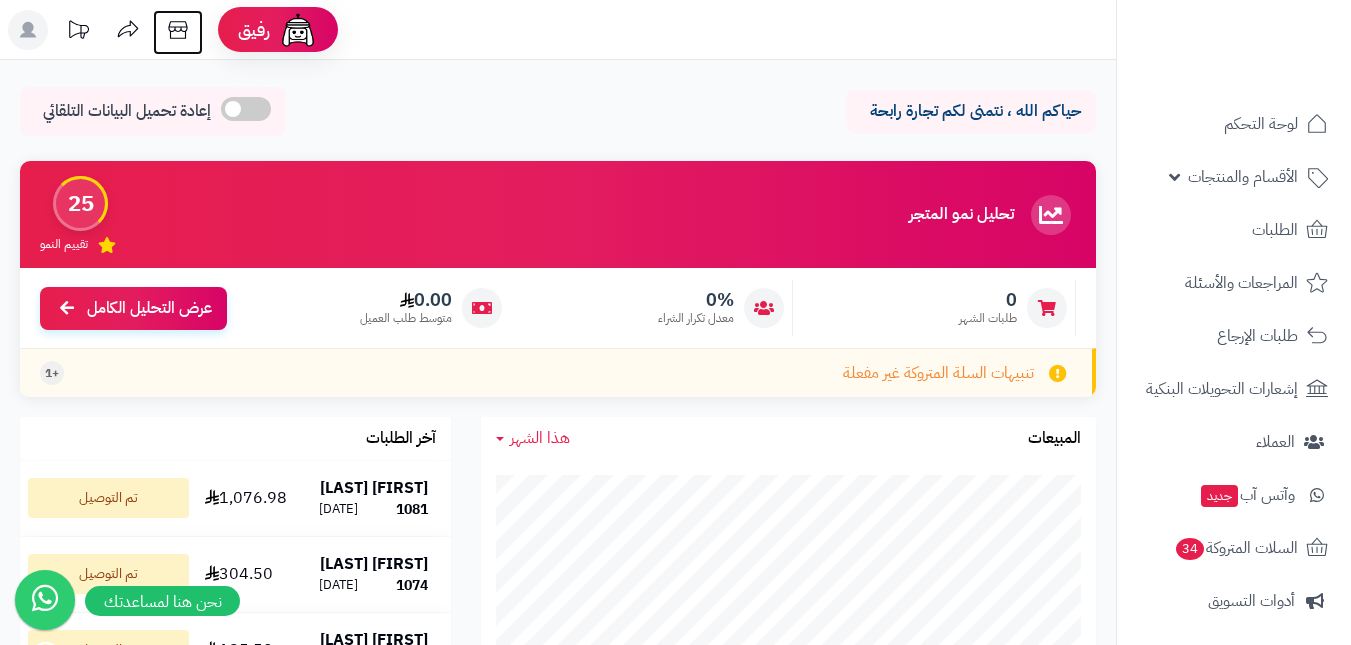 click 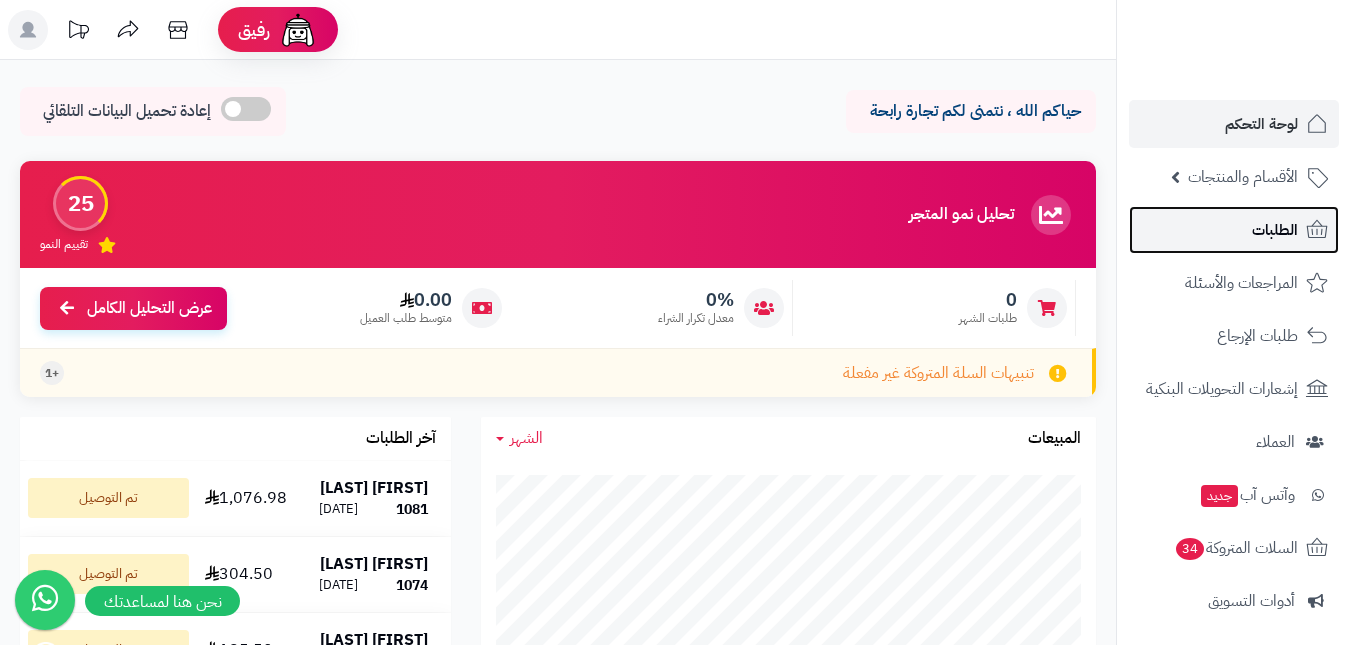 click on "الطلبات" at bounding box center (1234, 230) 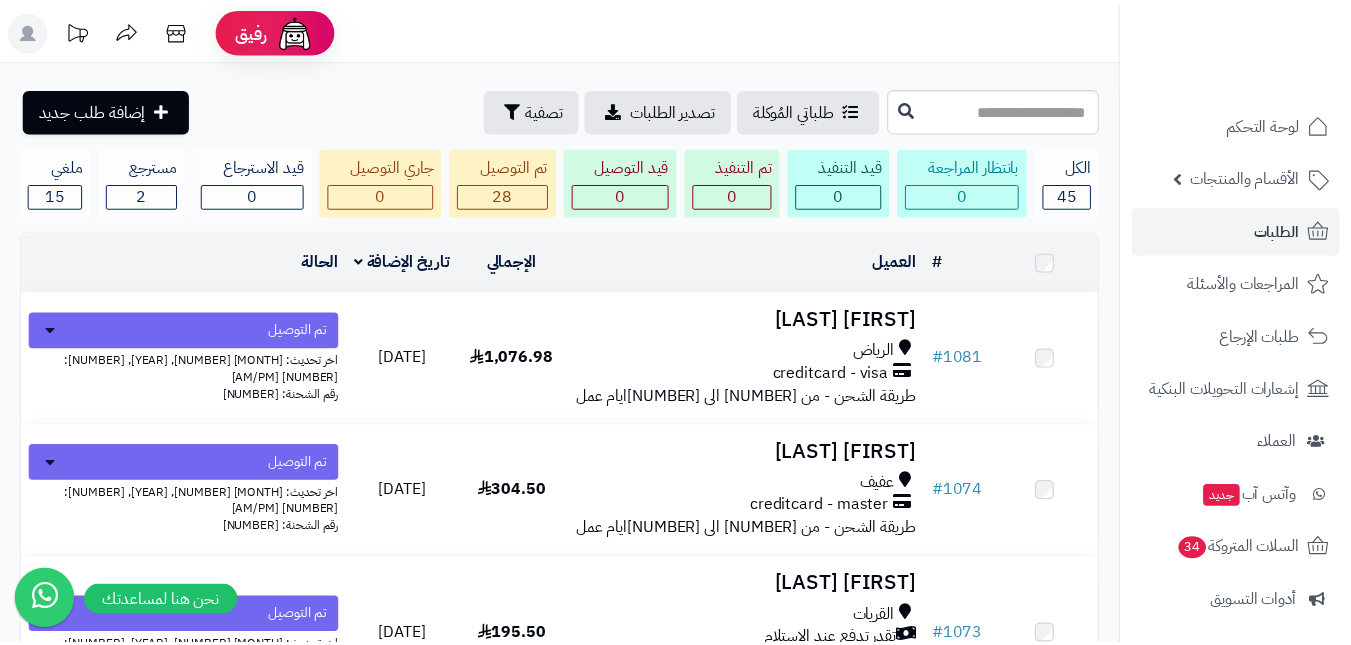 scroll, scrollTop: 0, scrollLeft: 0, axis: both 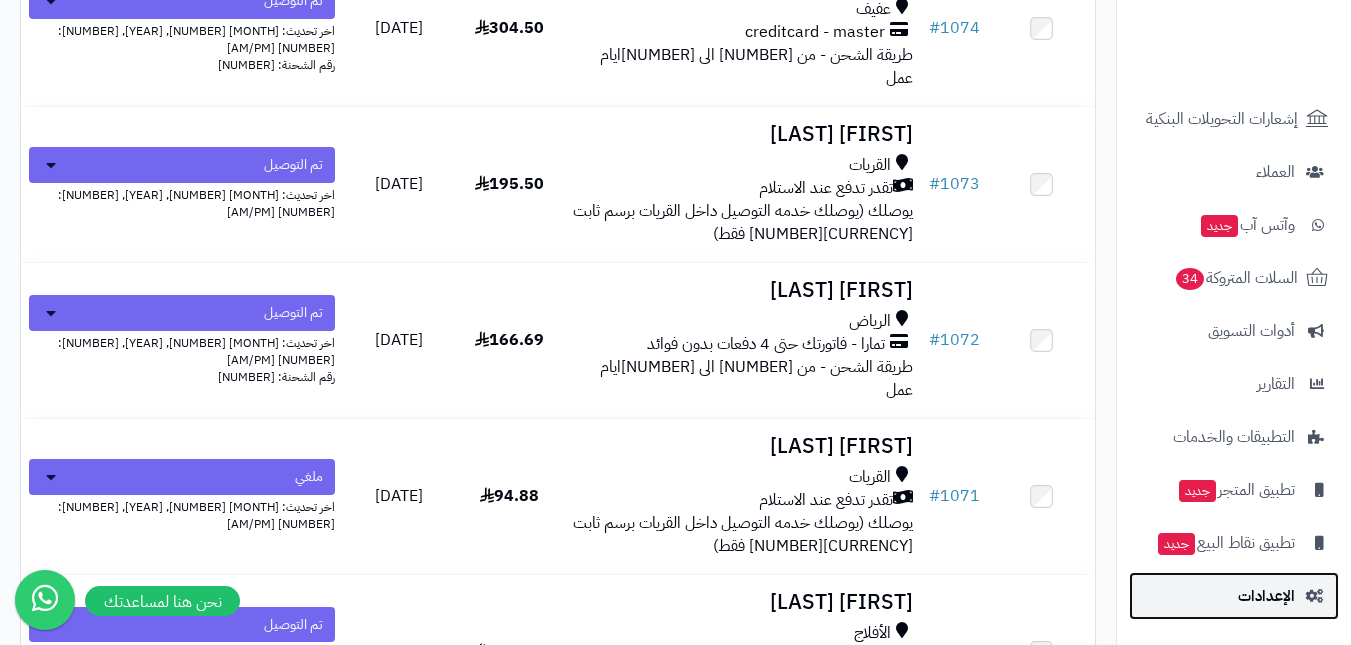 click on "الإعدادات" at bounding box center [1234, 596] 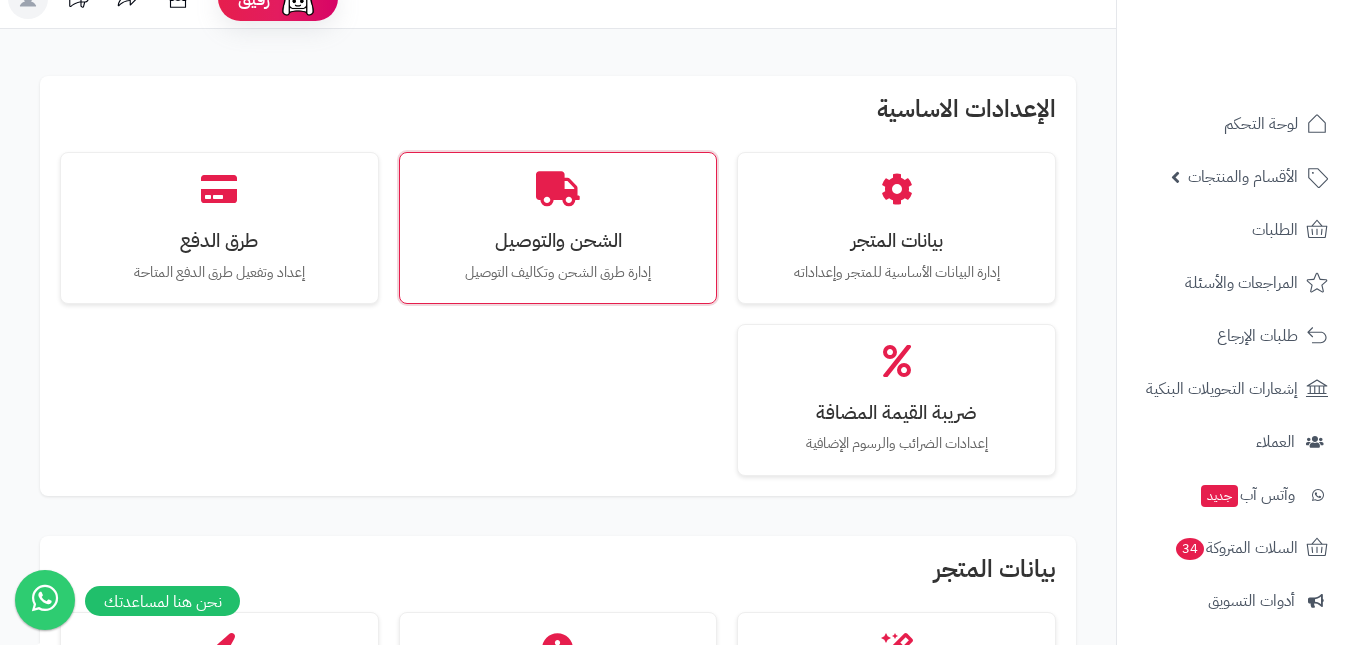 scroll, scrollTop: 0, scrollLeft: 0, axis: both 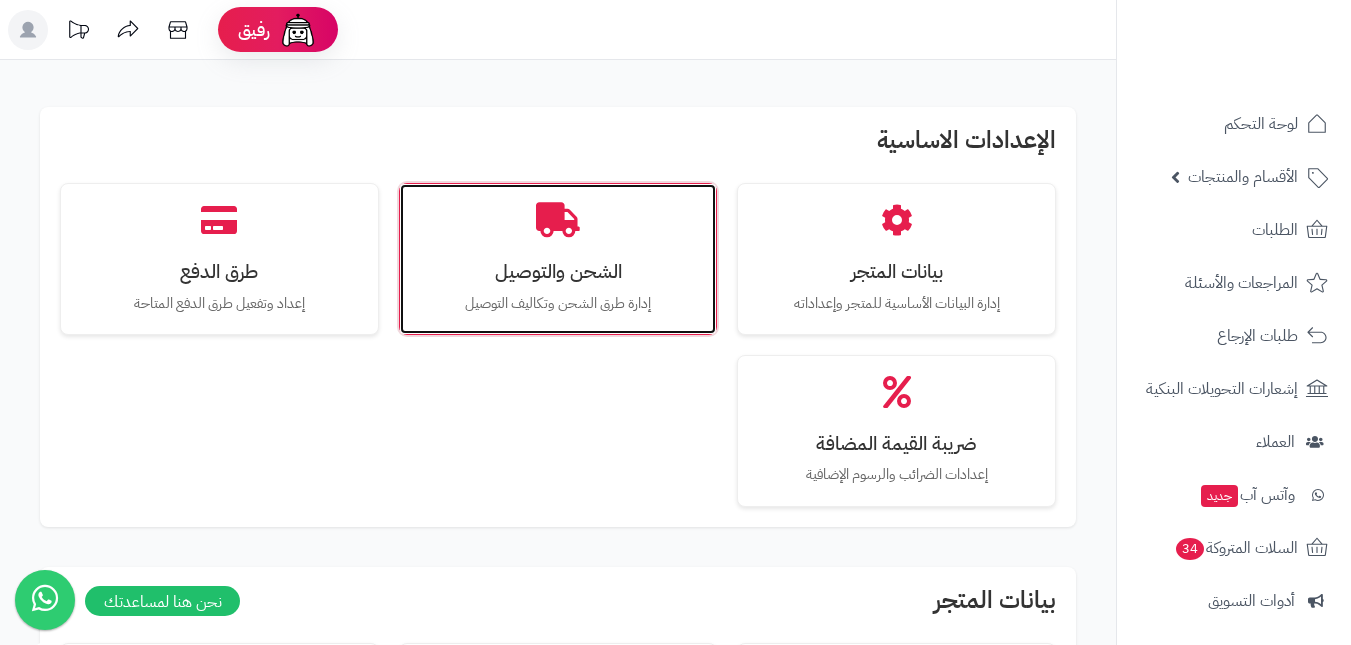 click on "الشحن والتوصيل" at bounding box center (558, 271) 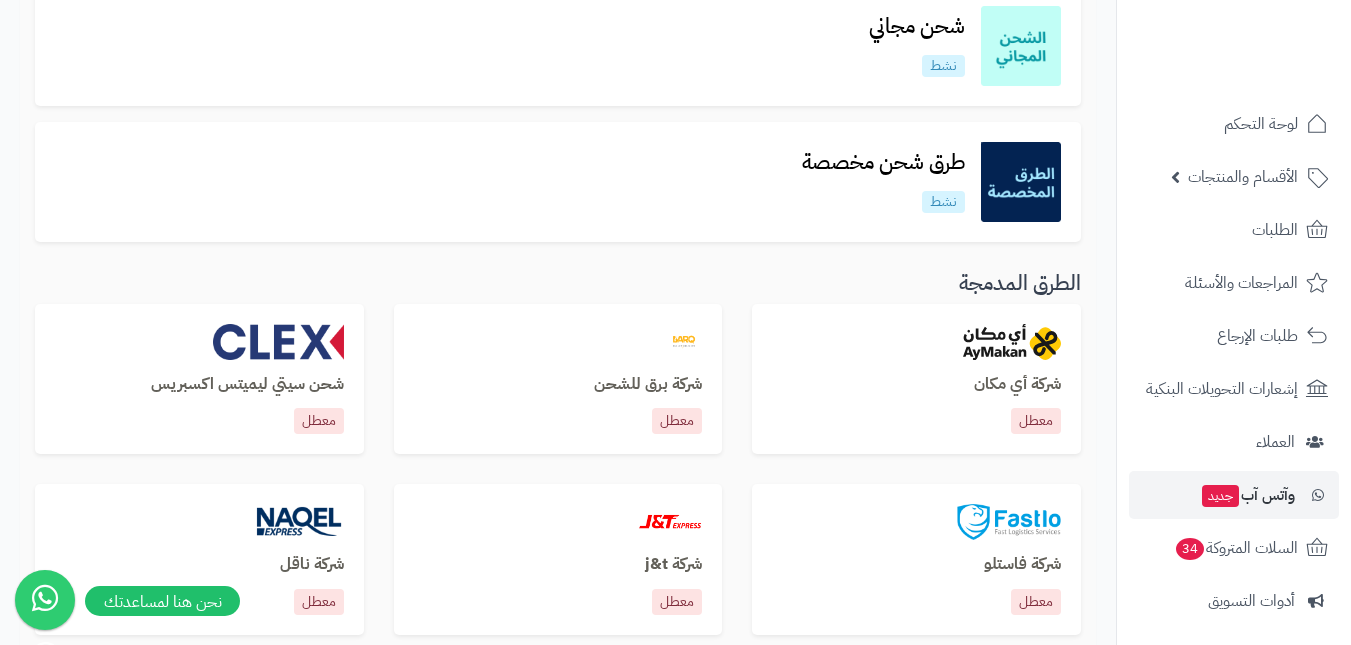 scroll, scrollTop: 400, scrollLeft: 0, axis: vertical 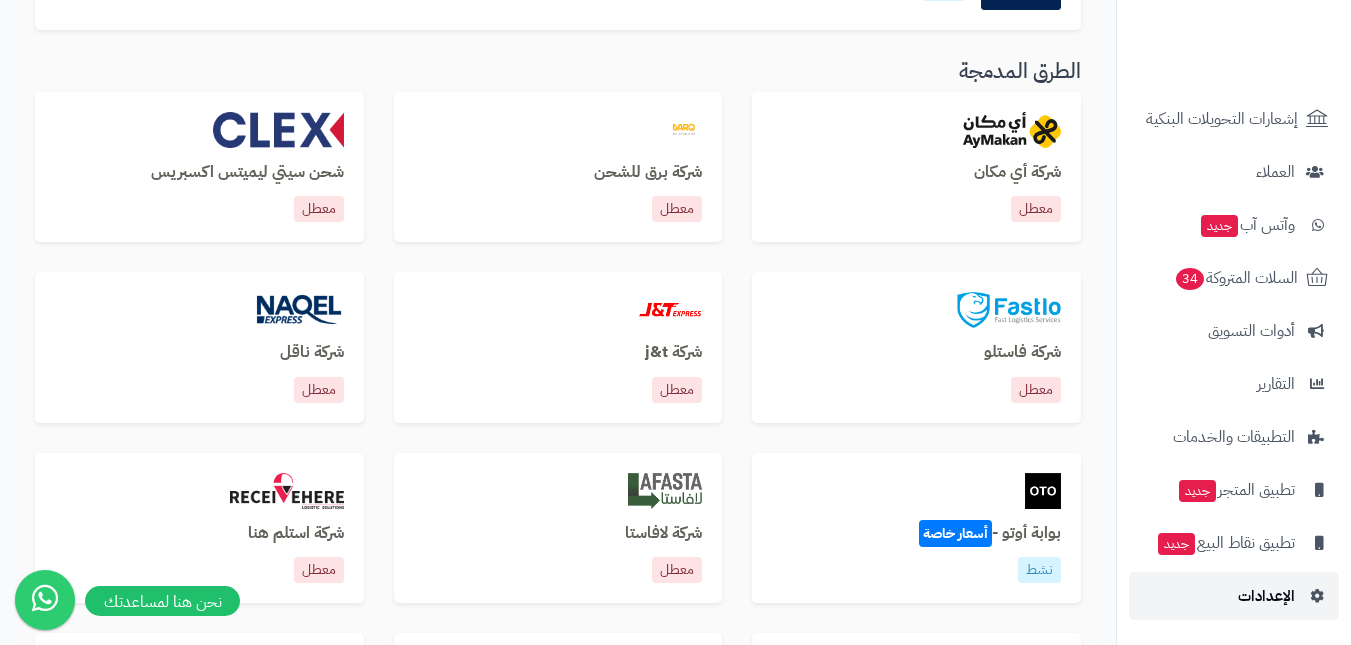 click on "الإعدادات" at bounding box center [1266, 596] 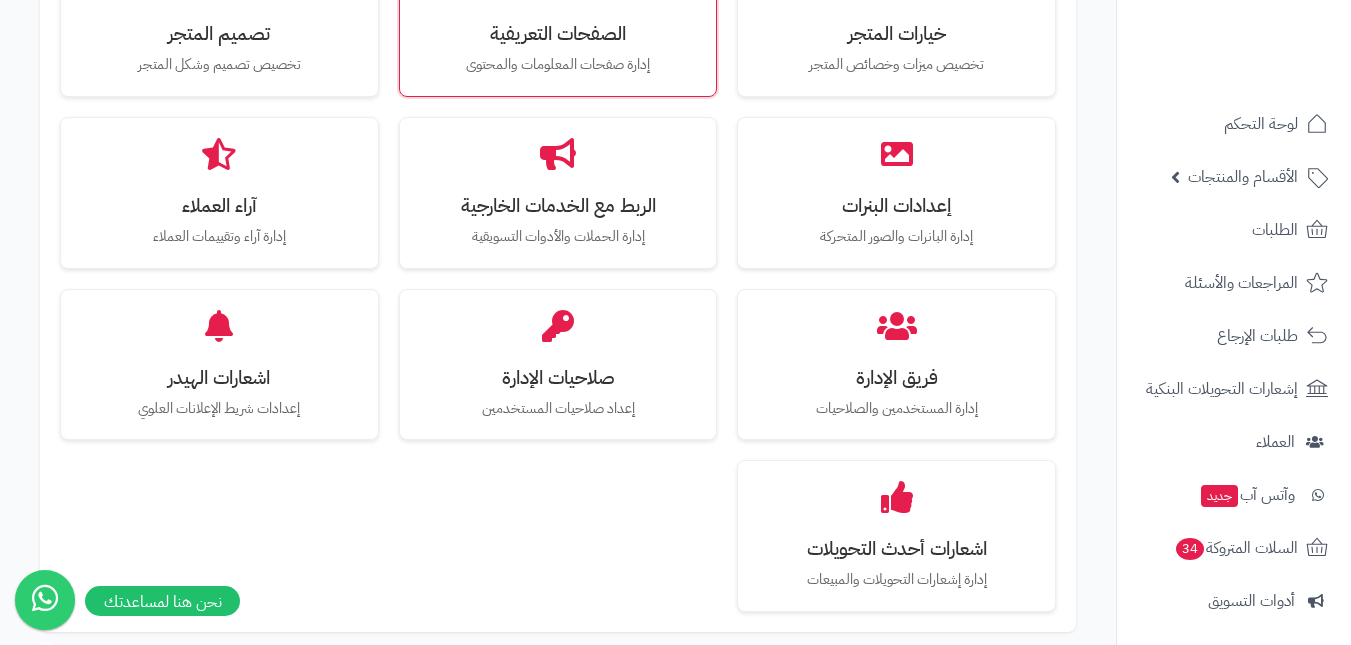 scroll, scrollTop: 700, scrollLeft: 0, axis: vertical 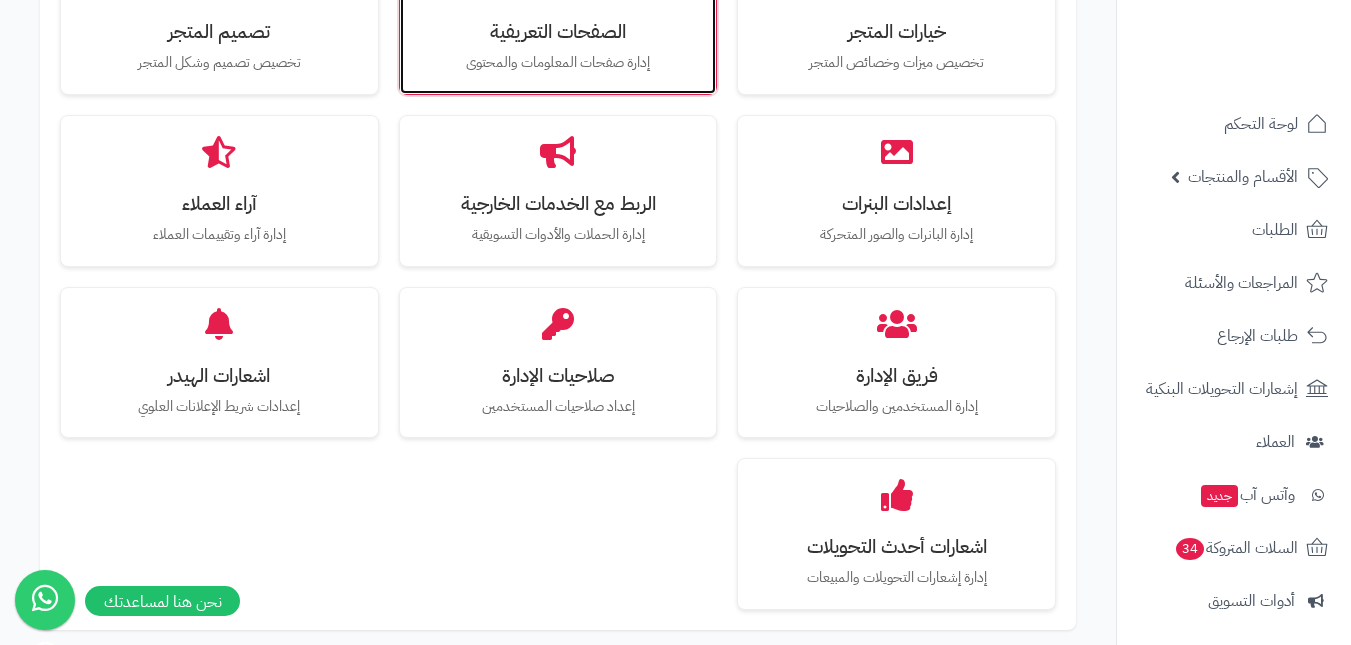 click on "إدارة صفحات المعلومات والمحتوى" at bounding box center [558, 63] 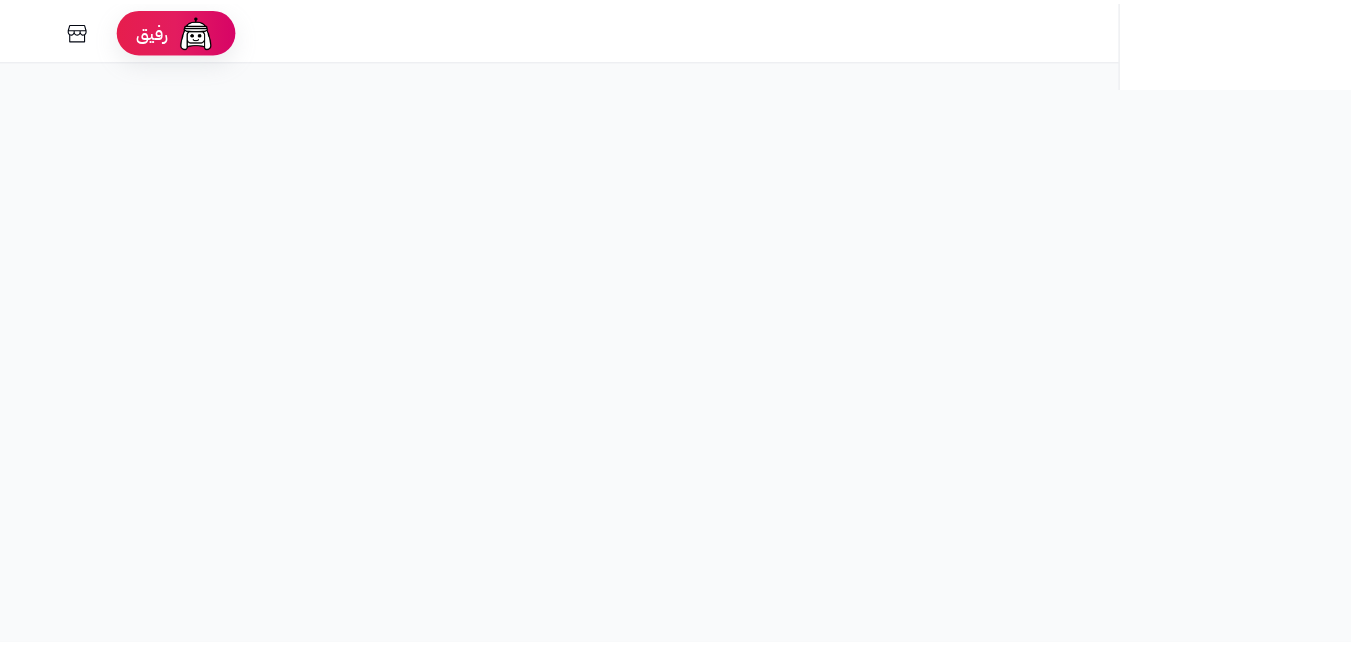 scroll, scrollTop: 0, scrollLeft: 0, axis: both 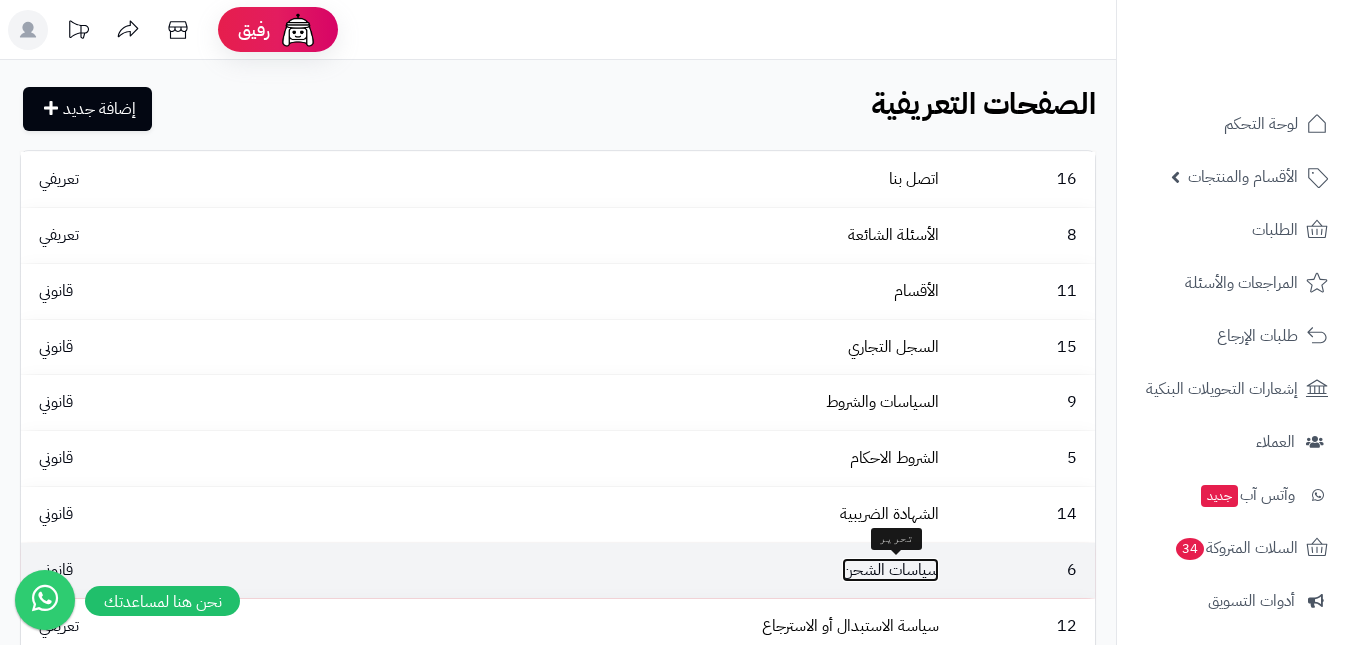 click on "سياسات الشحن" at bounding box center (890, 570) 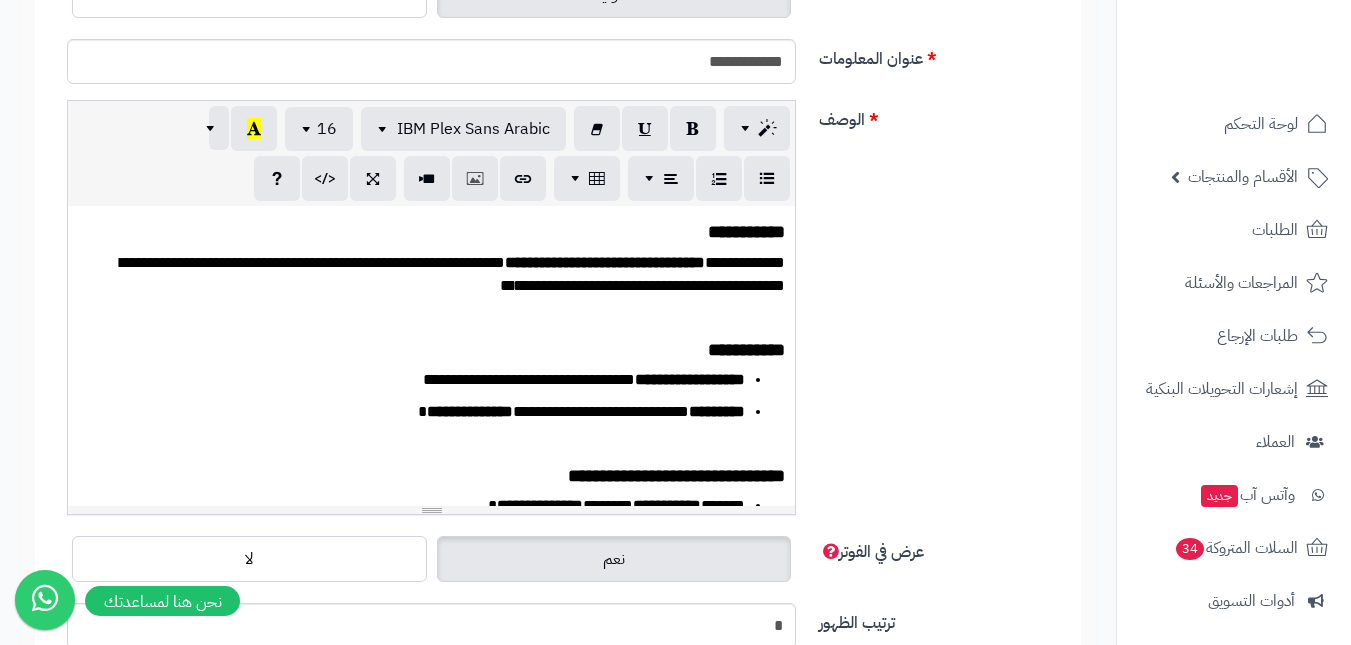 scroll, scrollTop: 400, scrollLeft: 0, axis: vertical 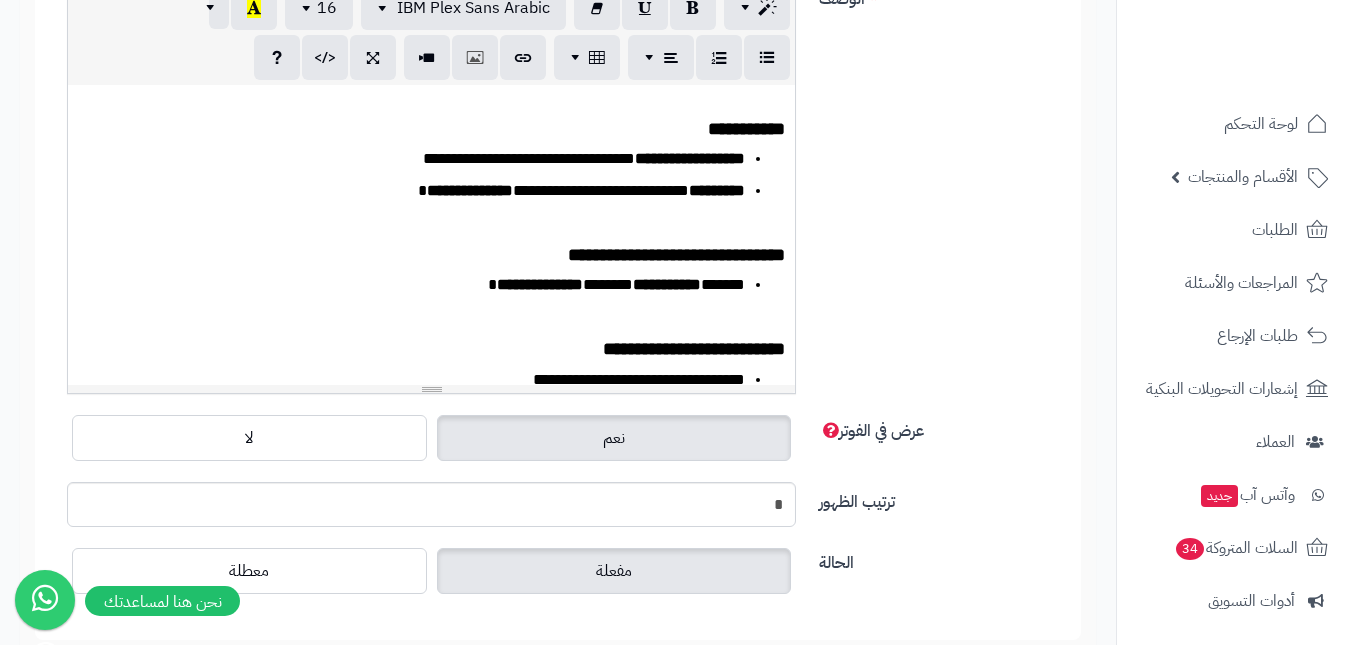 click on "[LAST] [LAST] [LAST] [LAST]" at bounding box center (419, 191) 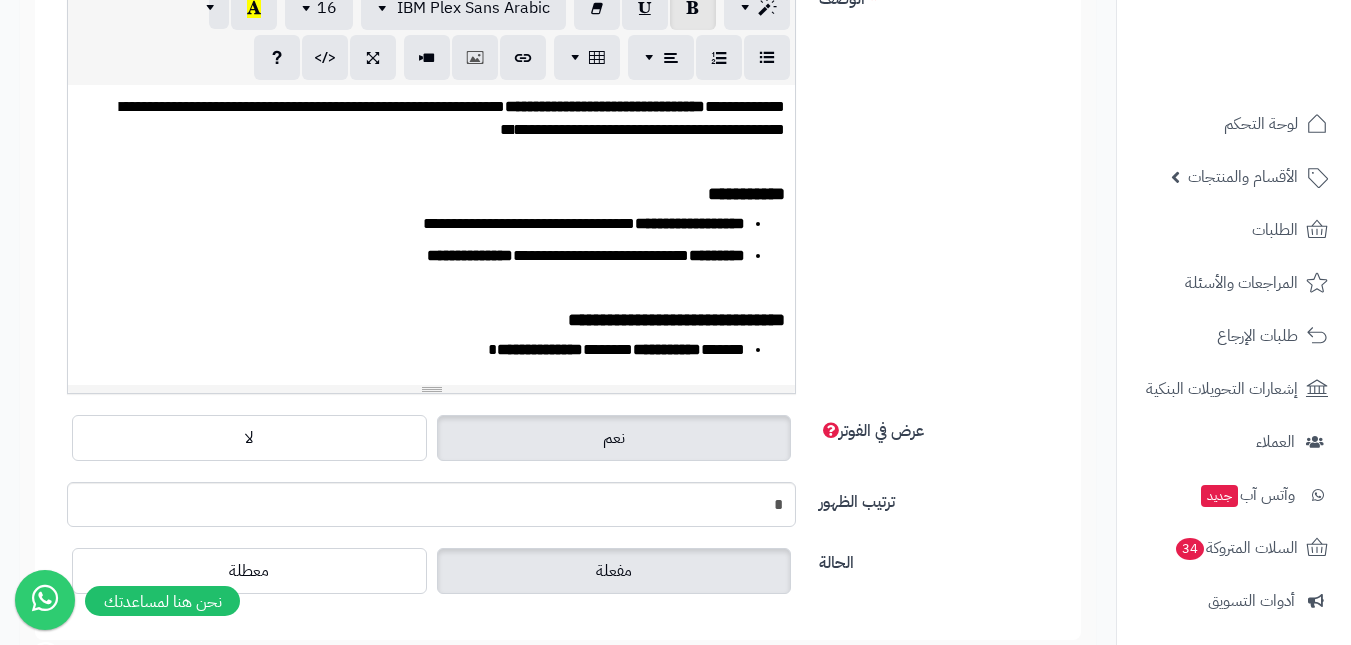 scroll, scrollTop: 0, scrollLeft: 0, axis: both 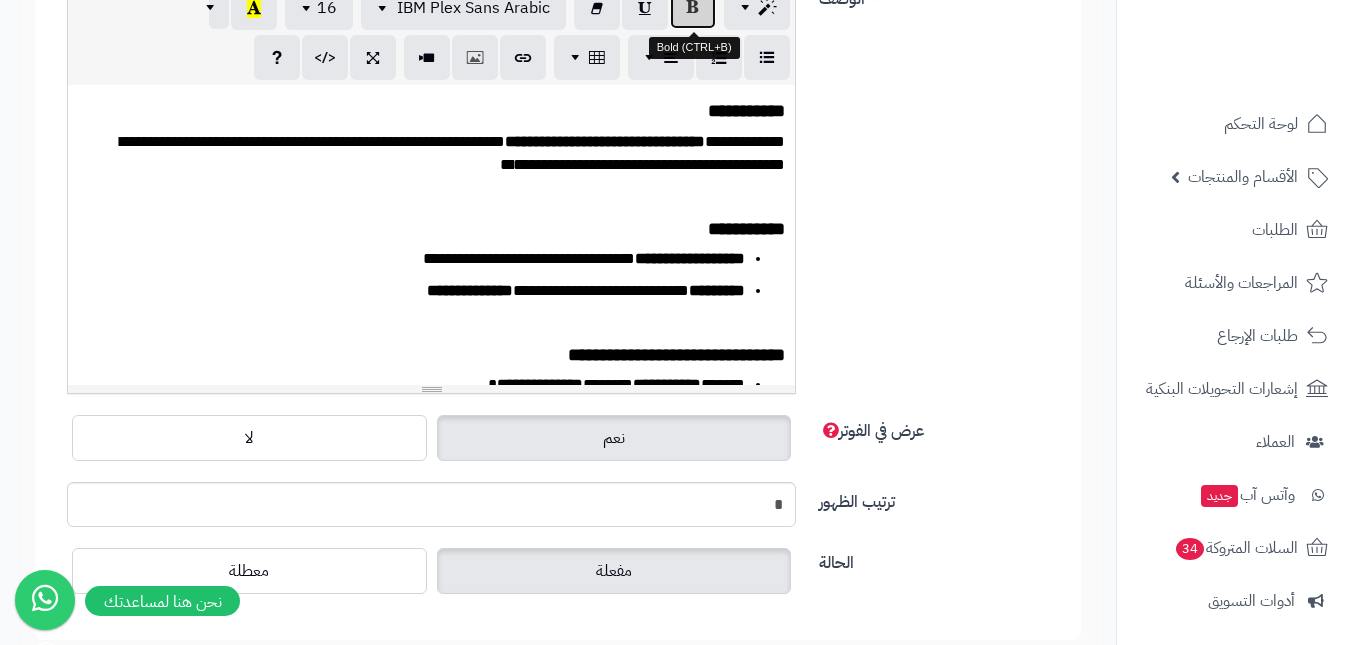 click at bounding box center [693, 6] 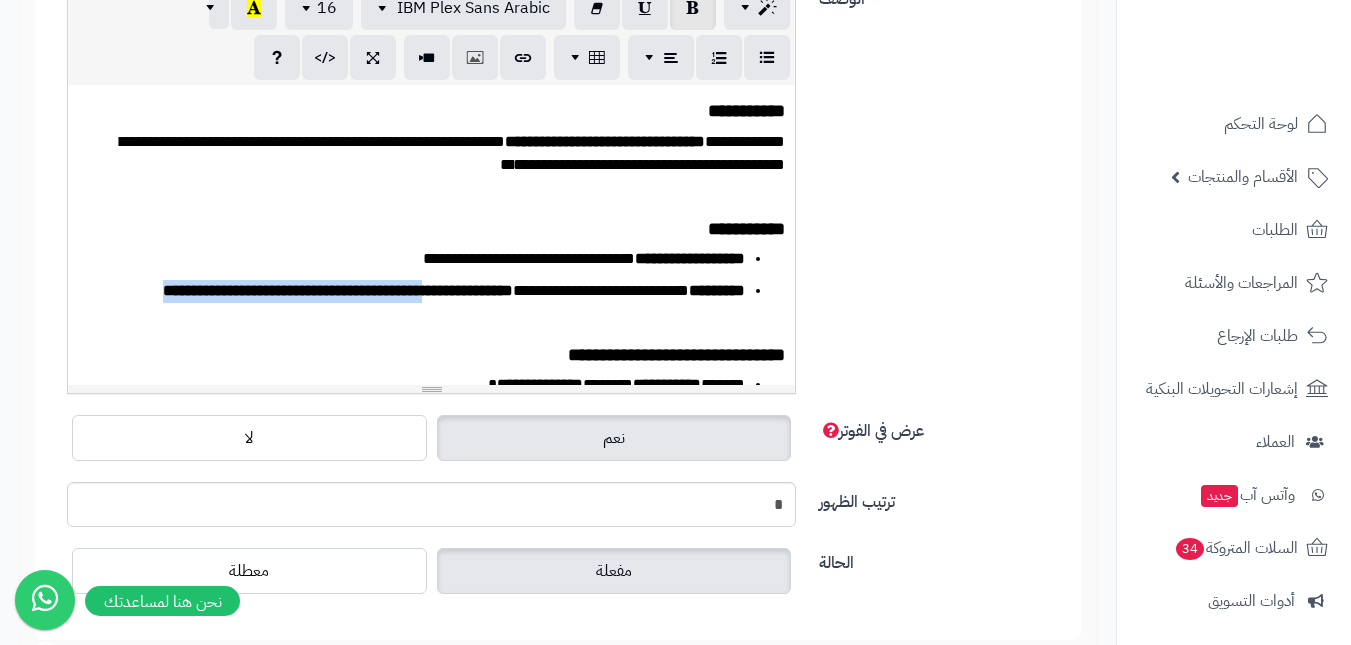 drag, startPoint x: 97, startPoint y: 288, endPoint x: 393, endPoint y: 284, distance: 296.02704 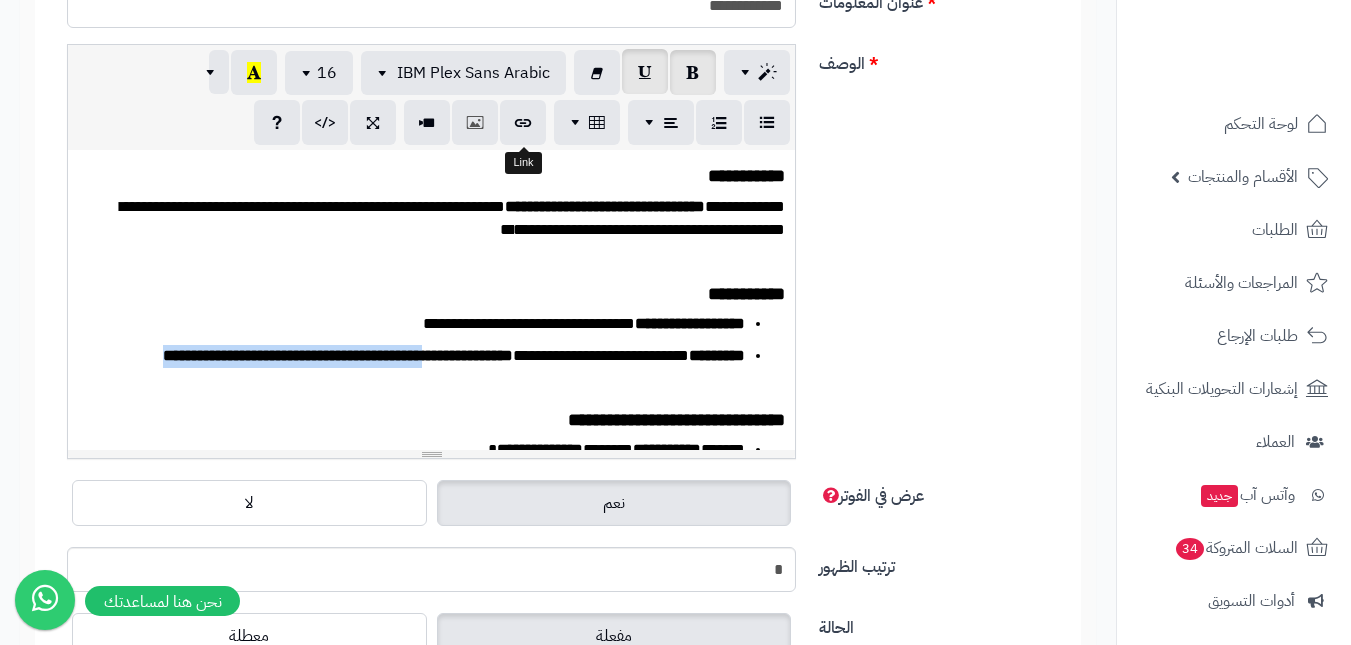 scroll, scrollTop: 300, scrollLeft: 0, axis: vertical 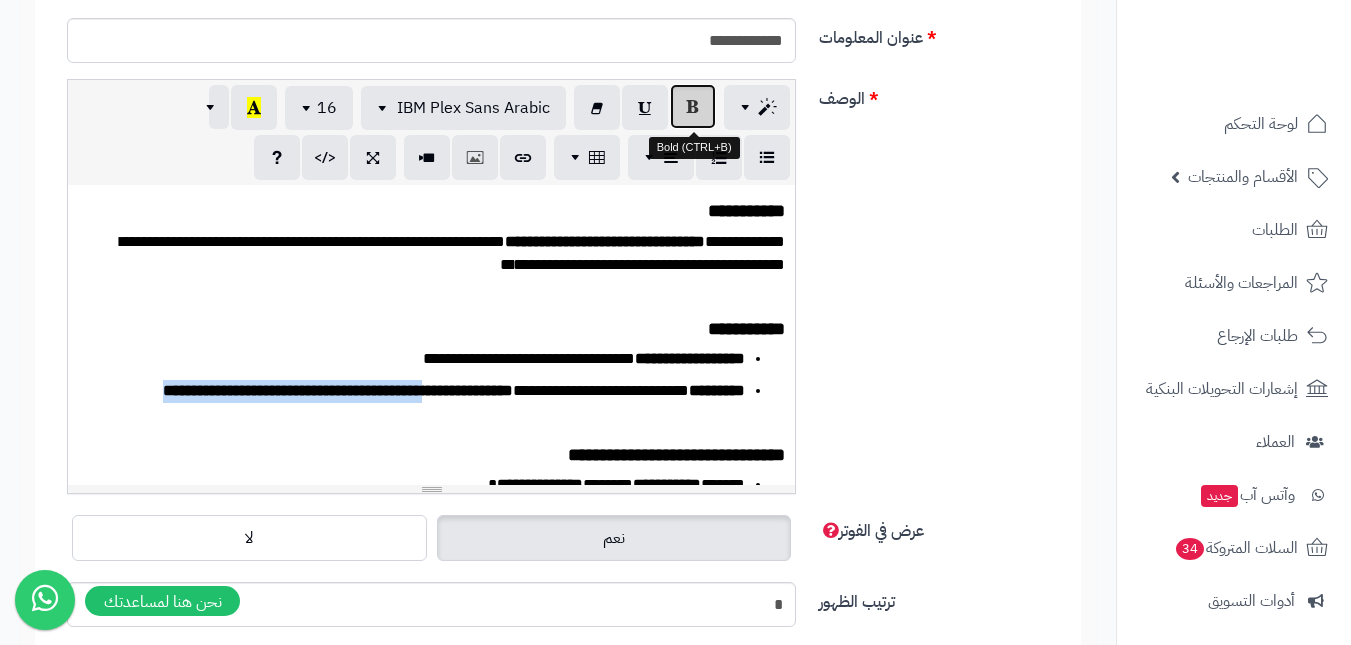 click at bounding box center [693, 106] 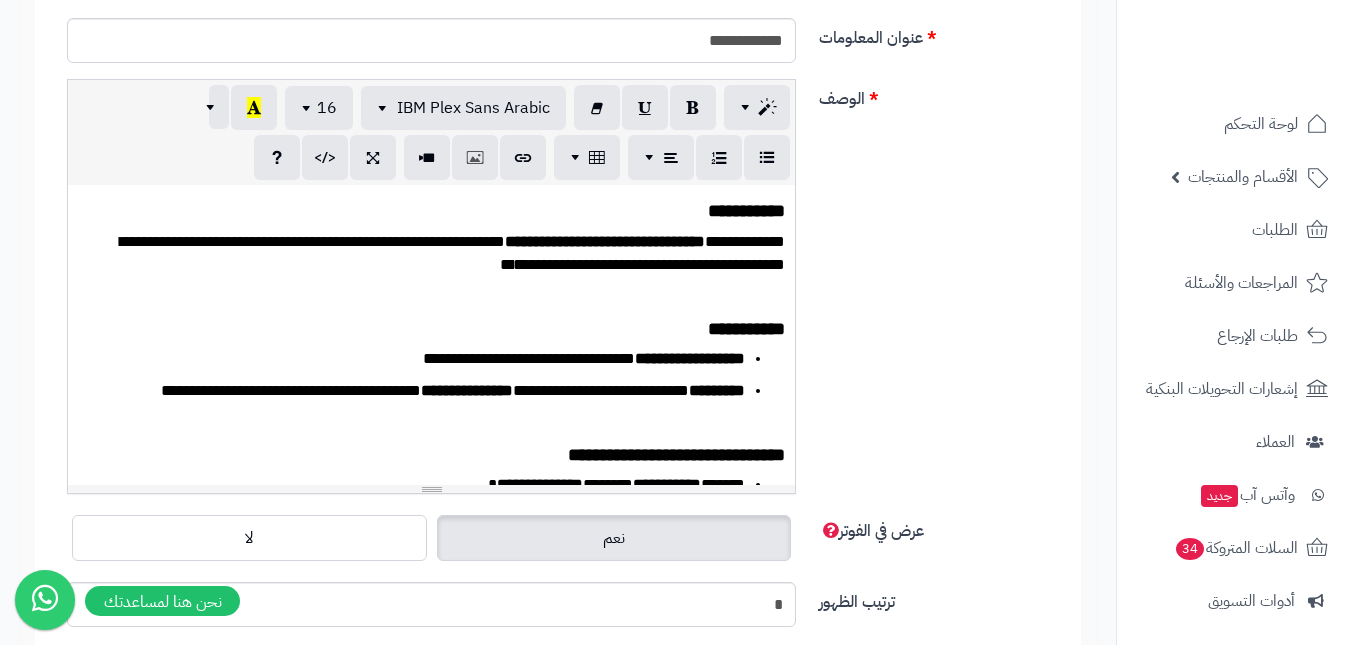 click on "**********" at bounding box center [431, 328] 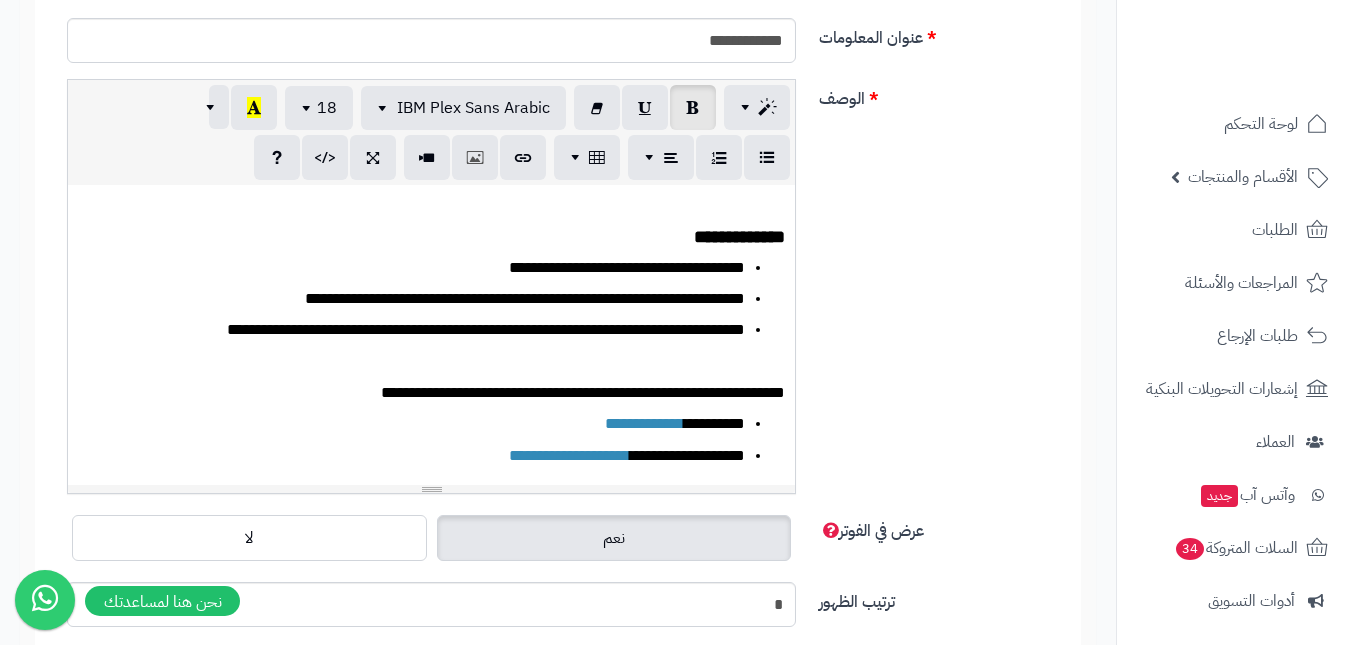 scroll, scrollTop: 722, scrollLeft: 0, axis: vertical 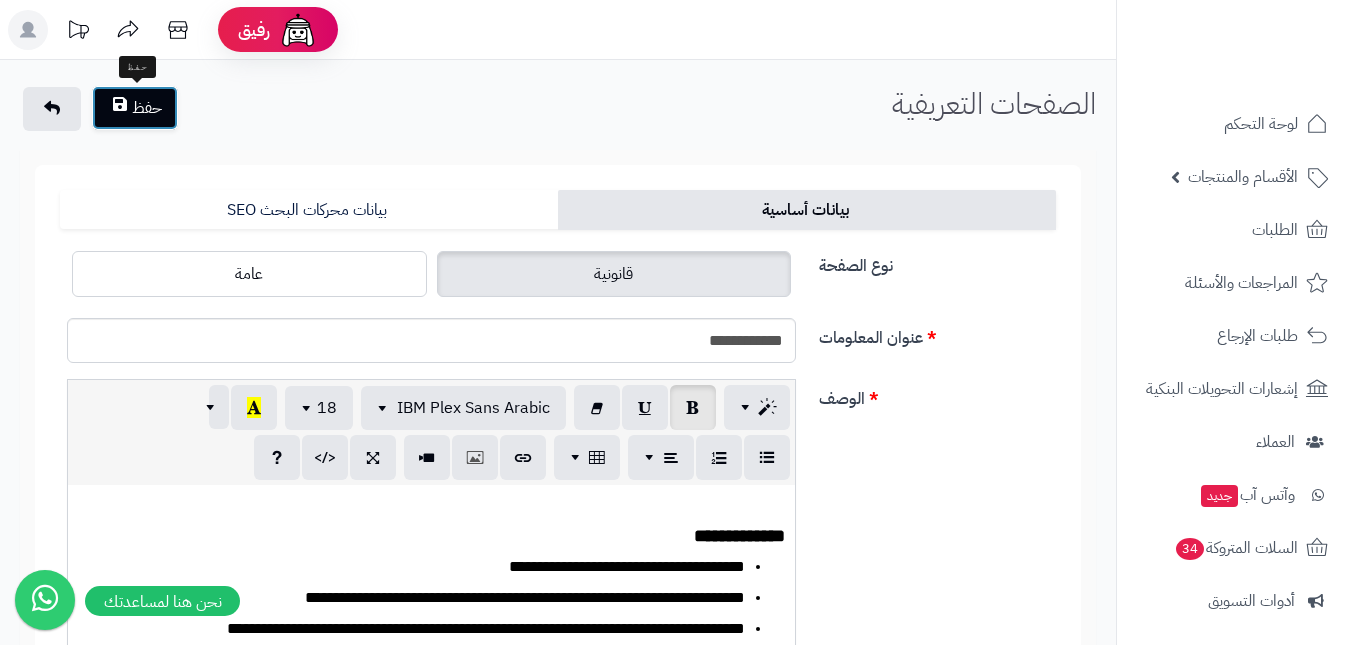 click on "حفظ" at bounding box center (135, 108) 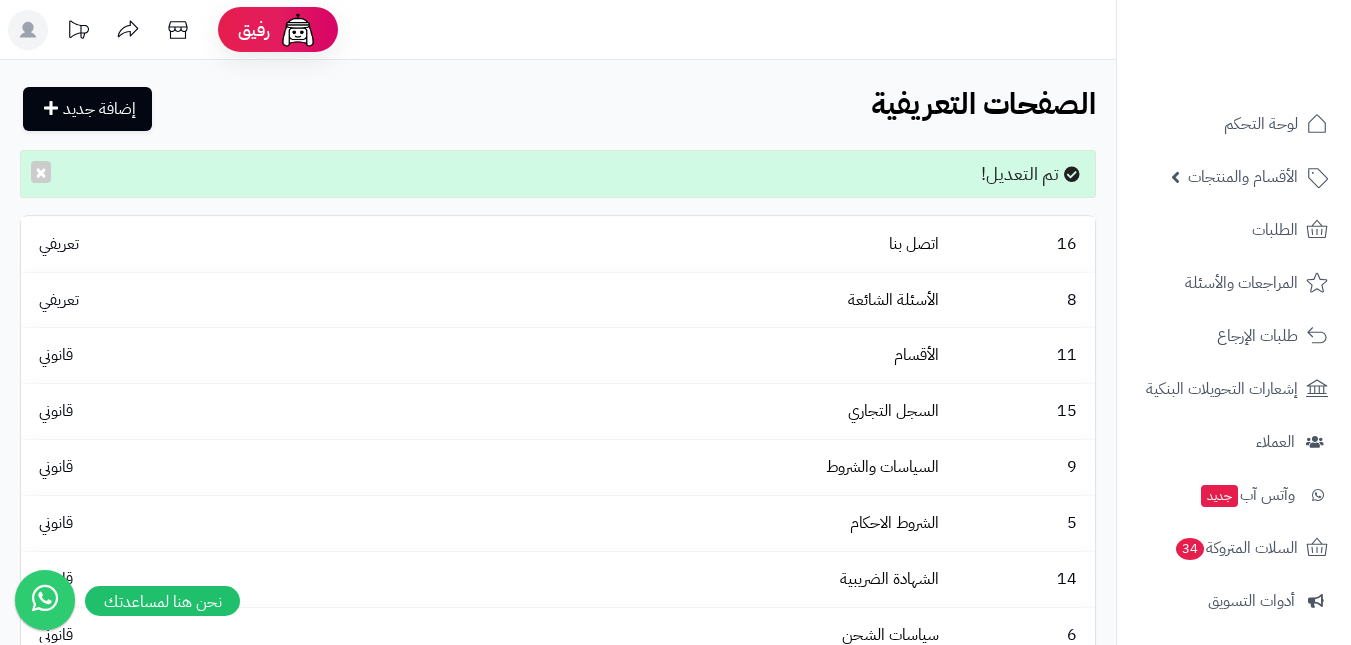 scroll, scrollTop: 0, scrollLeft: 0, axis: both 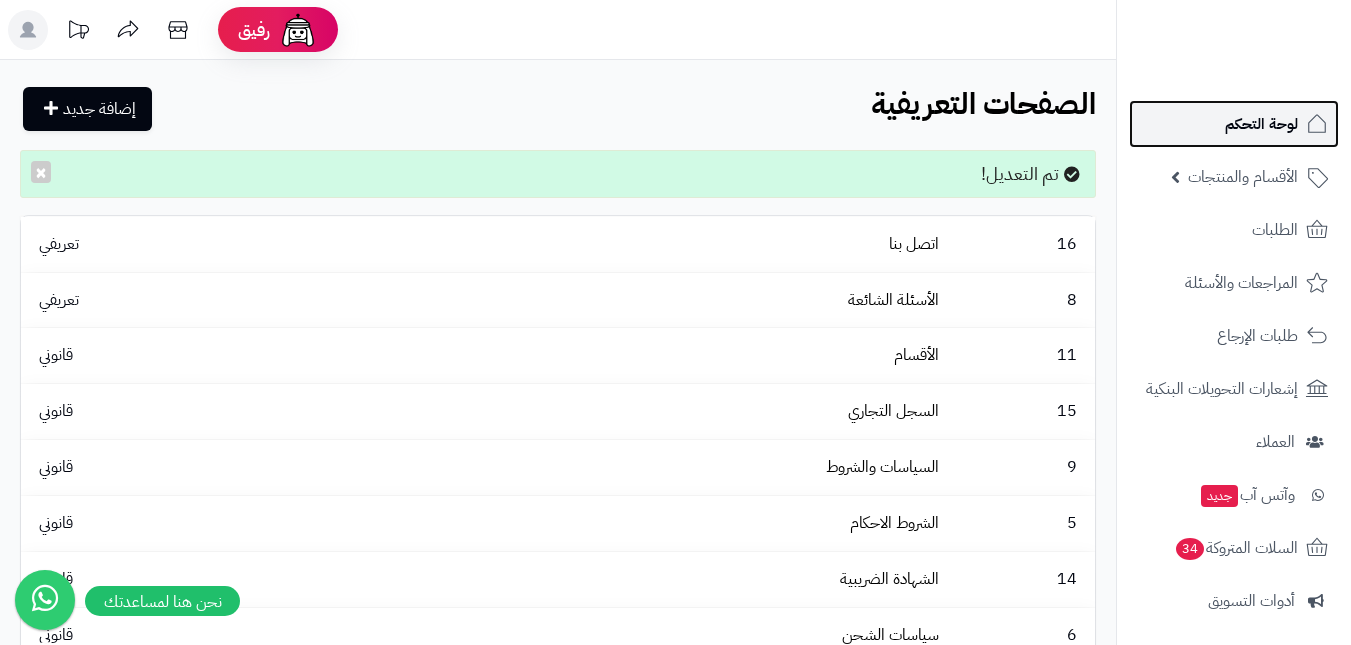 click on "لوحة التحكم" at bounding box center [1234, 124] 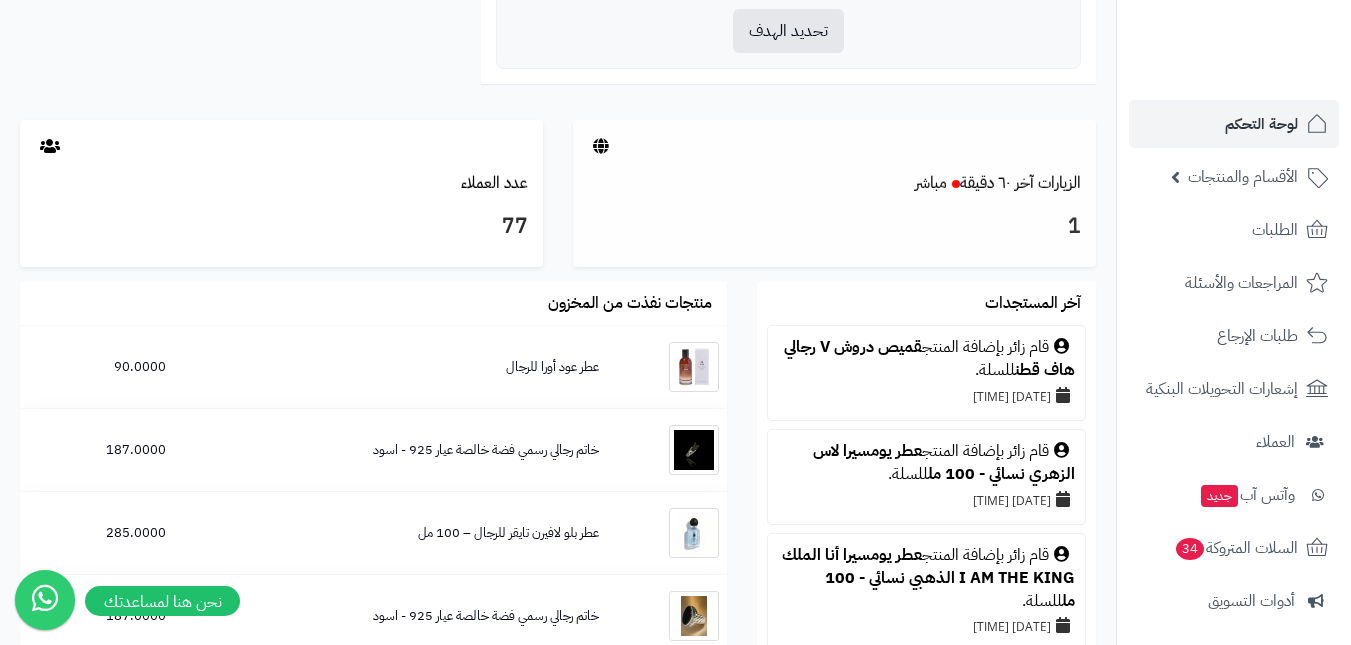 scroll, scrollTop: 1235, scrollLeft: 0, axis: vertical 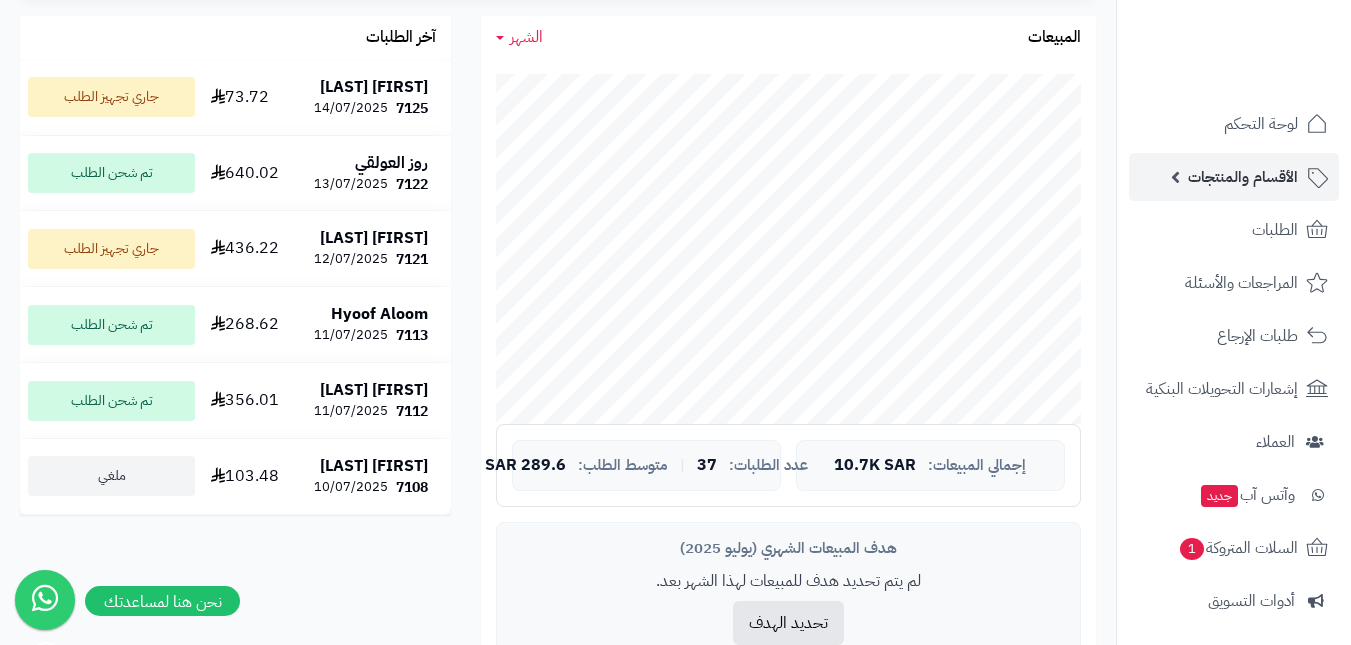 click on "الأقسام والمنتجات" at bounding box center (1243, 177) 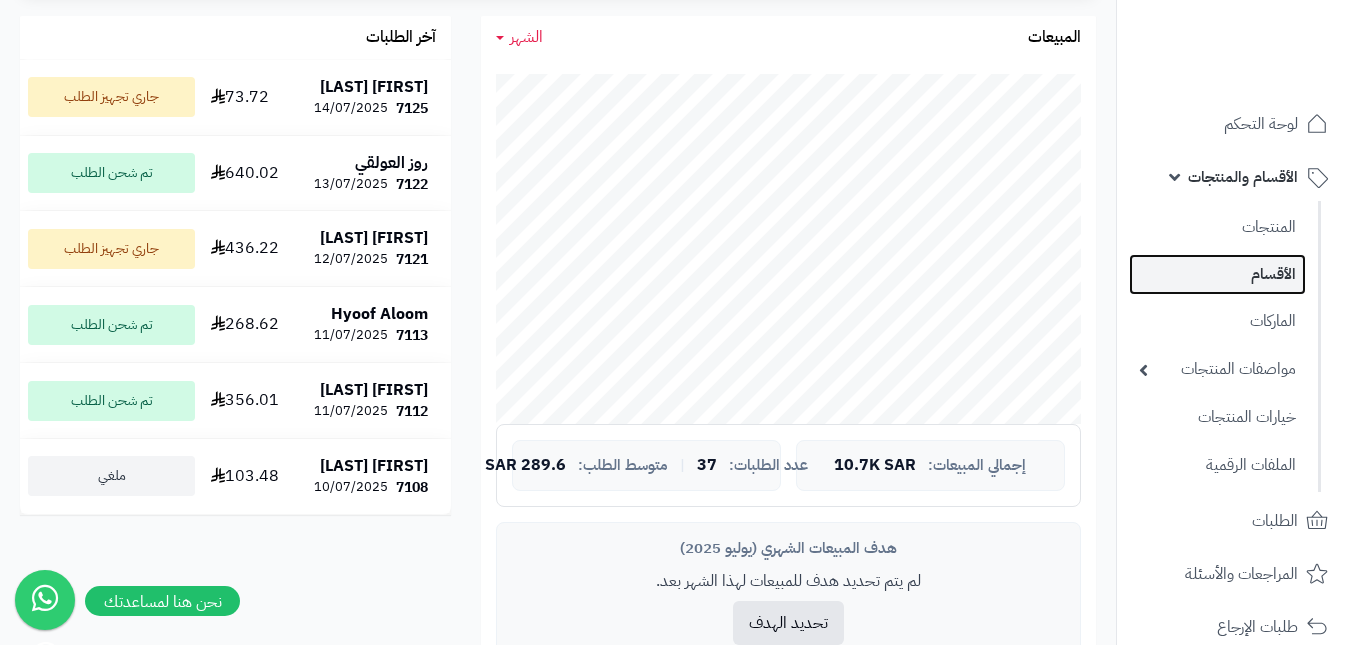 click on "الأقسام" at bounding box center [1217, 274] 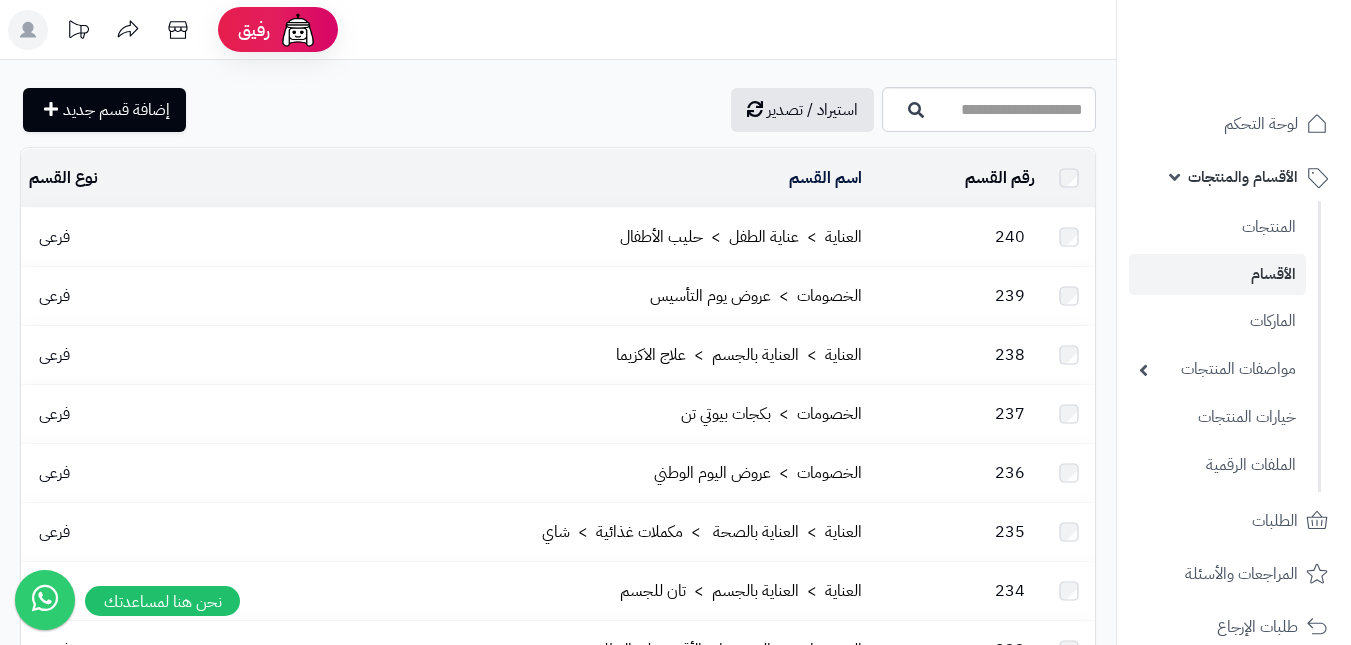 scroll, scrollTop: 0, scrollLeft: 0, axis: both 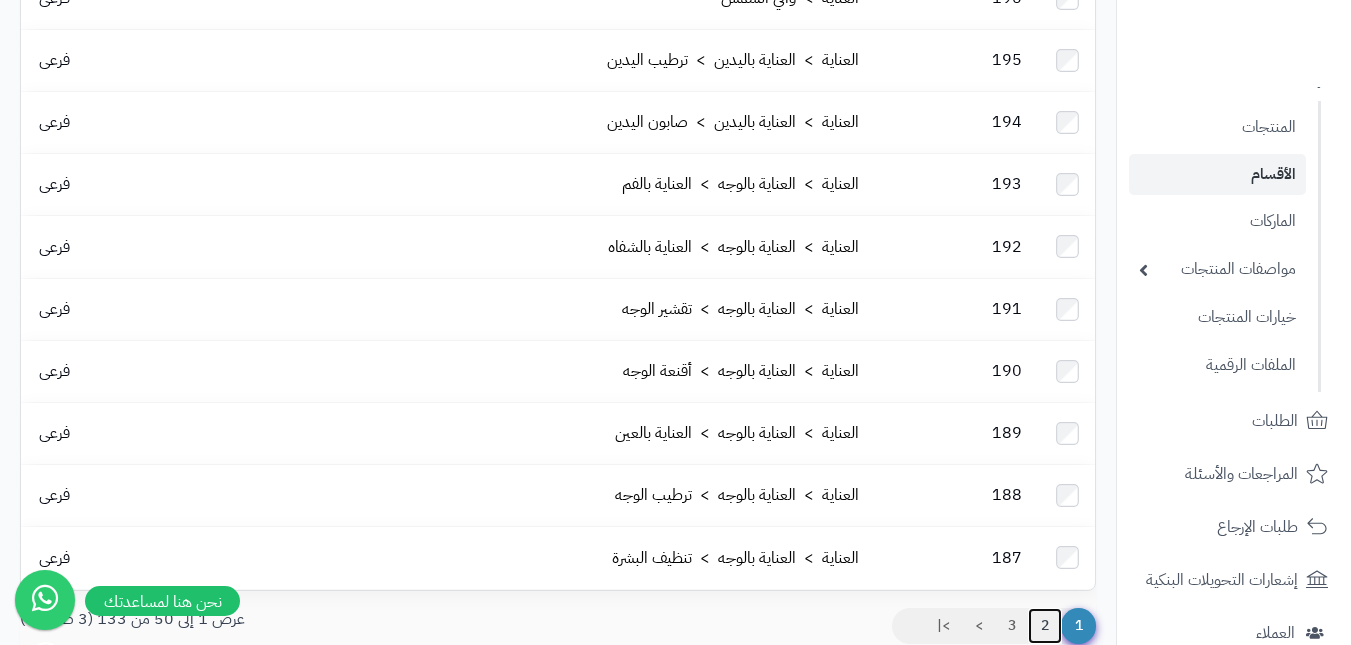click on "2" at bounding box center [1045, 626] 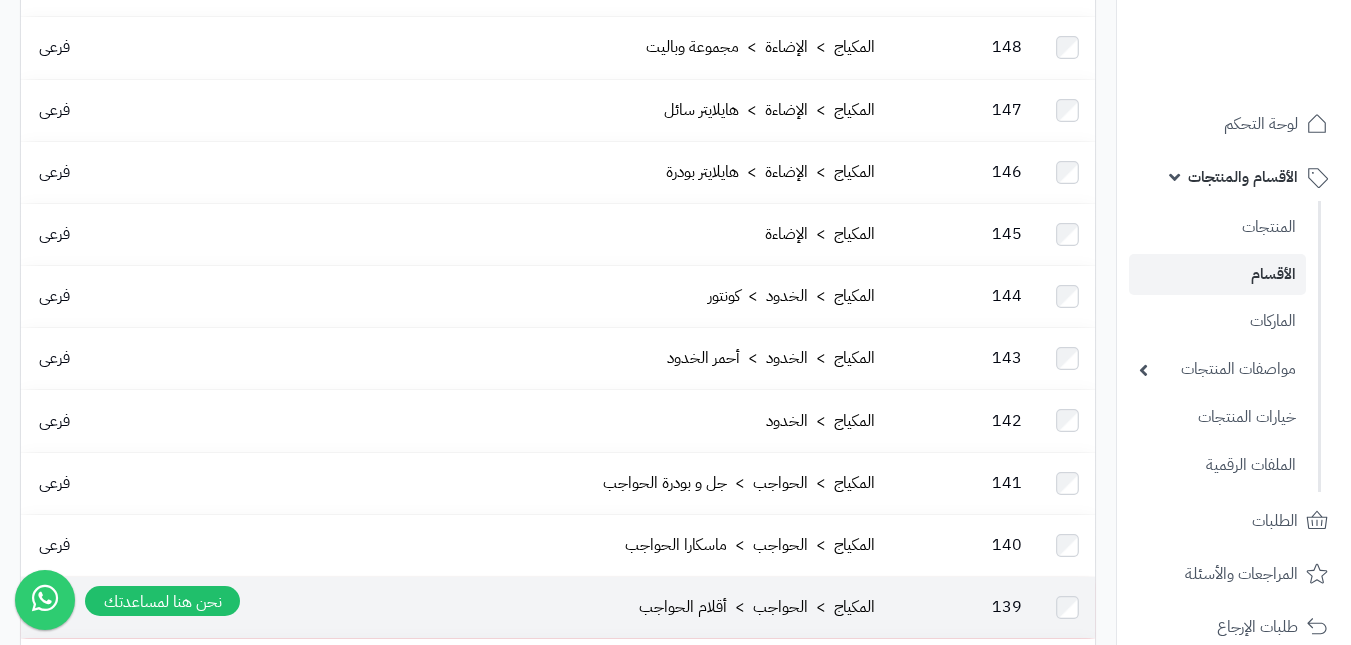 scroll, scrollTop: 2731, scrollLeft: 0, axis: vertical 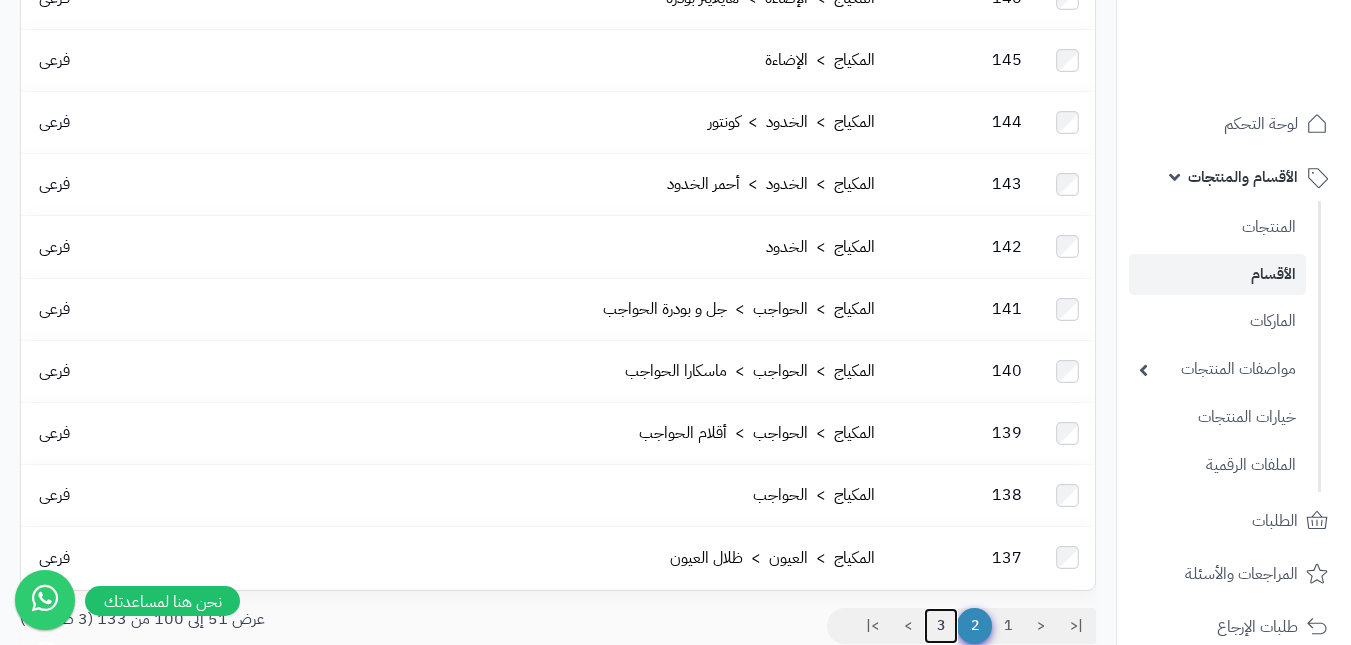 click on "3" at bounding box center [941, 626] 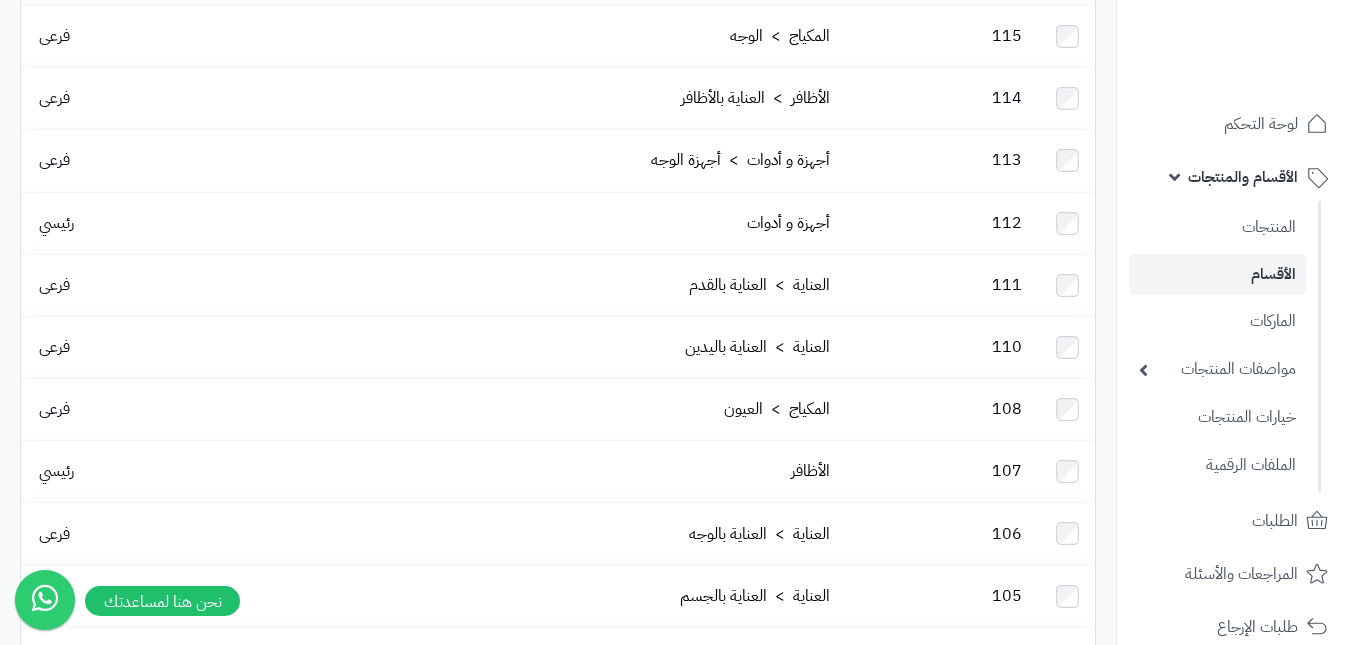scroll, scrollTop: 1728, scrollLeft: 0, axis: vertical 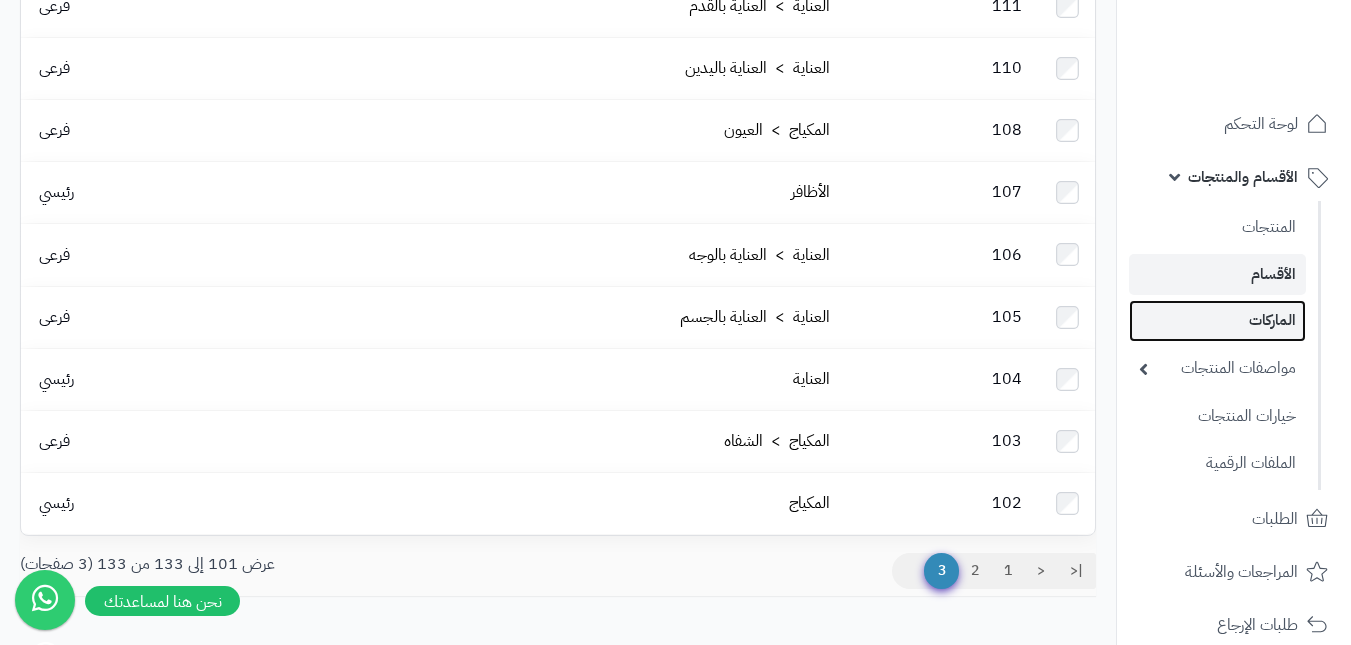click on "الماركات" at bounding box center (1217, 320) 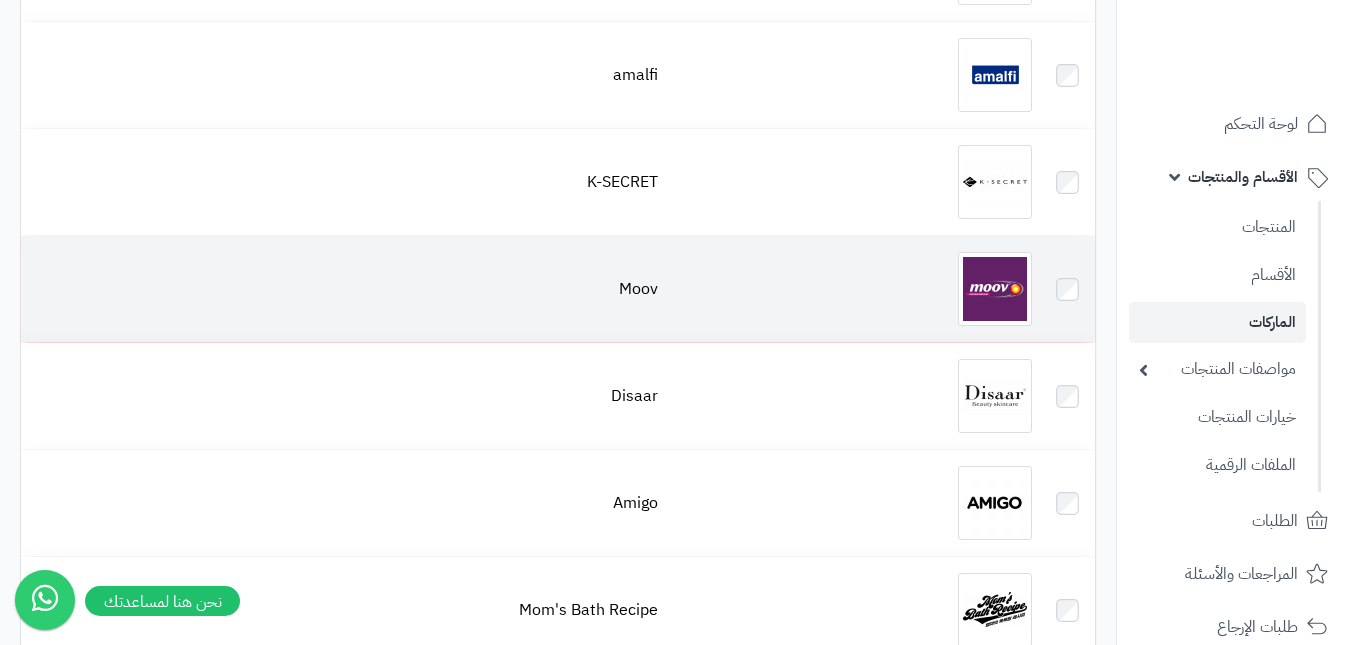scroll, scrollTop: 3300, scrollLeft: 0, axis: vertical 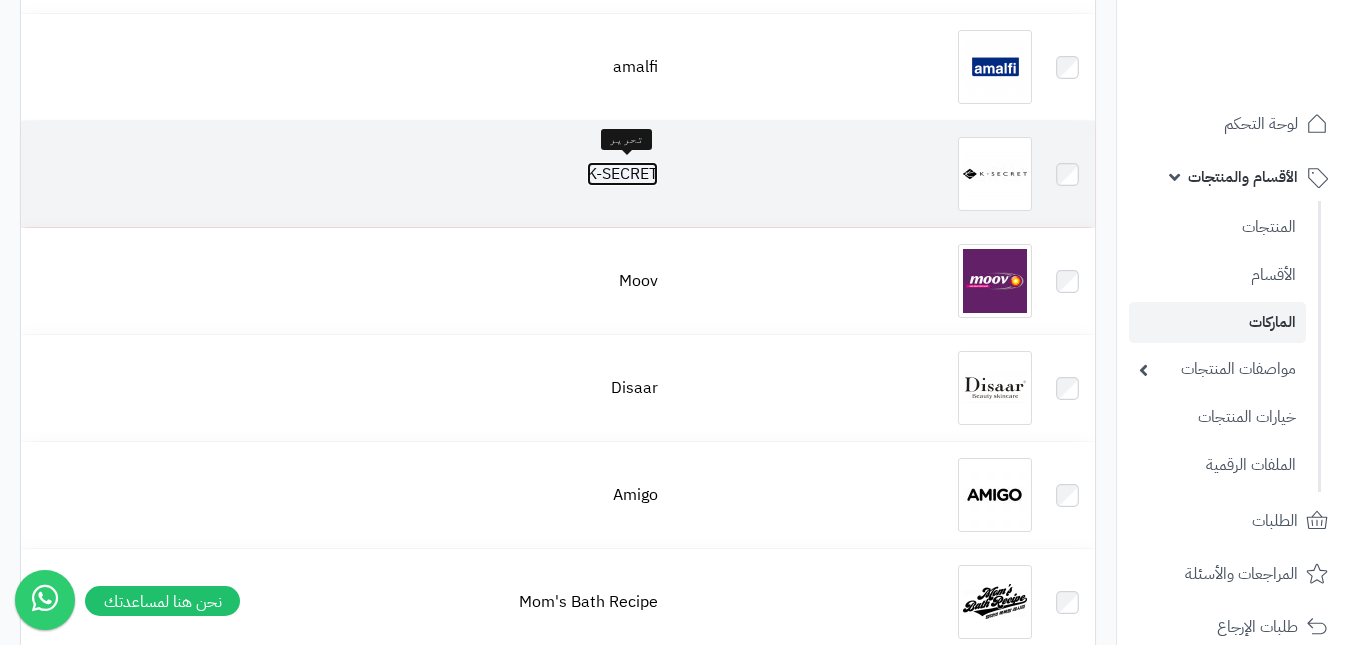 click on "K-SECRET" at bounding box center (622, 174) 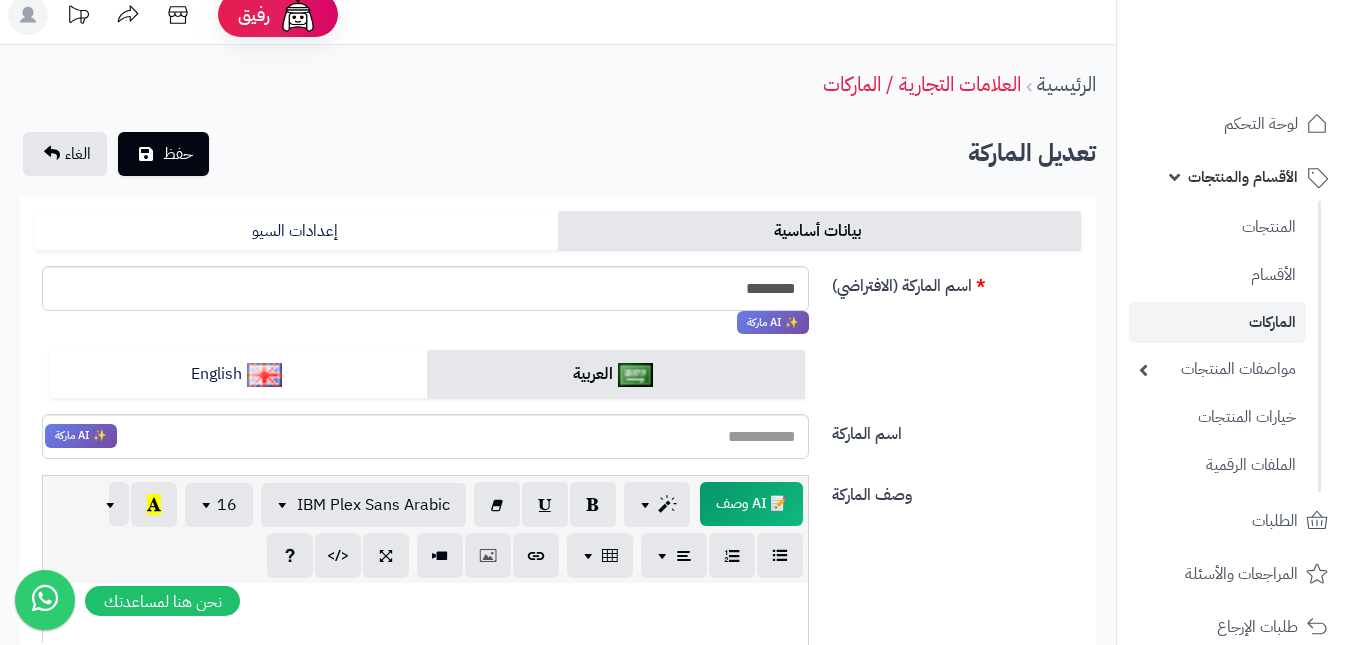 scroll, scrollTop: 0, scrollLeft: 0, axis: both 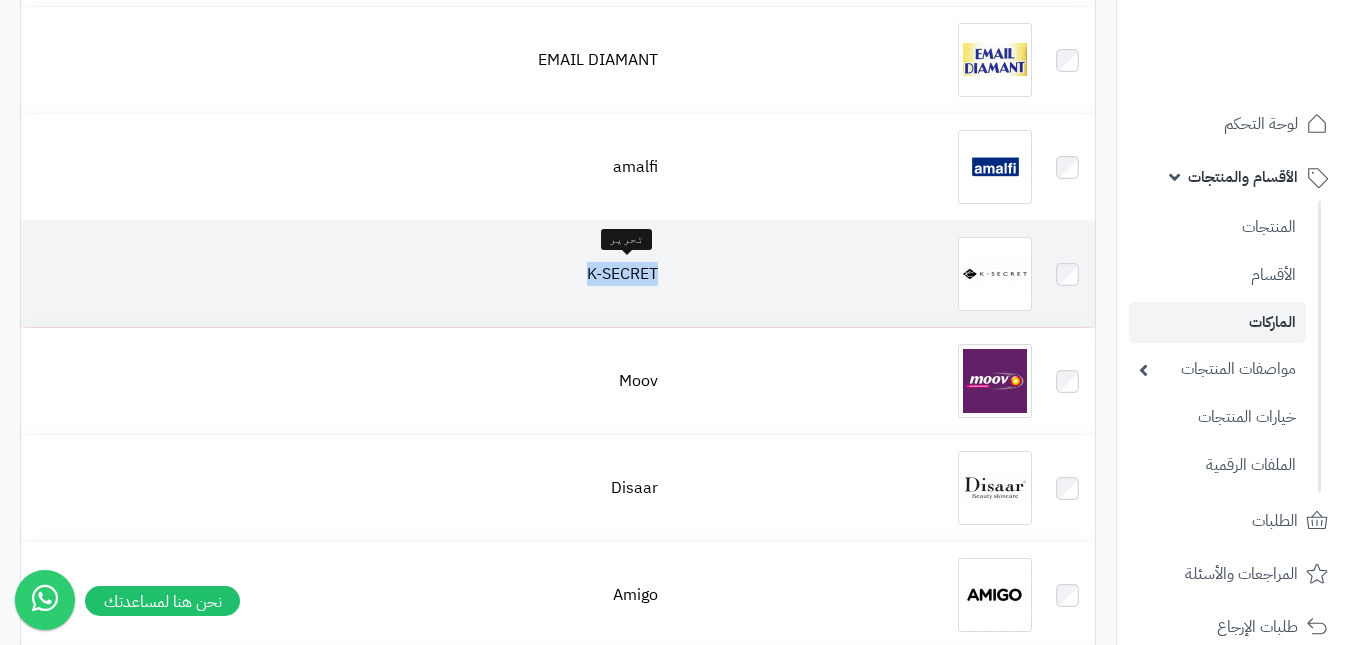 drag, startPoint x: 558, startPoint y: 277, endPoint x: 655, endPoint y: 271, distance: 97.18539 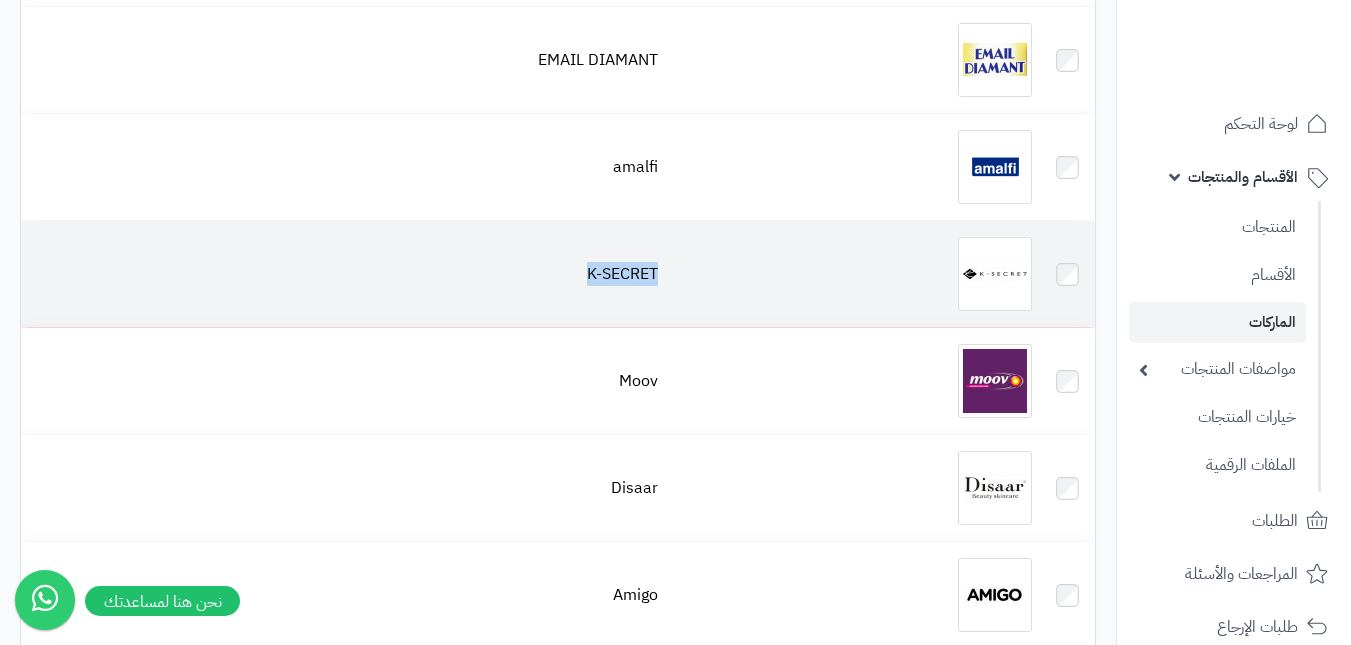 copy on "K-SECRET" 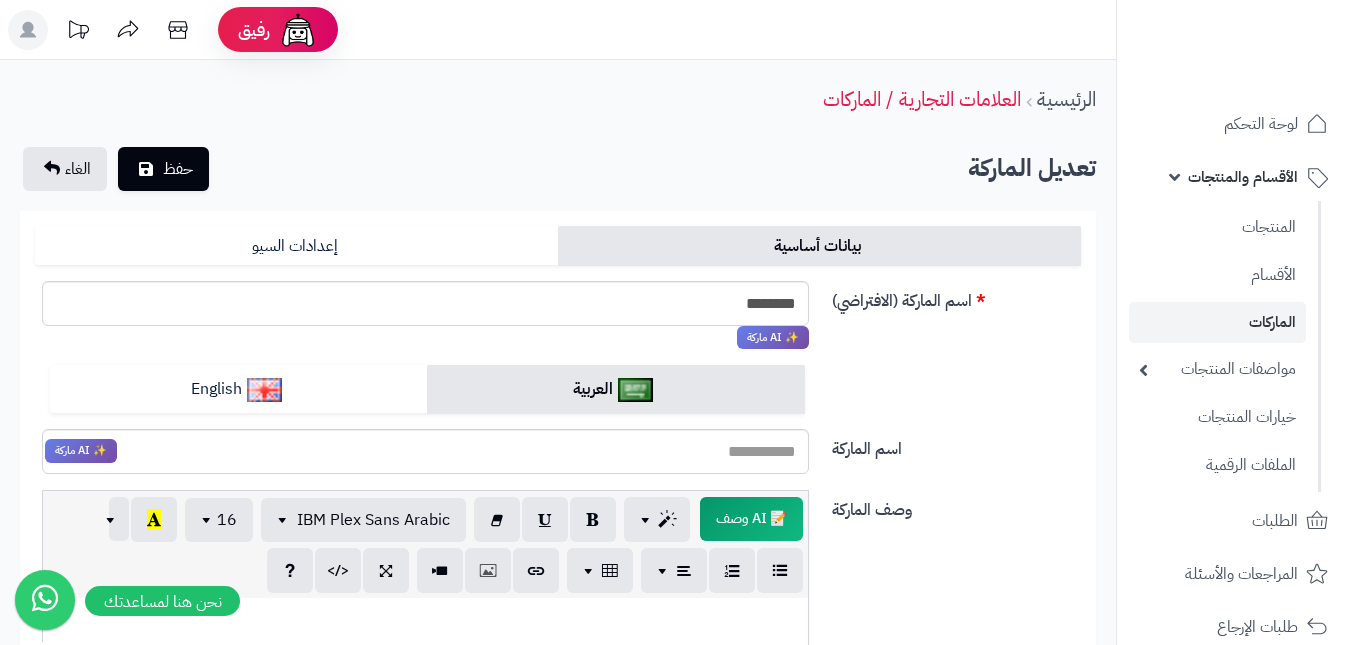 scroll, scrollTop: 0, scrollLeft: 0, axis: both 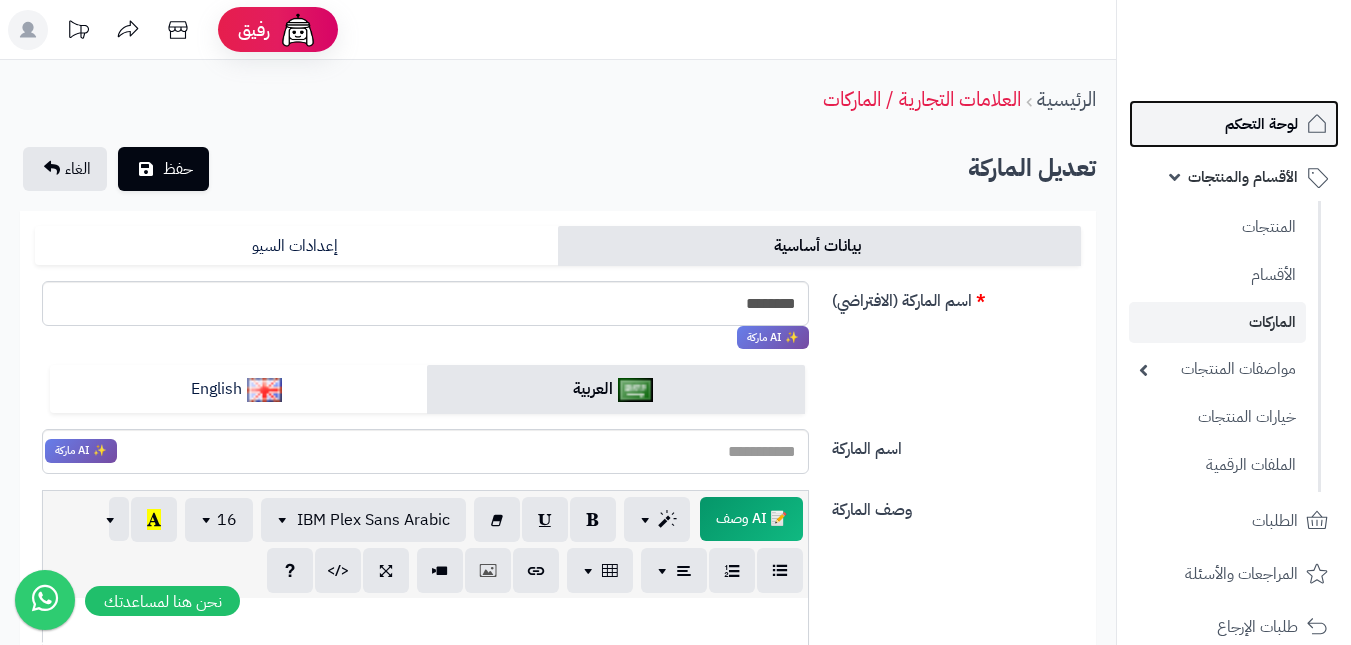 click on "لوحة التحكم" at bounding box center [1234, 124] 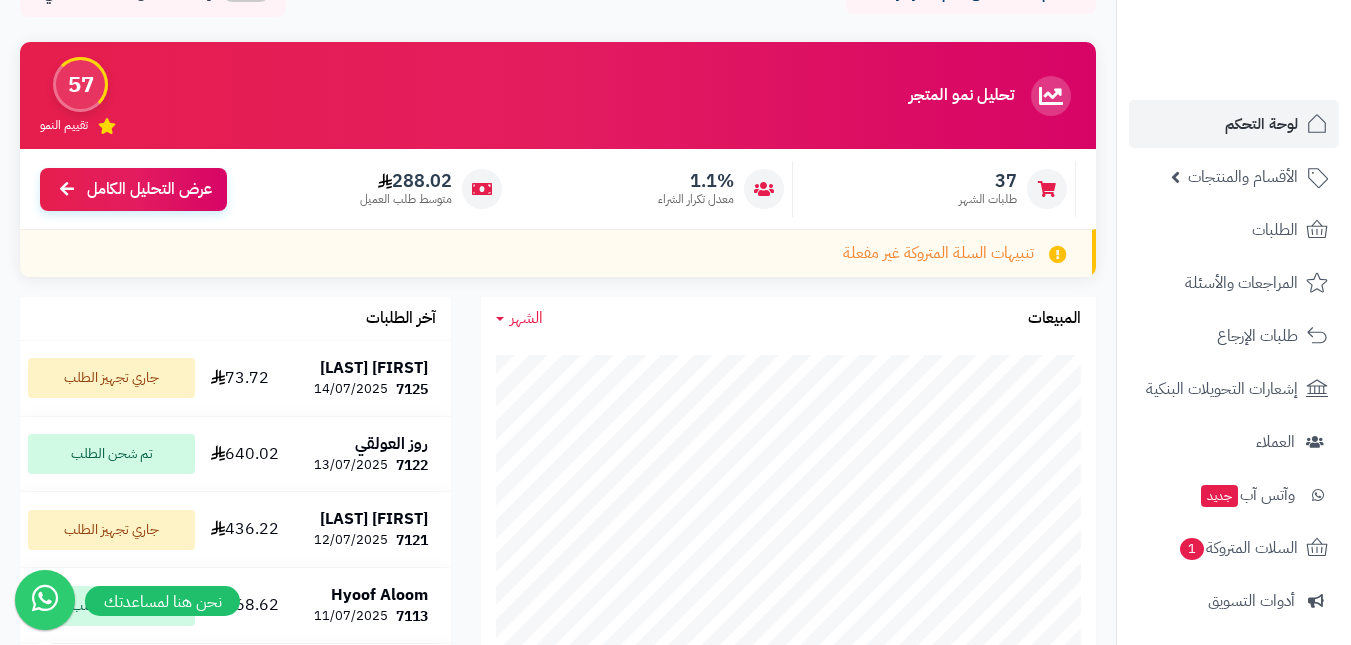 scroll, scrollTop: 400, scrollLeft: 0, axis: vertical 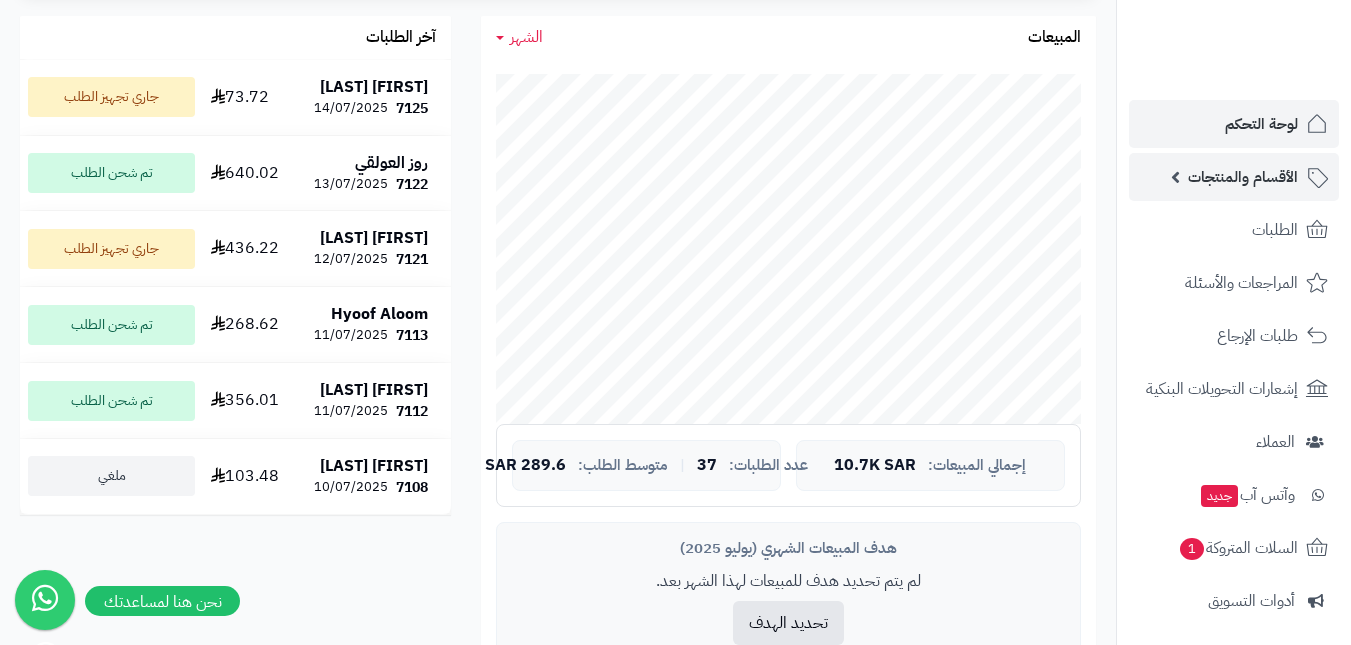 click on "الأقسام والمنتجات" at bounding box center (1243, 177) 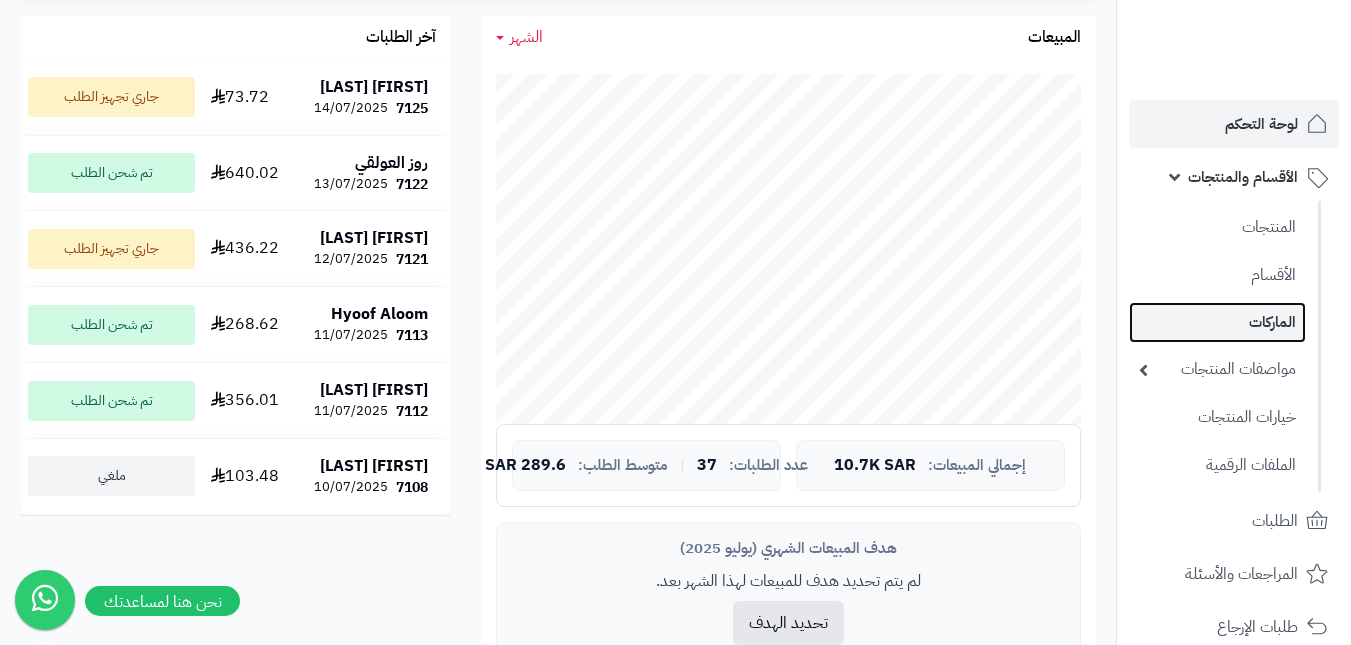 click on "الماركات" at bounding box center [1217, 322] 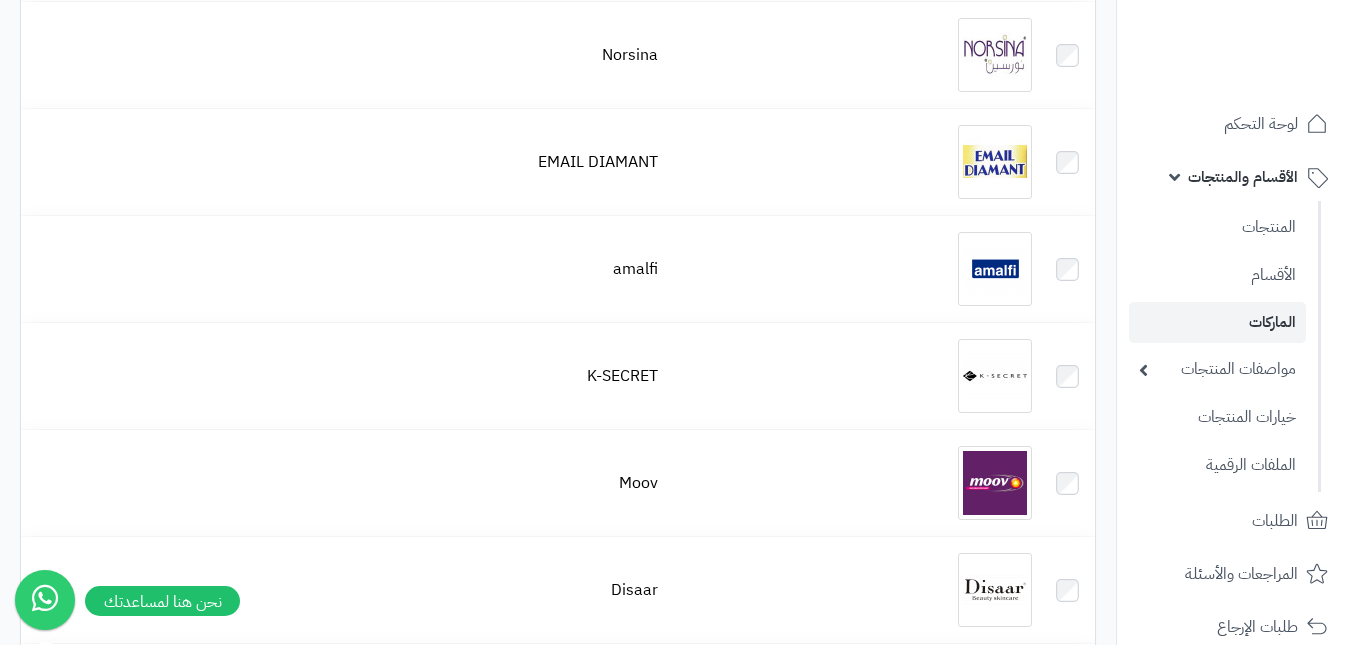 scroll, scrollTop: 3100, scrollLeft: 0, axis: vertical 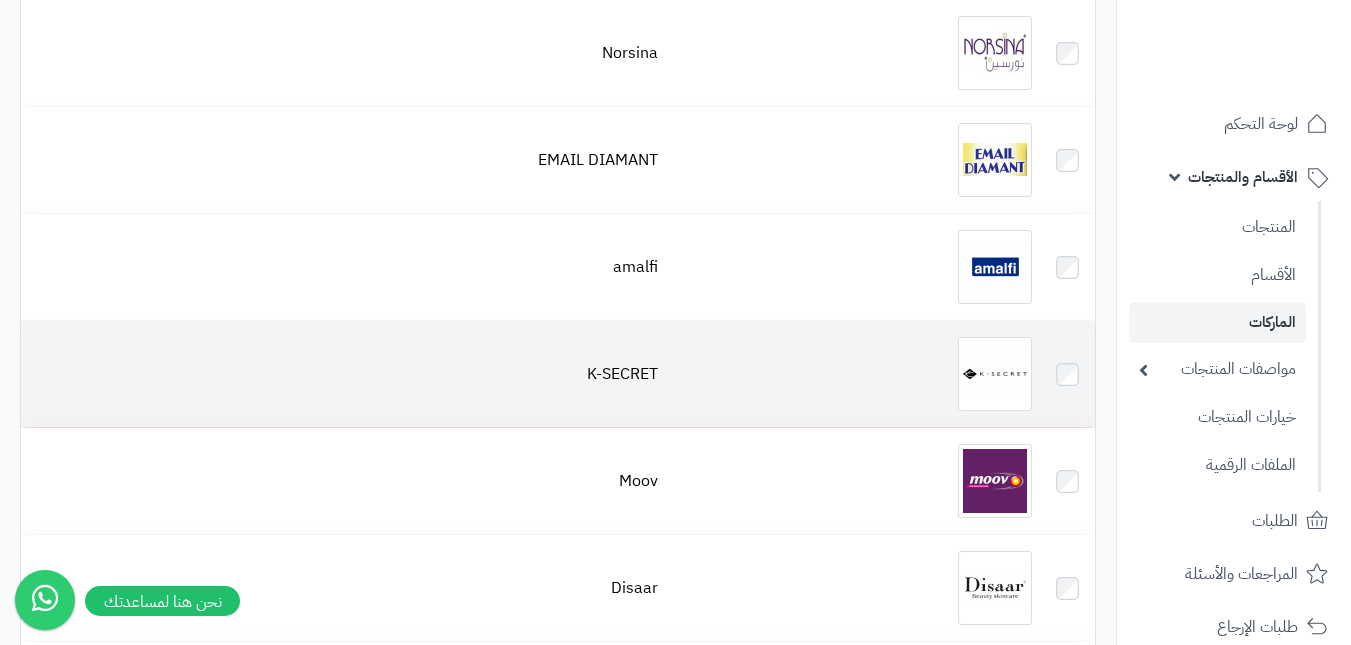click at bounding box center (853, 374) 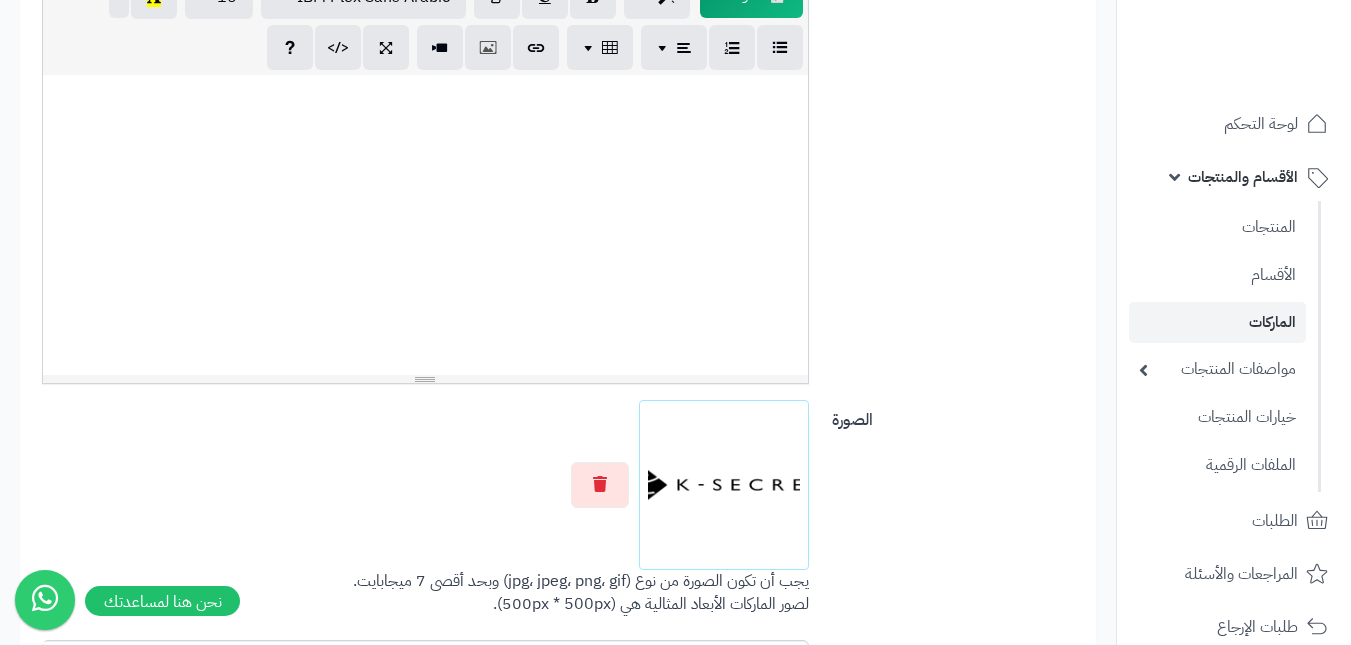 scroll, scrollTop: 818, scrollLeft: 0, axis: vertical 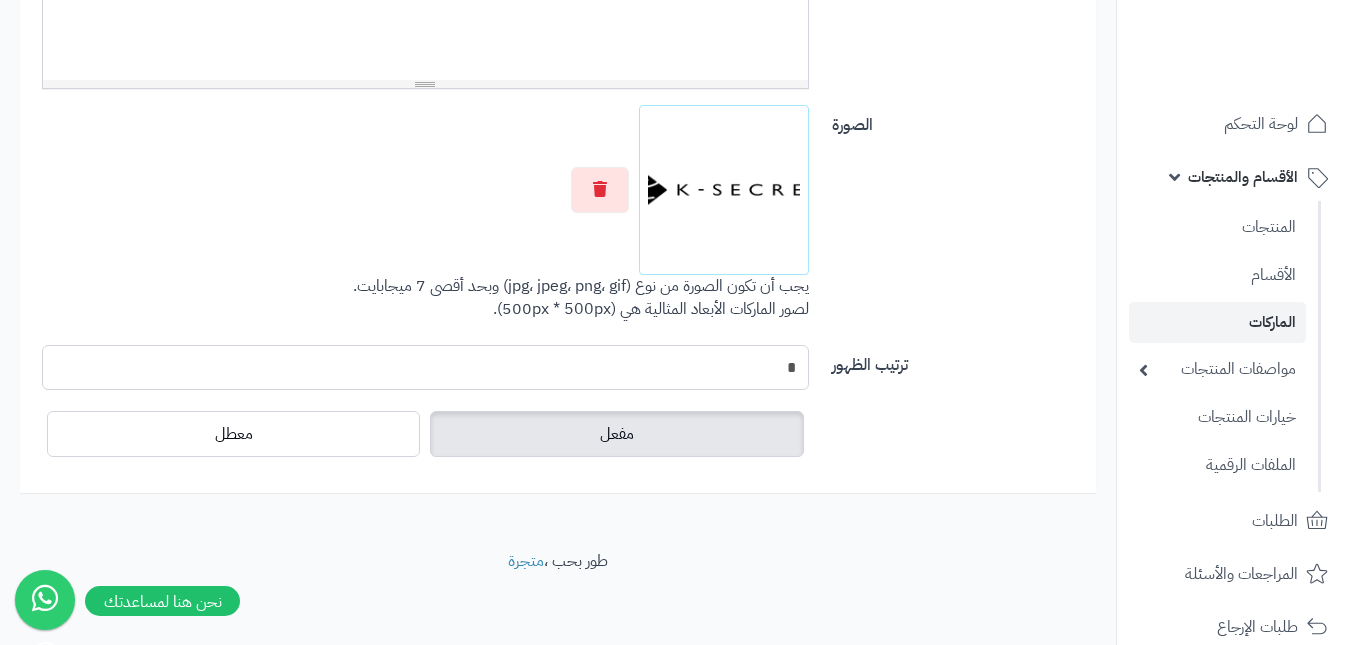 click on "*" at bounding box center [425, 367] 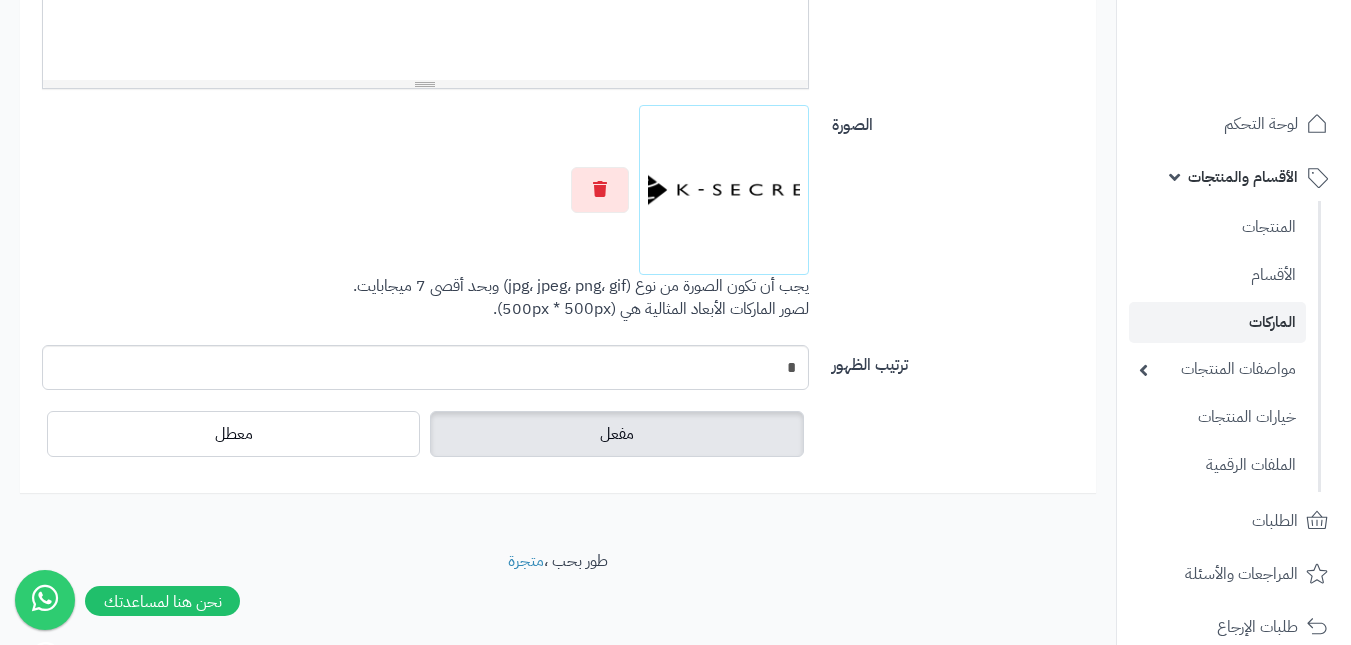 click on "الصورة
اختر الصورة الأساسية
يجب أن تكون الصورة من نوع (jpg، jpeg، png، gif) وبحد أقصى 7 ميجابايت.
لصور الماركات الأبعاد المثالية هي (500px * 500px)." at bounding box center (558, 225) 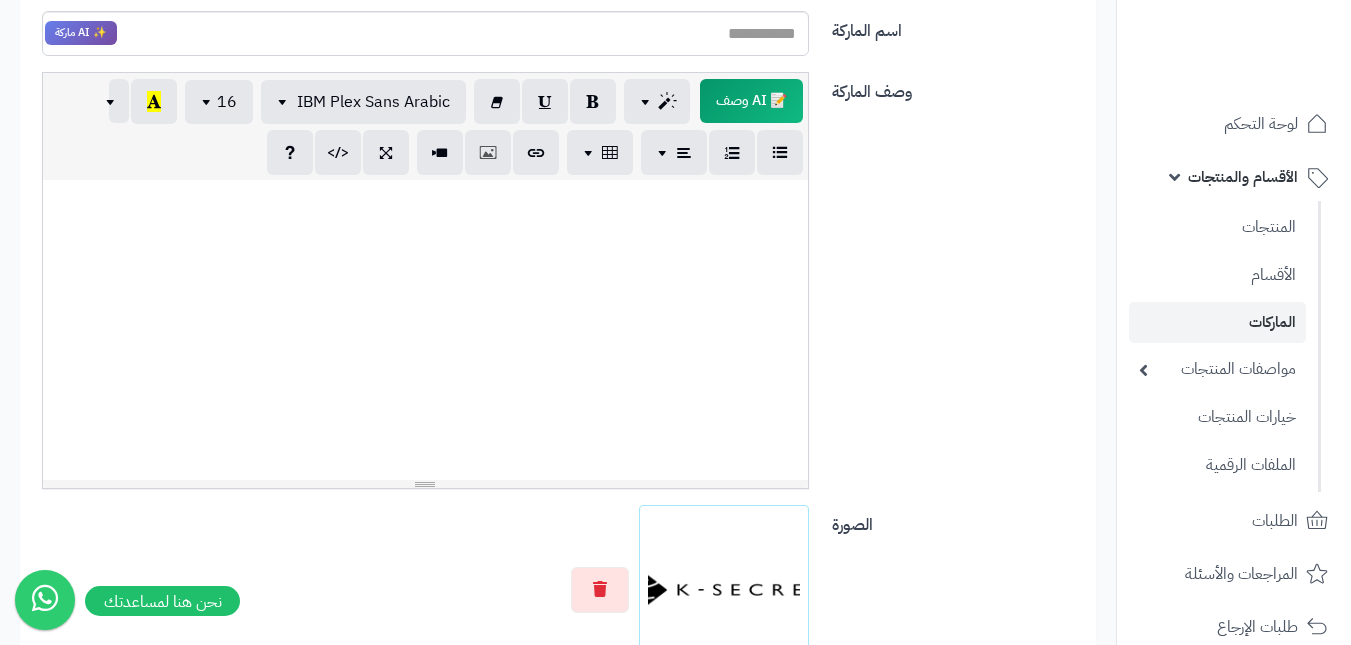 scroll, scrollTop: 118, scrollLeft: 0, axis: vertical 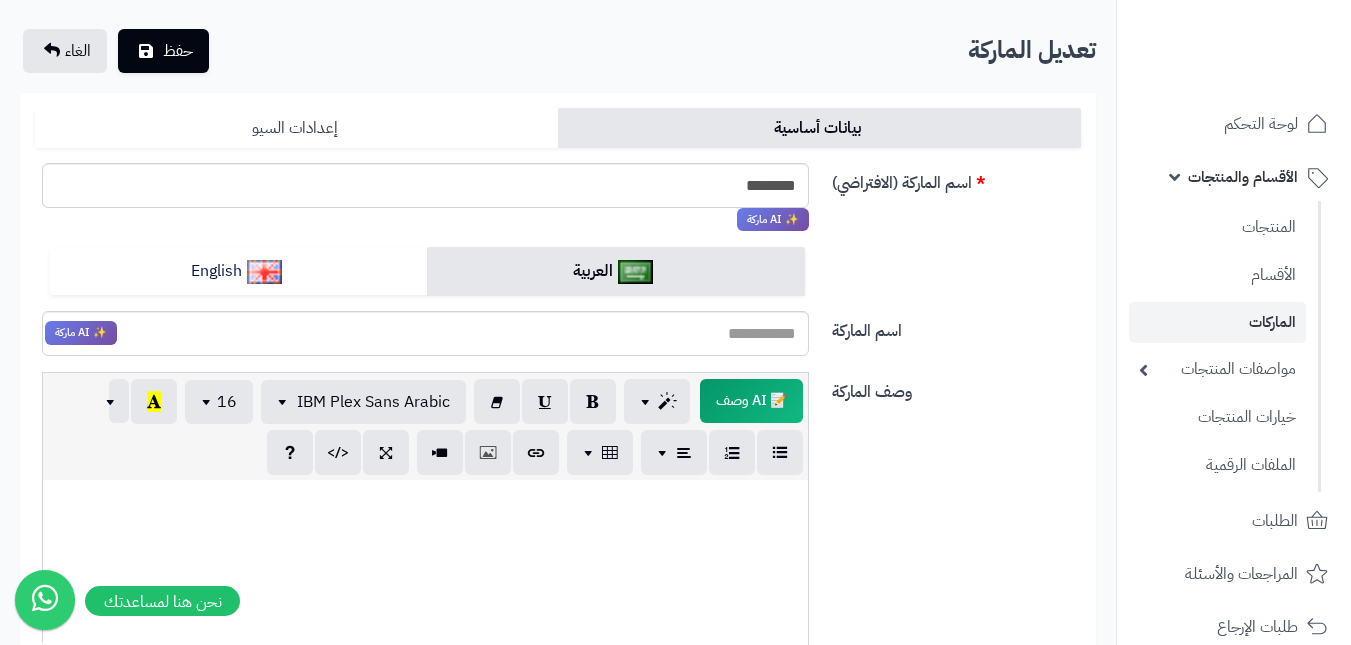 click on "إعدادات السيو" at bounding box center [296, 128] 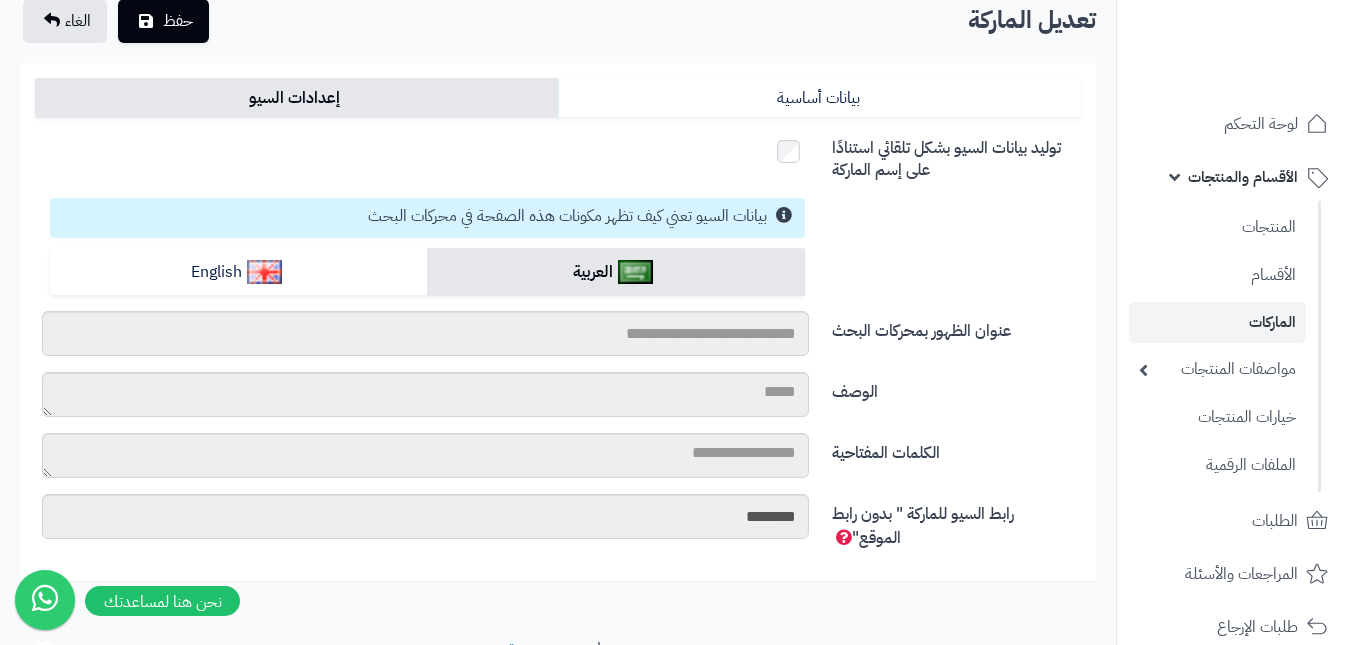 scroll, scrollTop: 0, scrollLeft: 0, axis: both 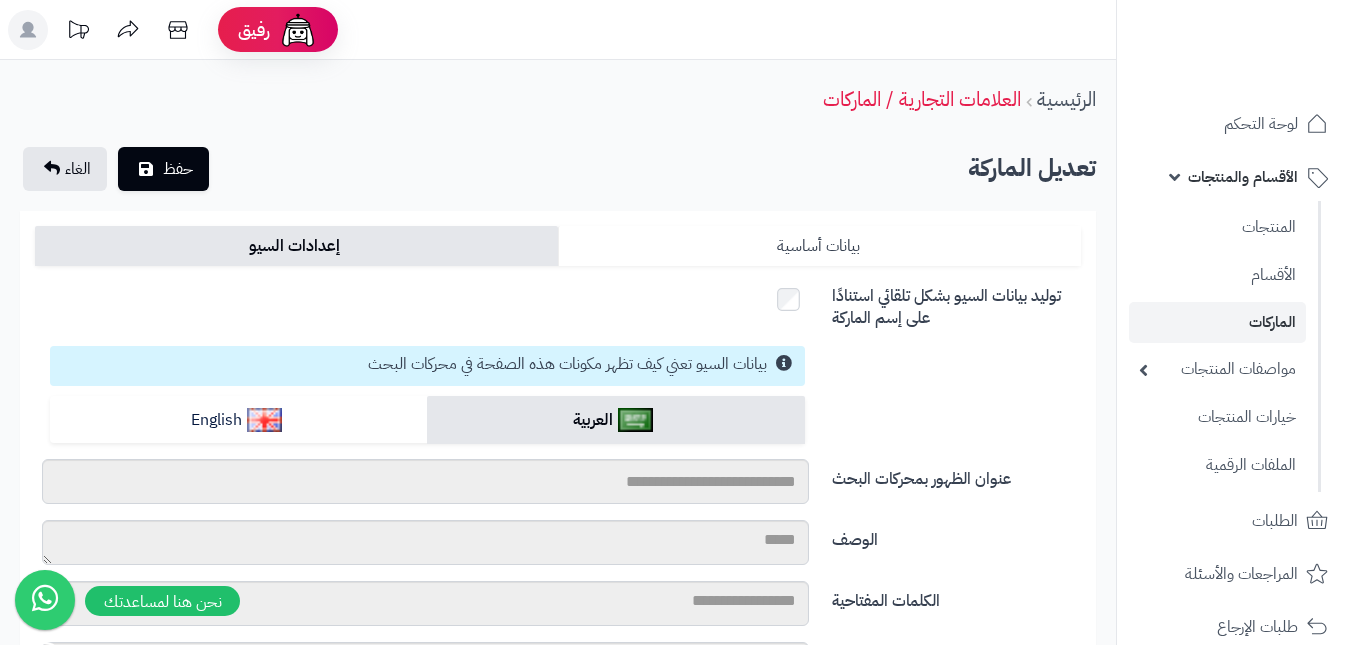 click on "بيانات أساسية" at bounding box center [819, 246] 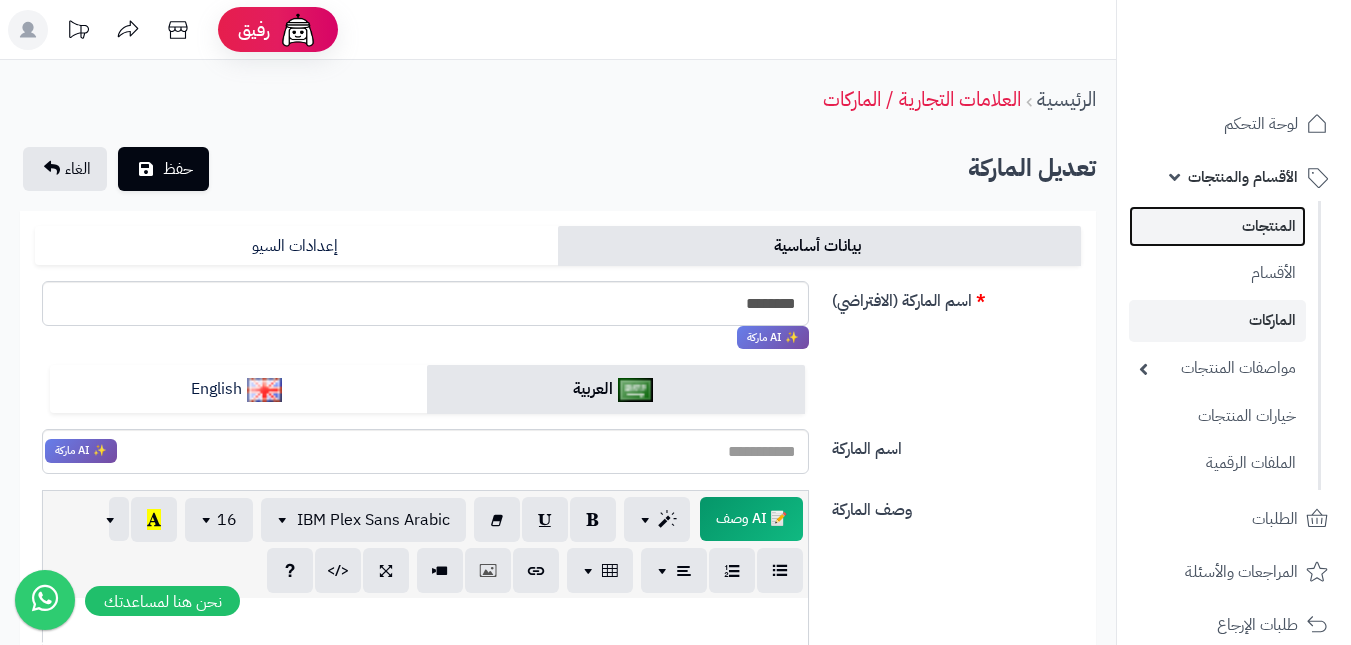click on "المنتجات" at bounding box center [1217, 226] 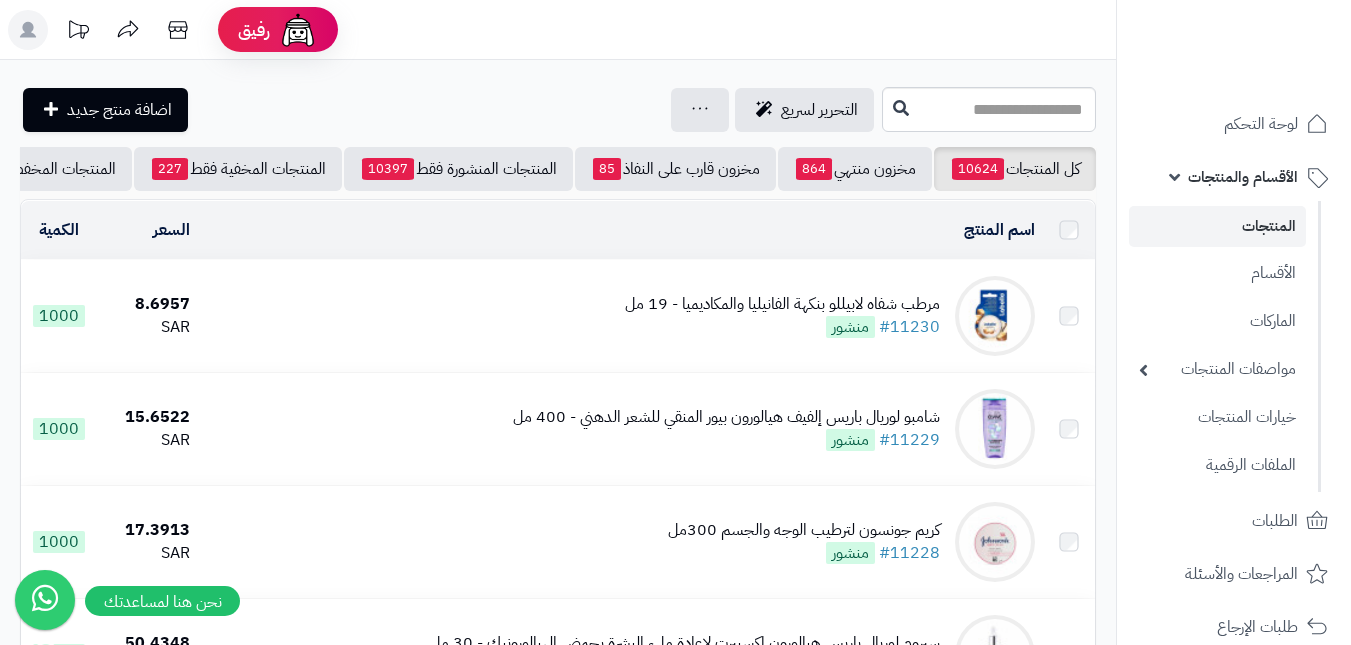 scroll, scrollTop: 0, scrollLeft: 0, axis: both 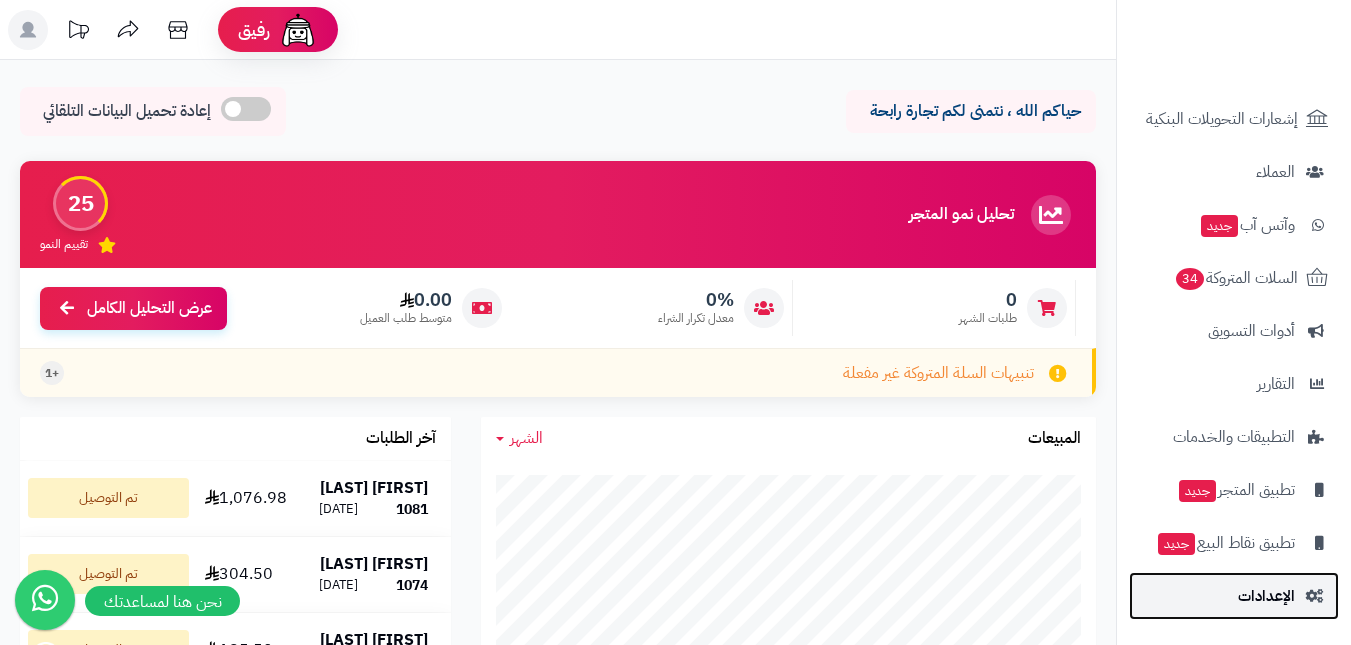 click on "الإعدادات" at bounding box center (1266, 596) 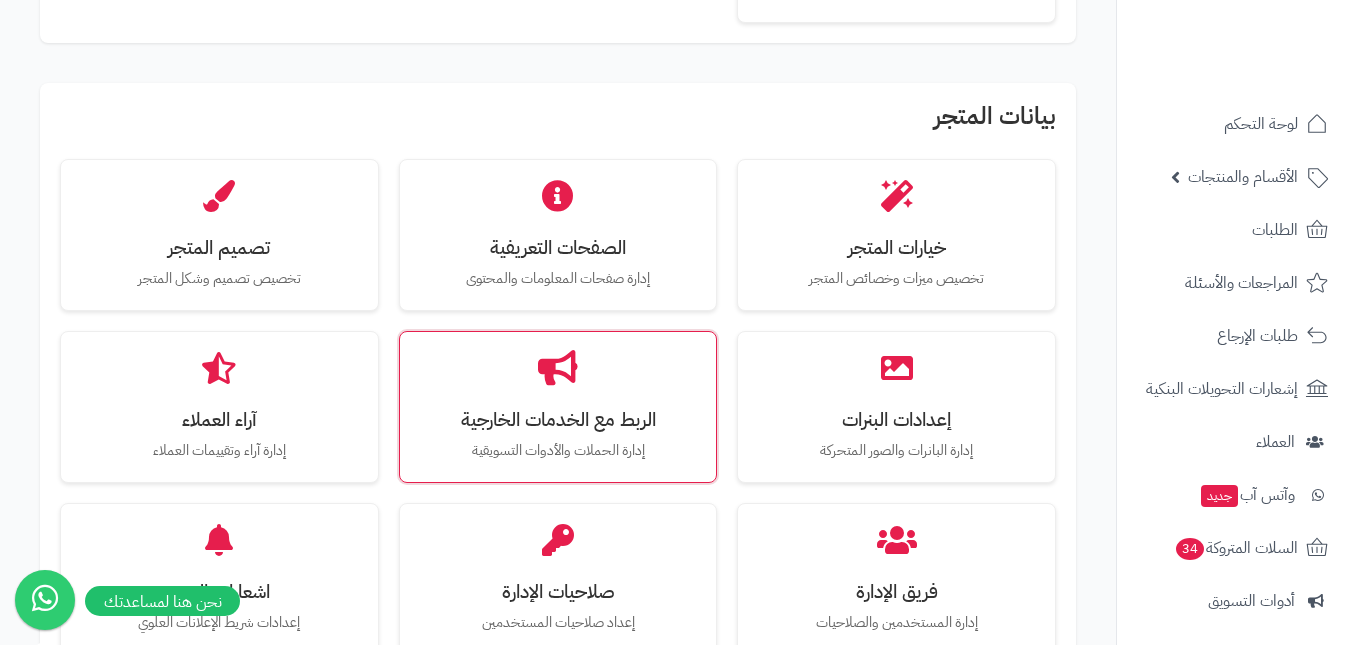 scroll, scrollTop: 600, scrollLeft: 0, axis: vertical 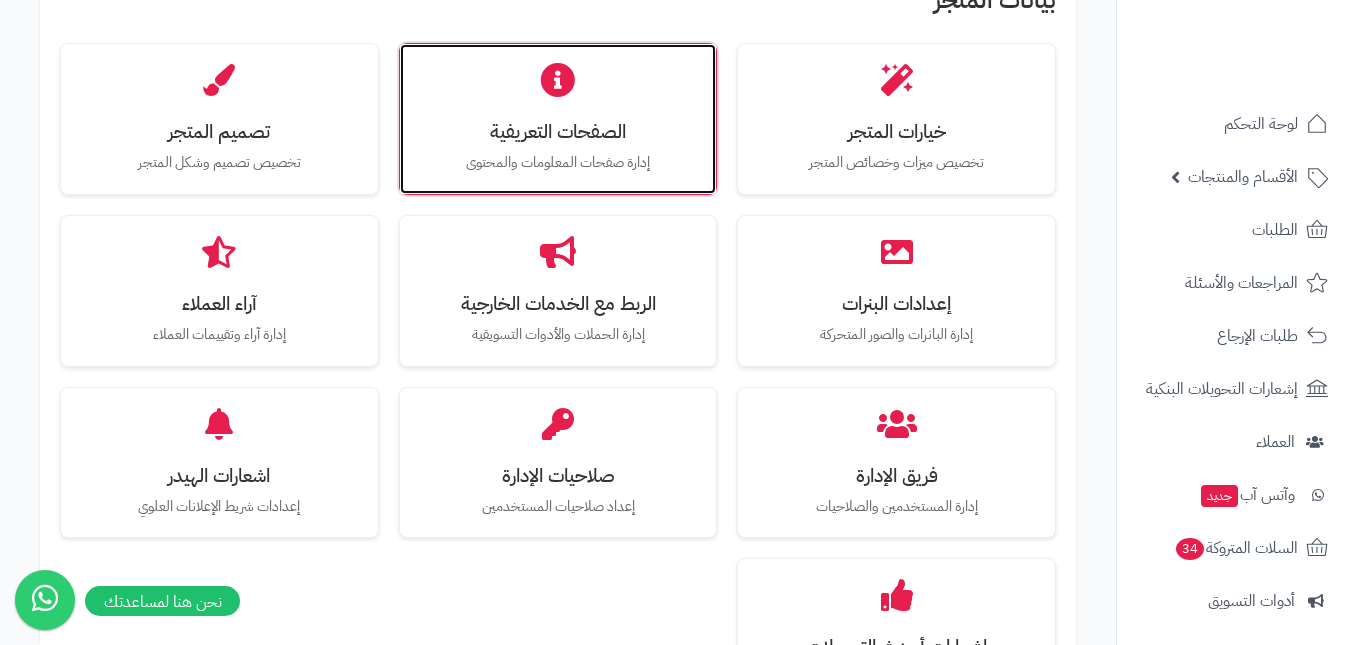 click on "الصفحات التعريفية" at bounding box center [558, 131] 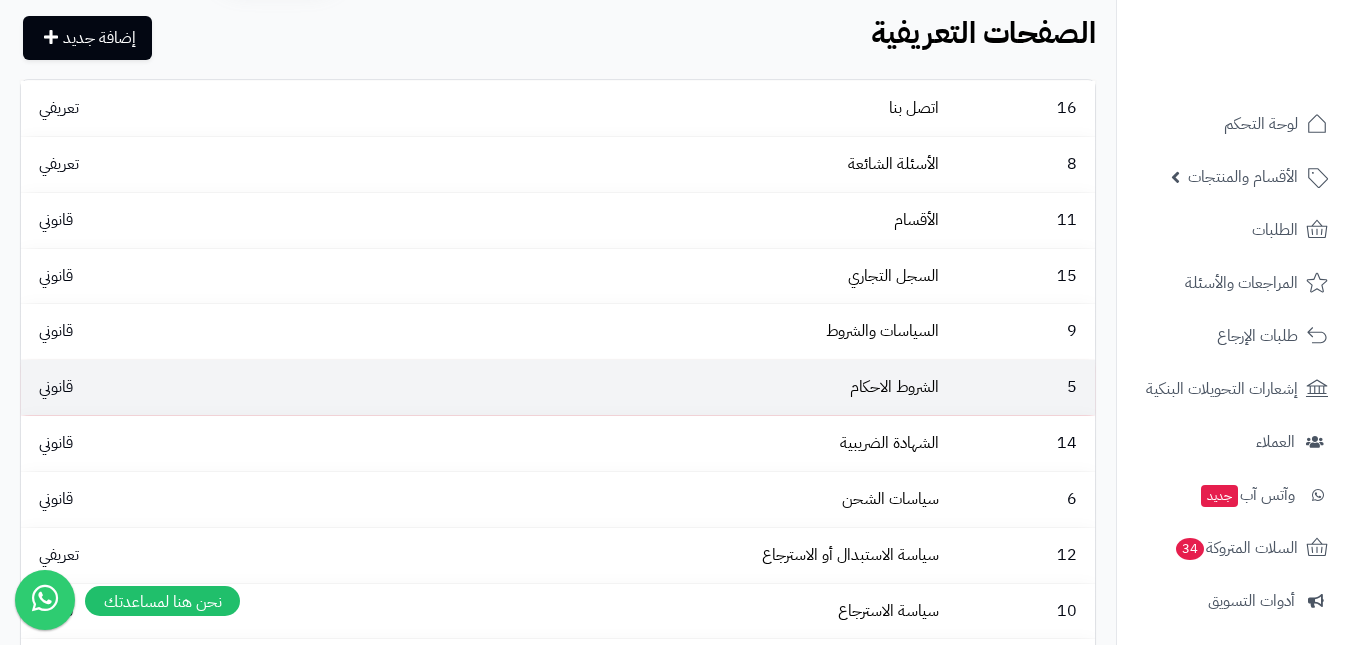 scroll, scrollTop: 66, scrollLeft: 0, axis: vertical 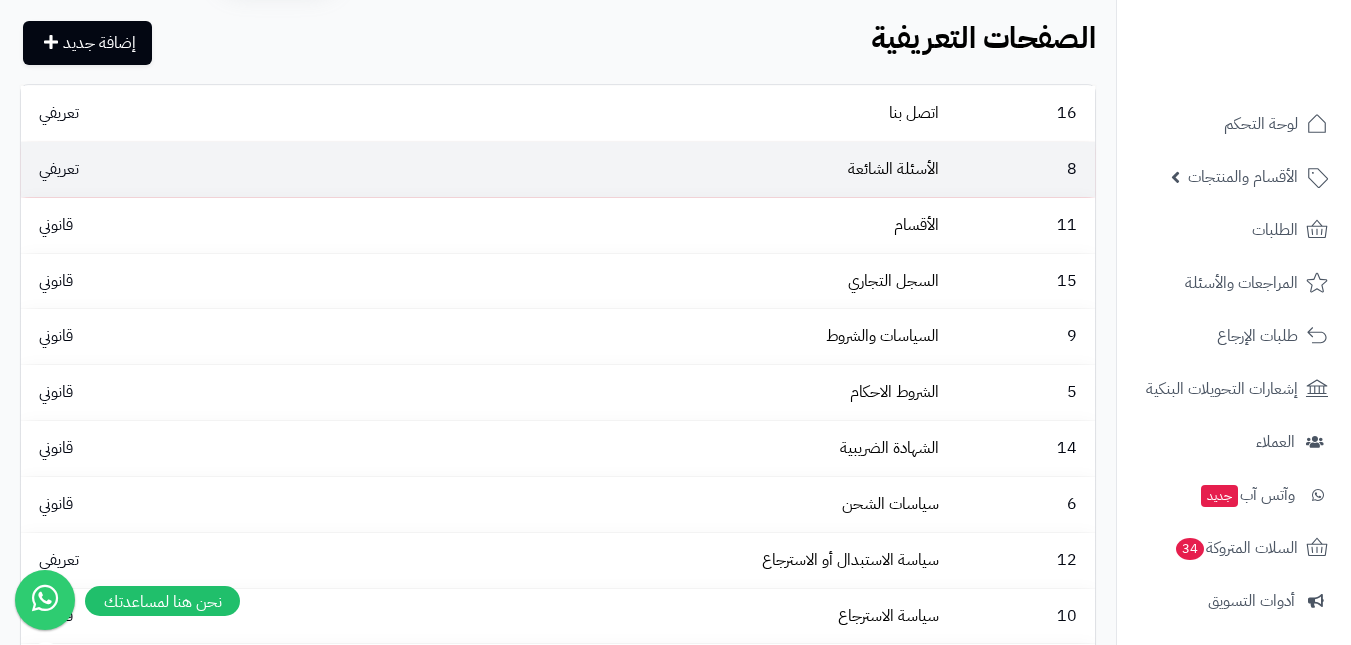click on "الأسئلة الشائعة" at bounding box center [584, 169] 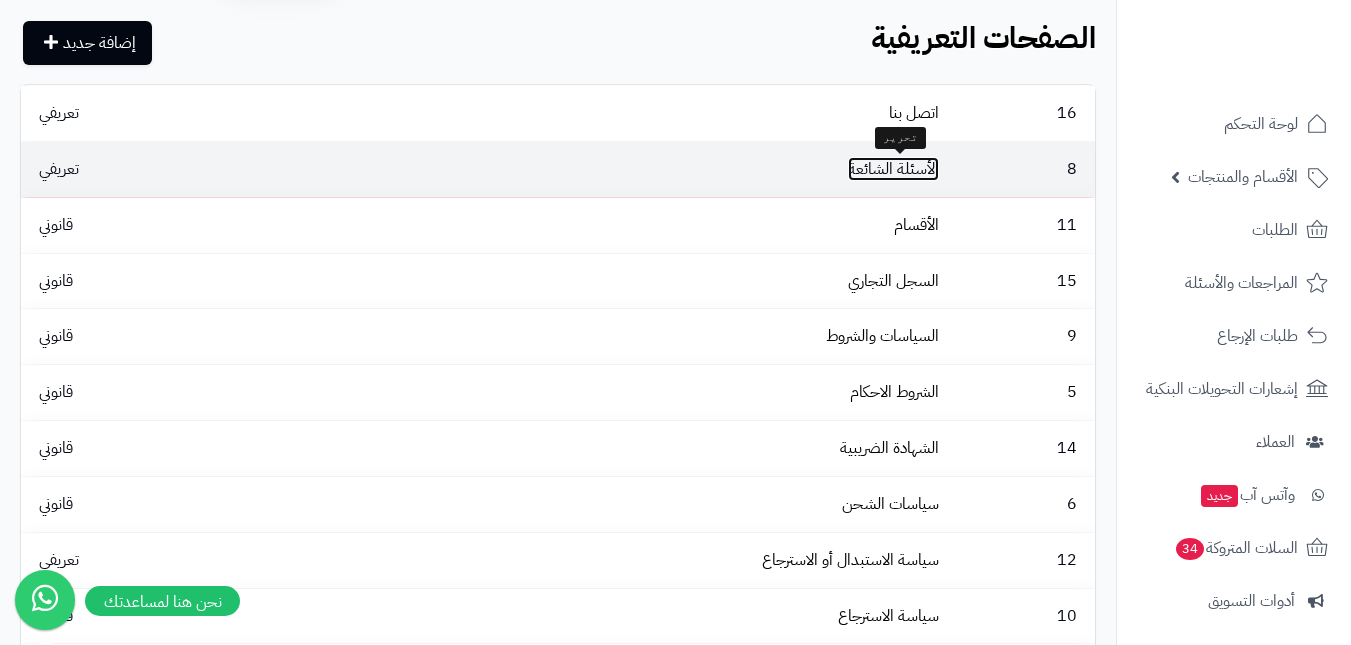 click on "الأسئلة الشائعة" at bounding box center [893, 169] 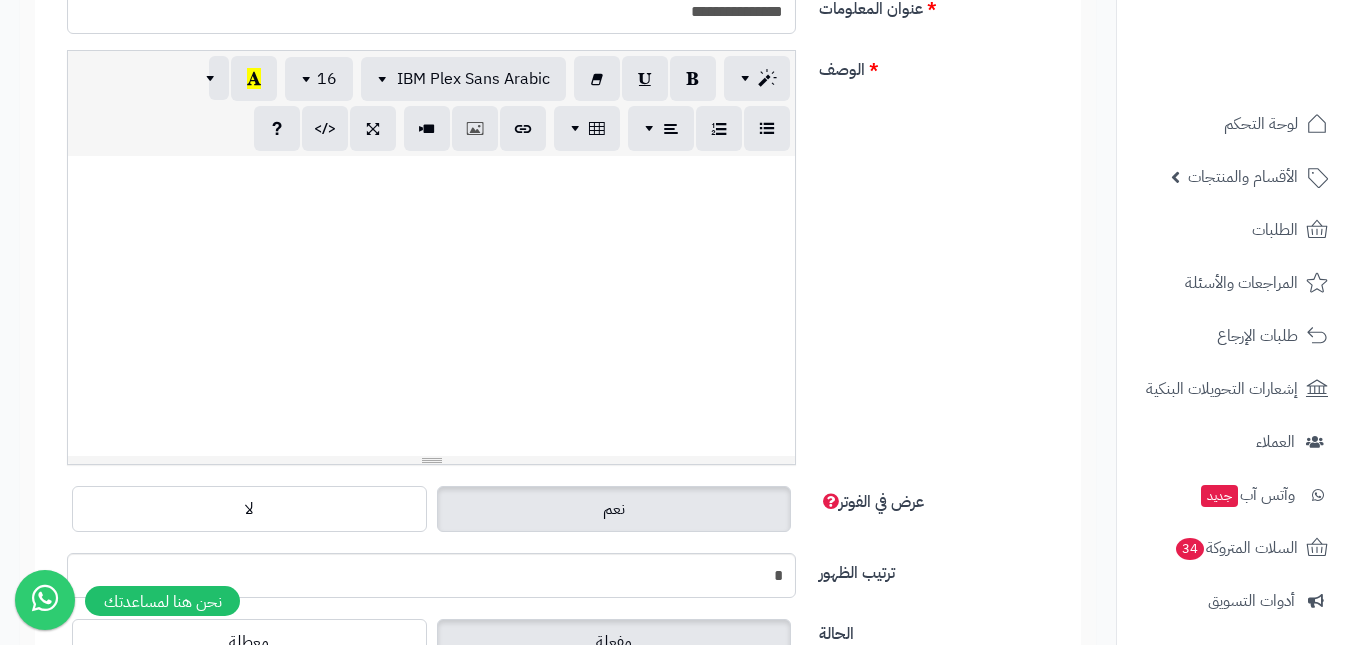 scroll, scrollTop: 500, scrollLeft: 0, axis: vertical 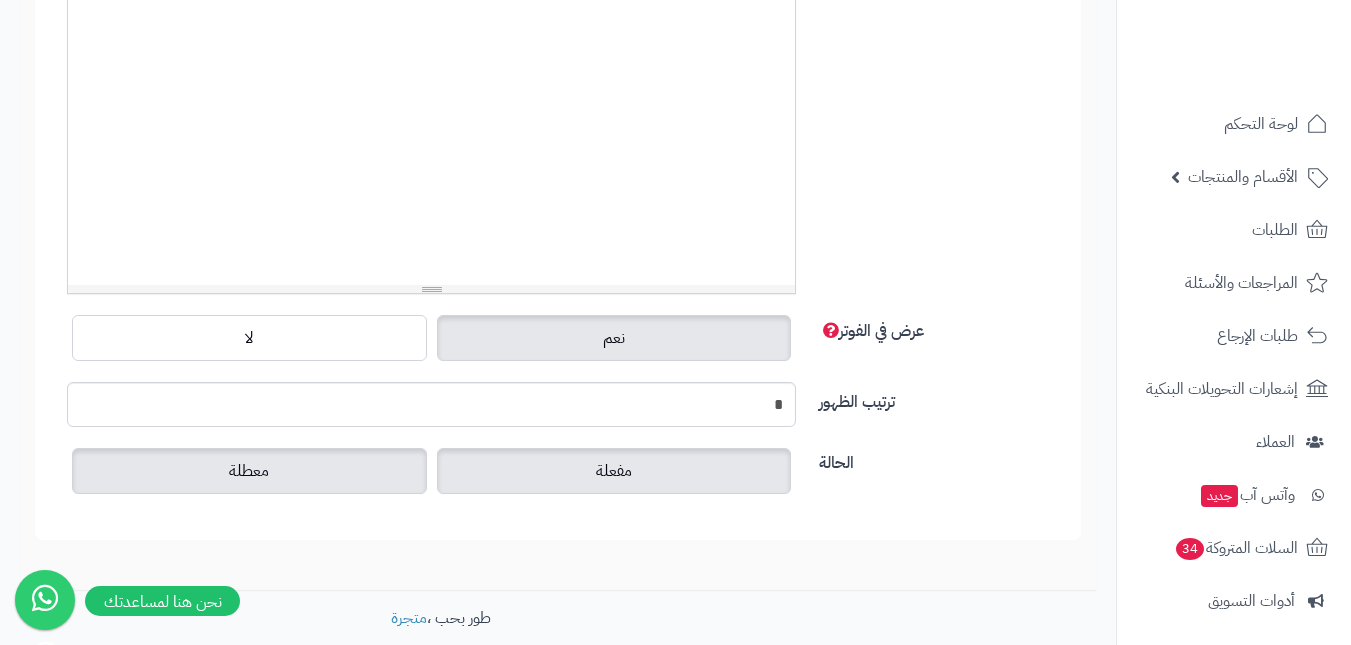 drag, startPoint x: 324, startPoint y: 475, endPoint x: 317, endPoint y: 462, distance: 14.764823 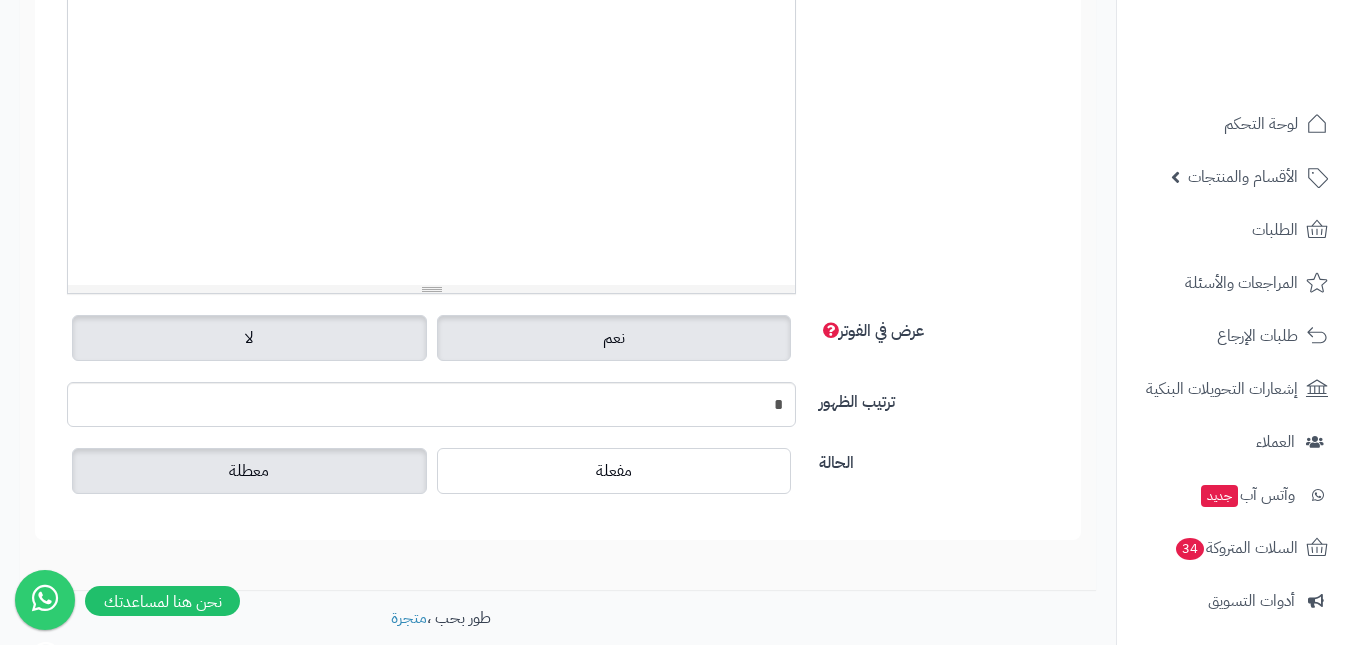 click on "لا" at bounding box center (249, 338) 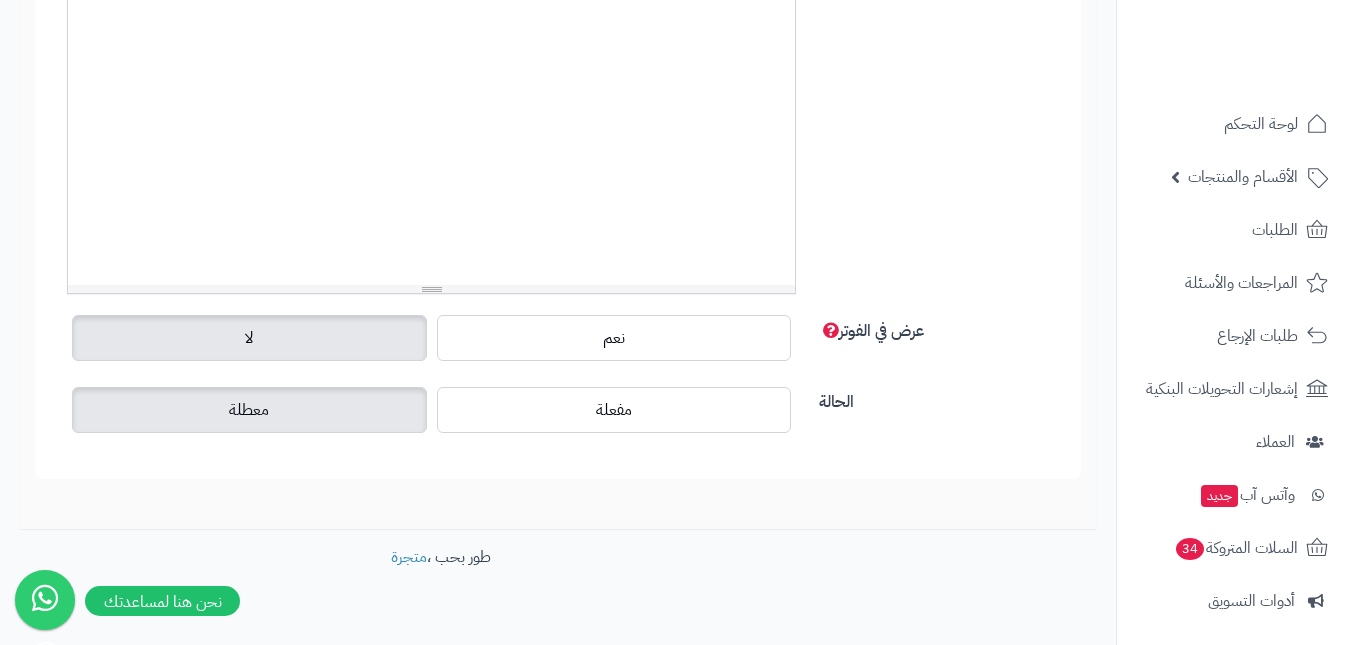 scroll, scrollTop: 0, scrollLeft: 0, axis: both 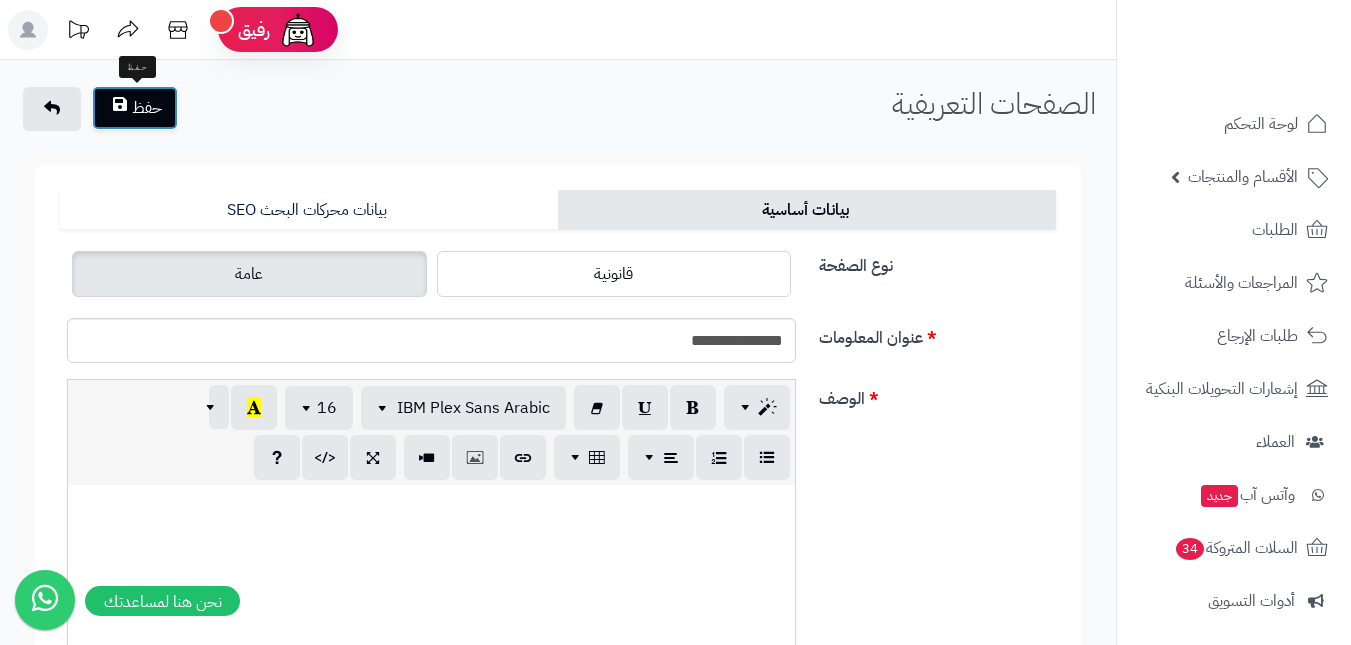 click on "حفظ" at bounding box center (135, 108) 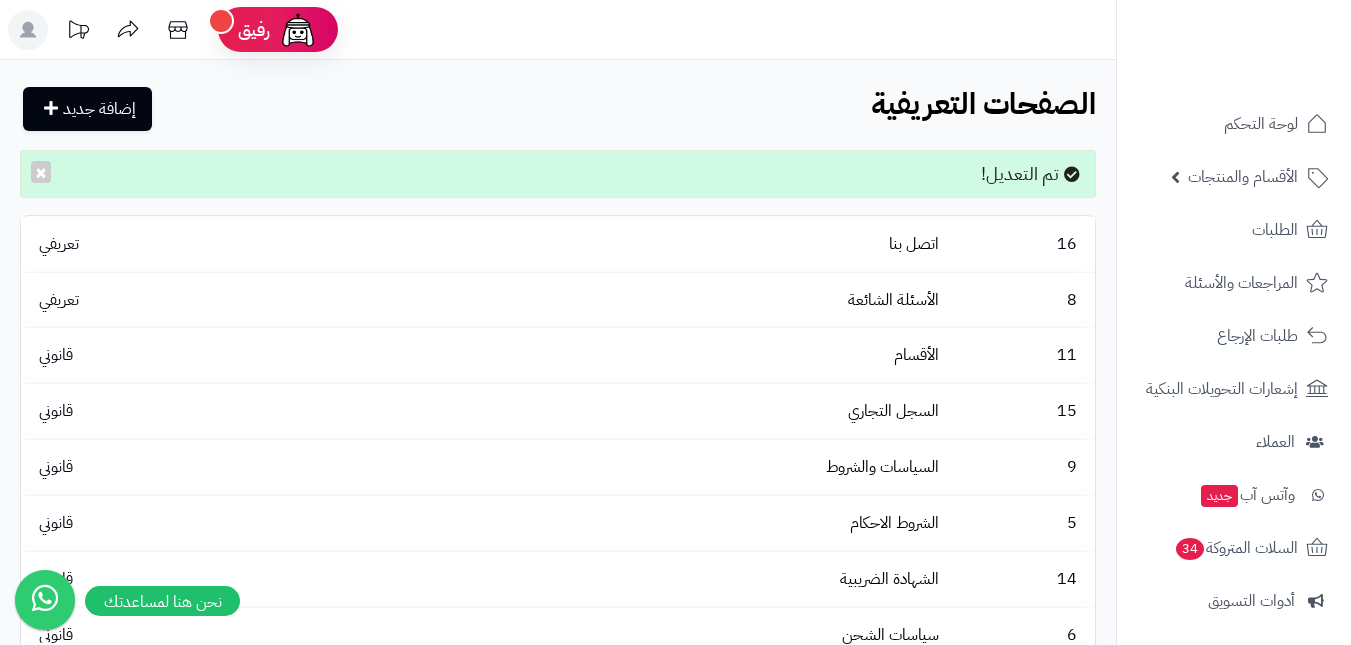 scroll, scrollTop: 0, scrollLeft: 0, axis: both 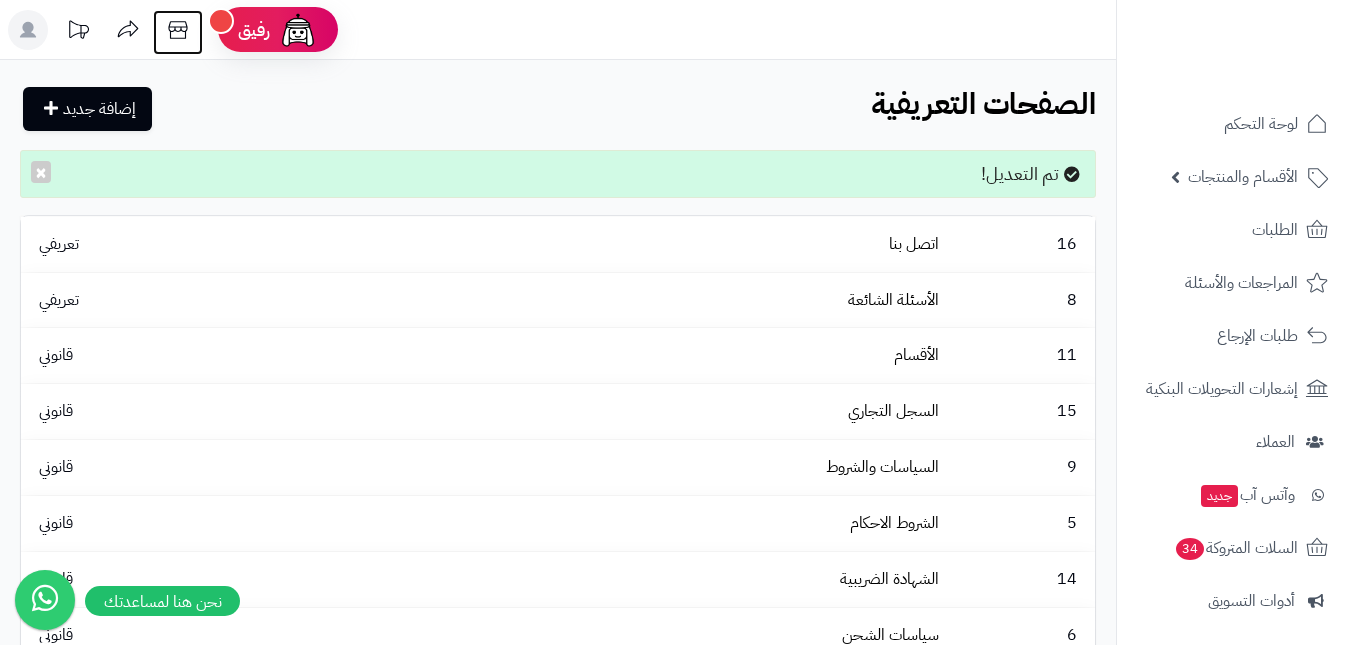 click 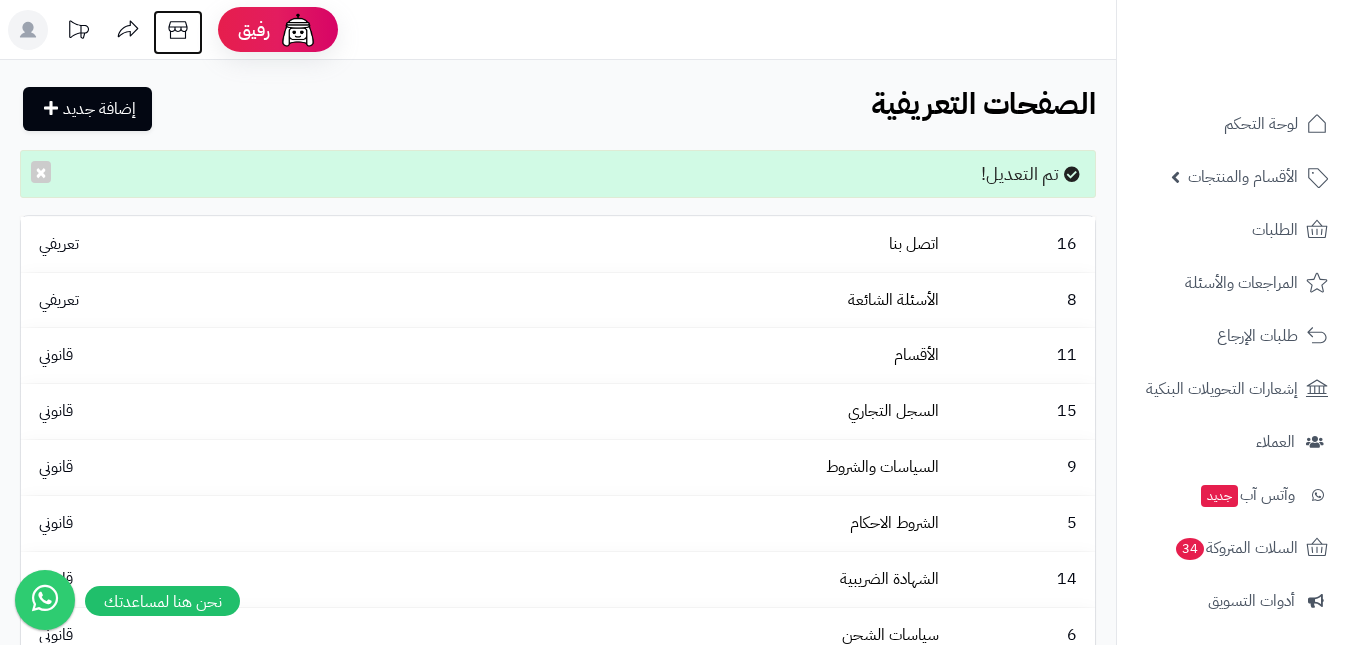 click 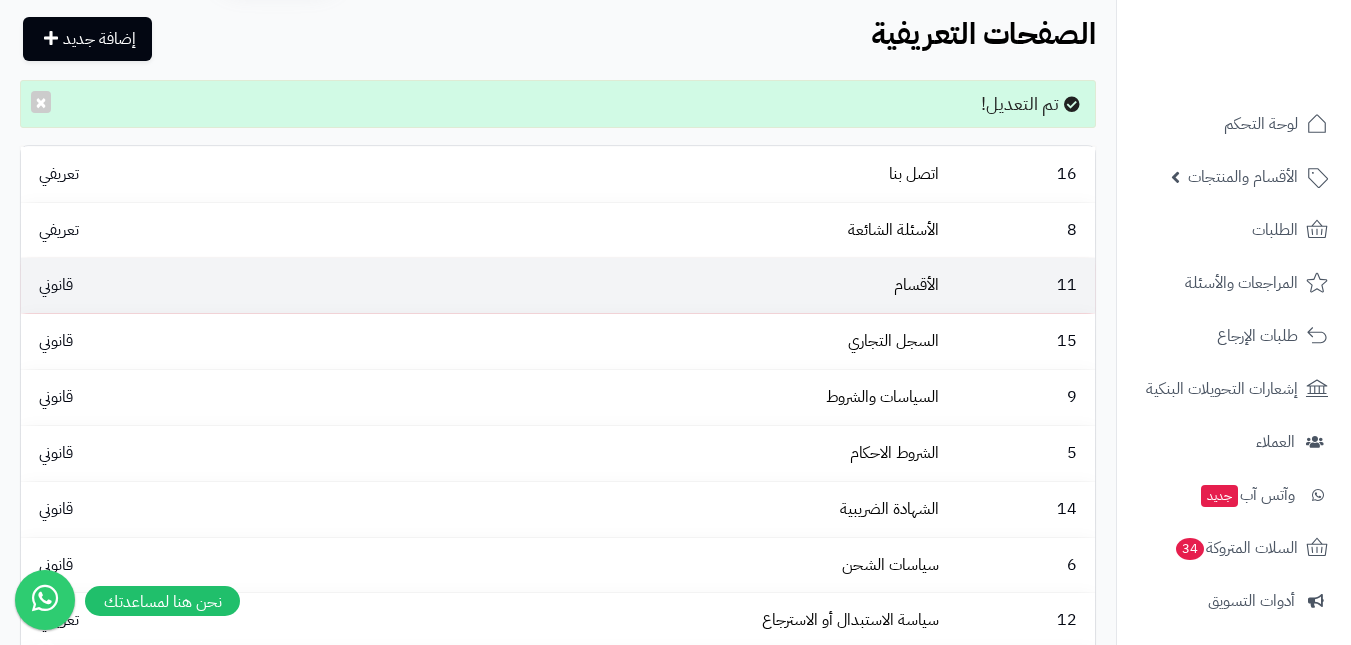 scroll, scrollTop: 131, scrollLeft: 0, axis: vertical 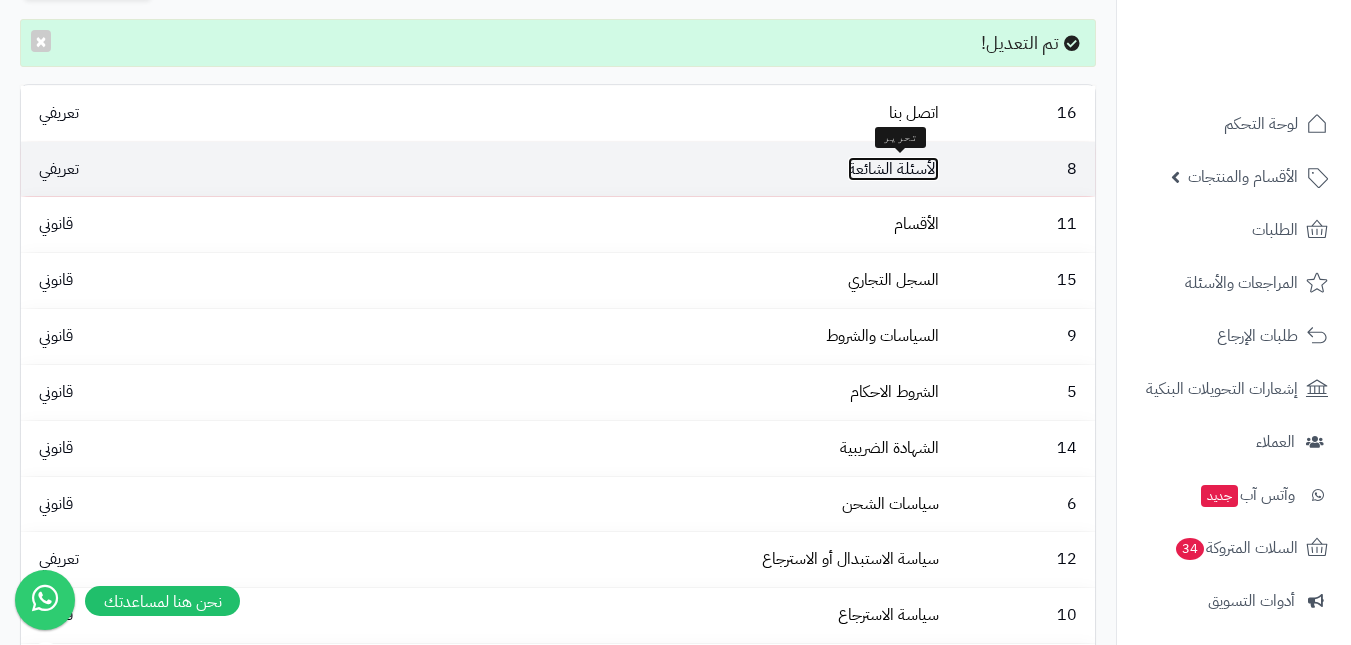 click on "الأسئلة الشائعة" at bounding box center (893, 169) 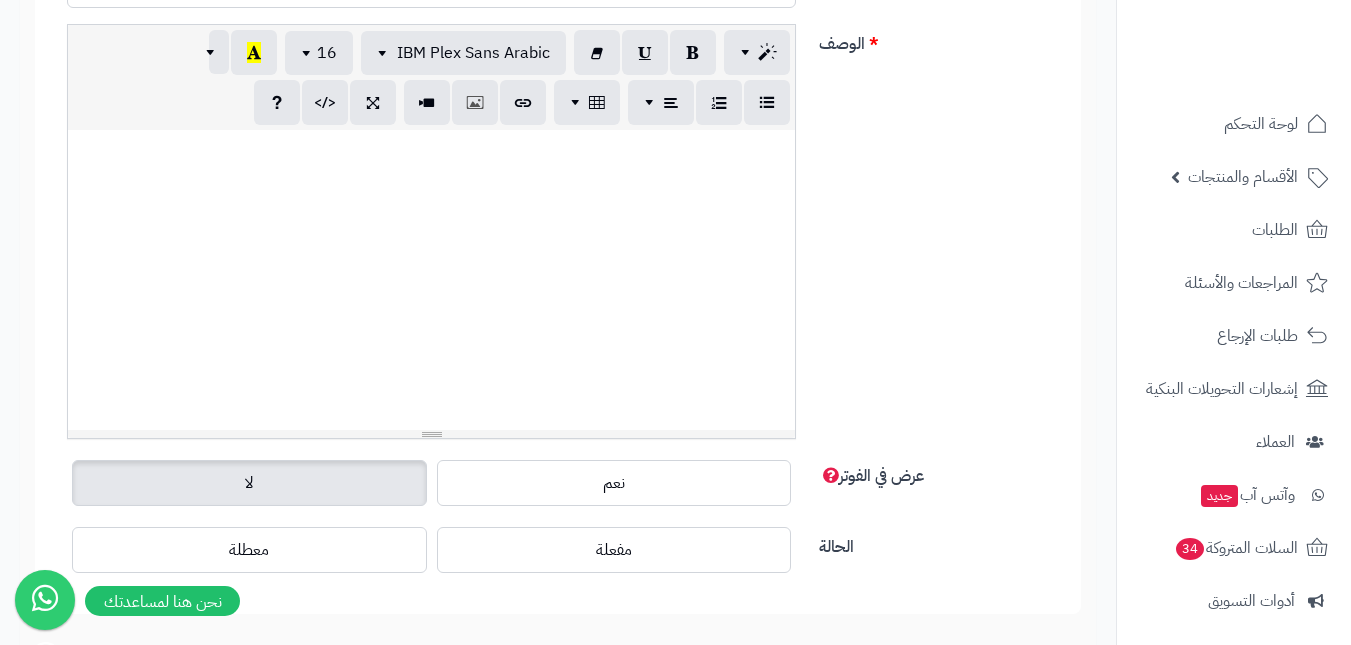 scroll, scrollTop: 531, scrollLeft: 0, axis: vertical 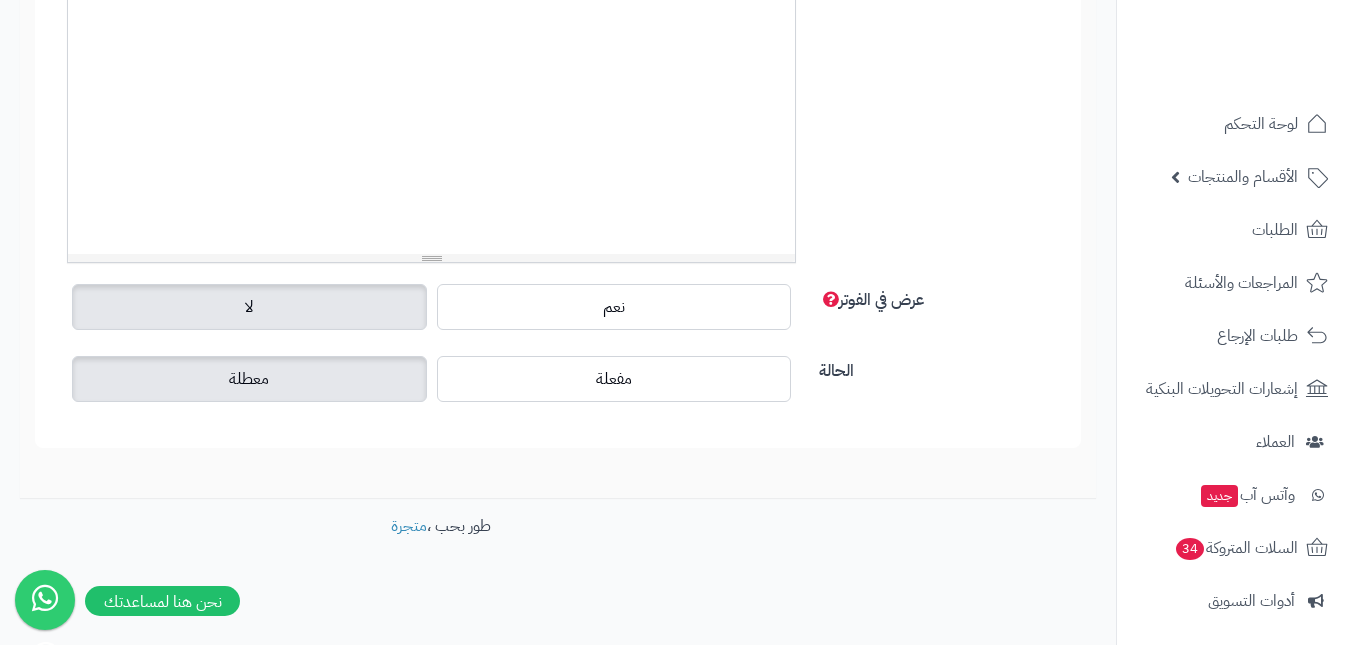 click on "معطلة" at bounding box center [249, 379] 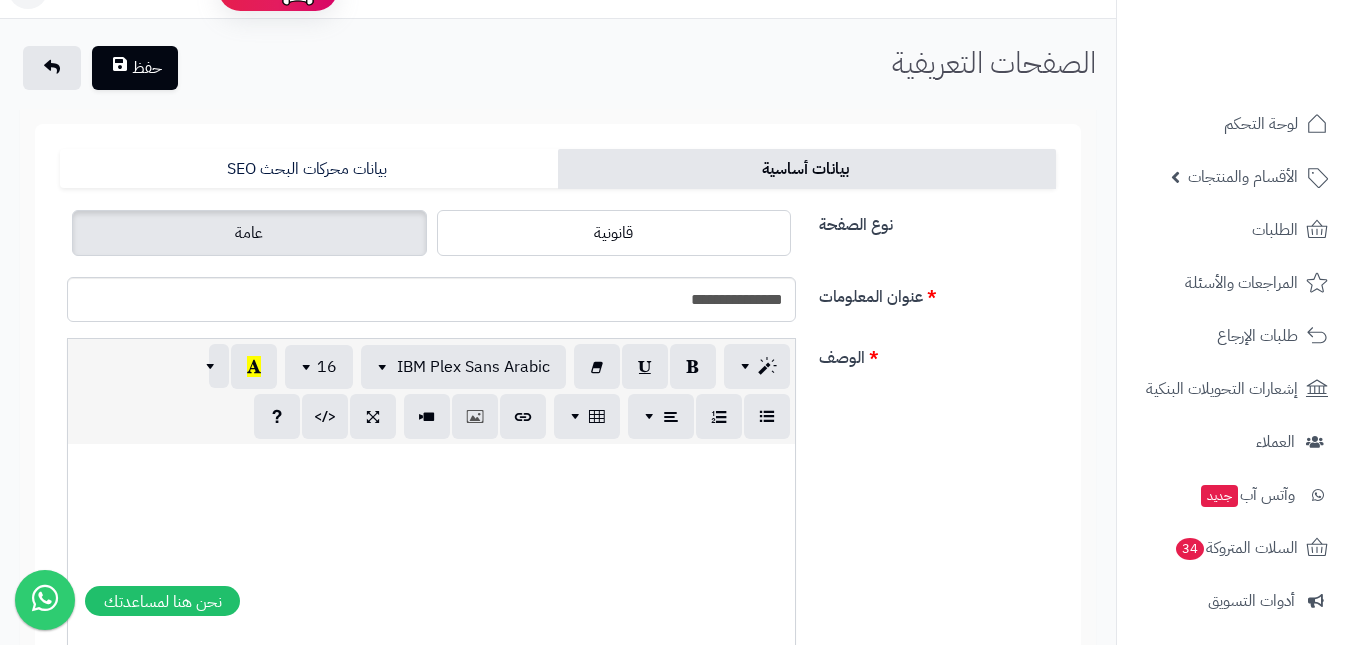 scroll, scrollTop: 0, scrollLeft: 0, axis: both 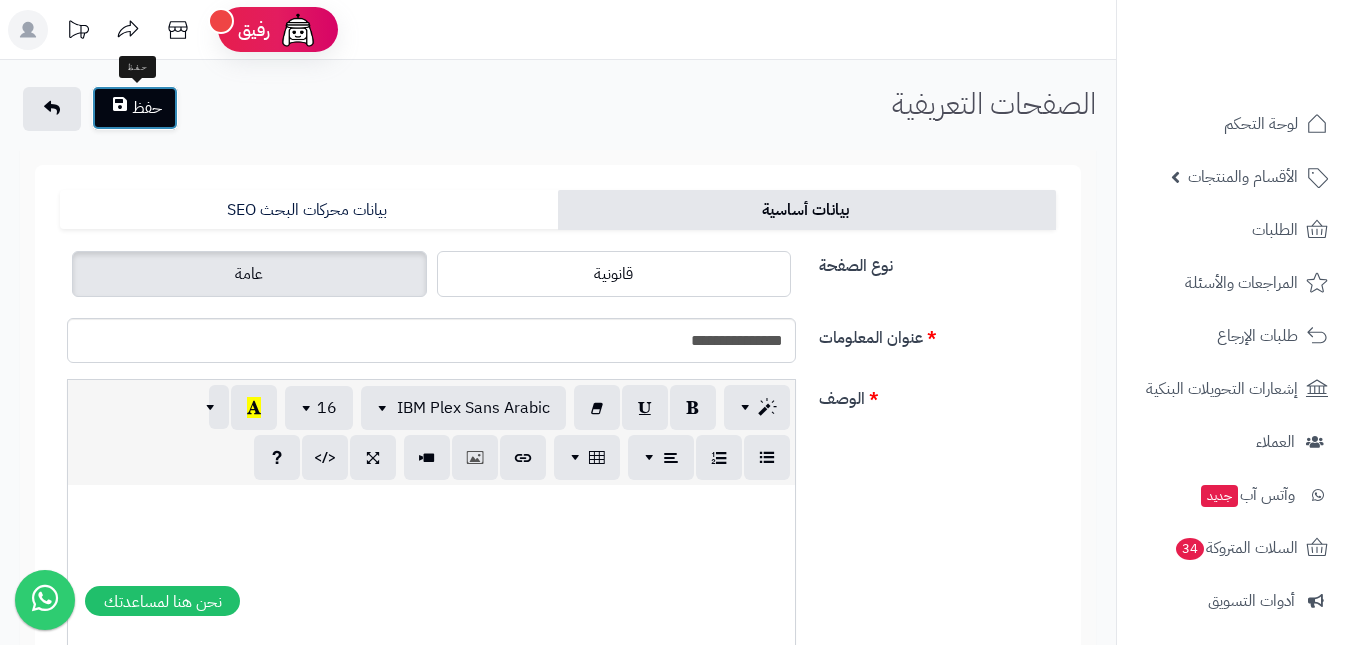 click on "حفظ" at bounding box center (135, 108) 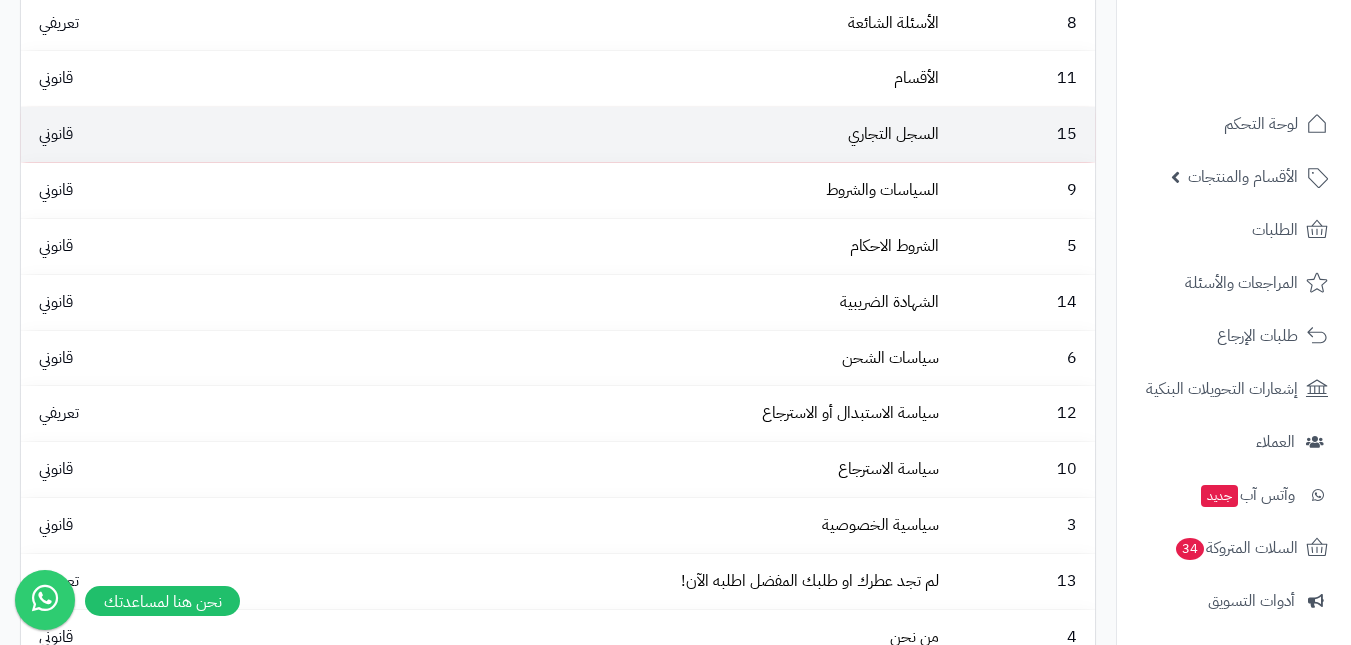 scroll, scrollTop: 200, scrollLeft: 0, axis: vertical 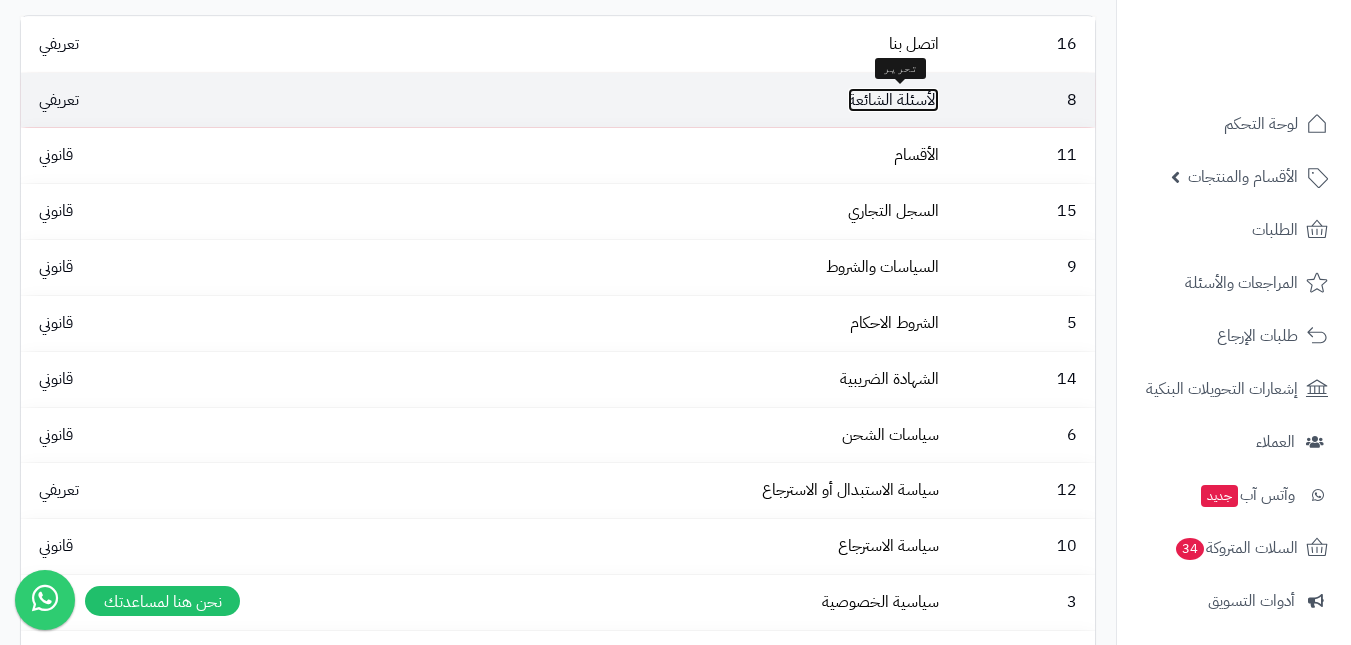 click on "الأسئلة الشائعة" at bounding box center [893, 100] 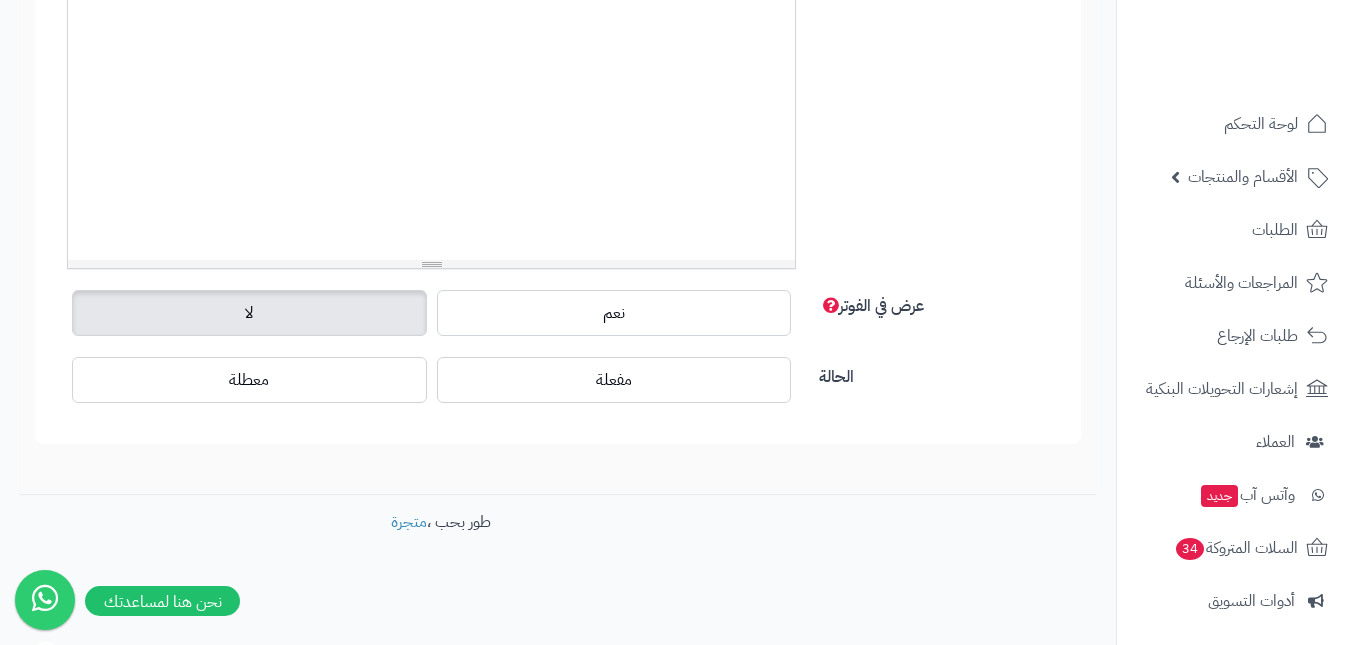 scroll, scrollTop: 531, scrollLeft: 0, axis: vertical 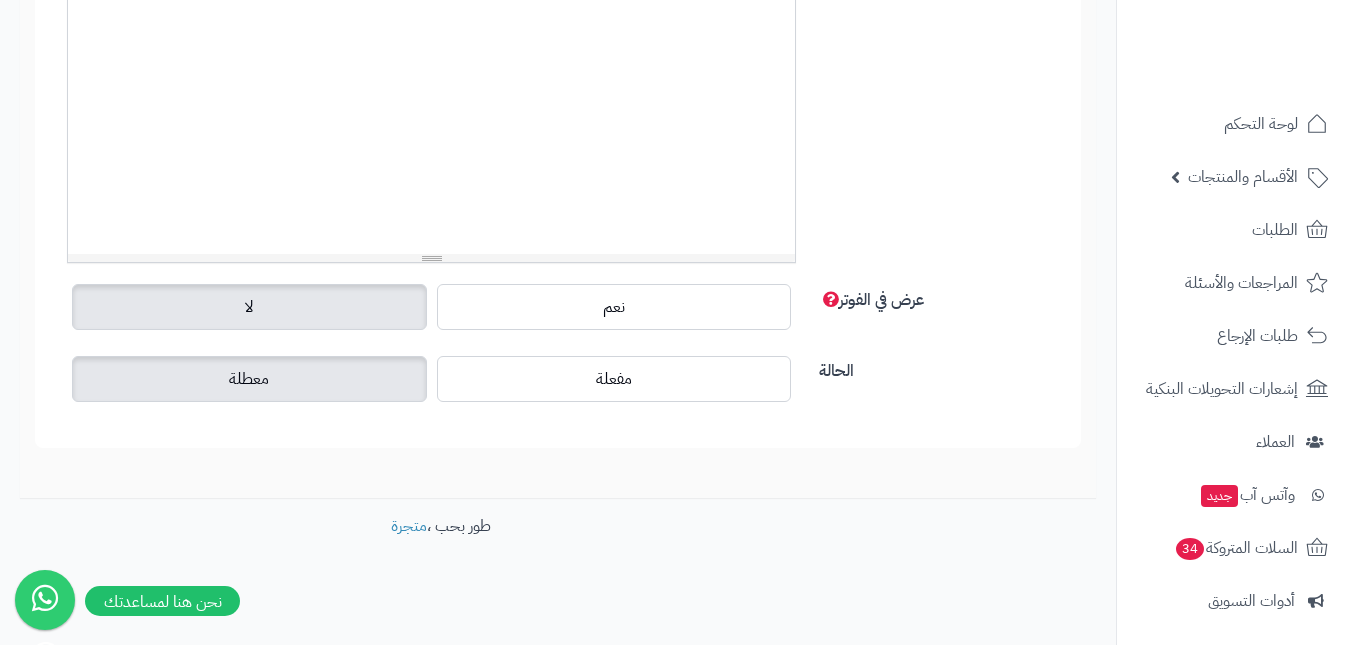 click on "معطلة" at bounding box center [249, 379] 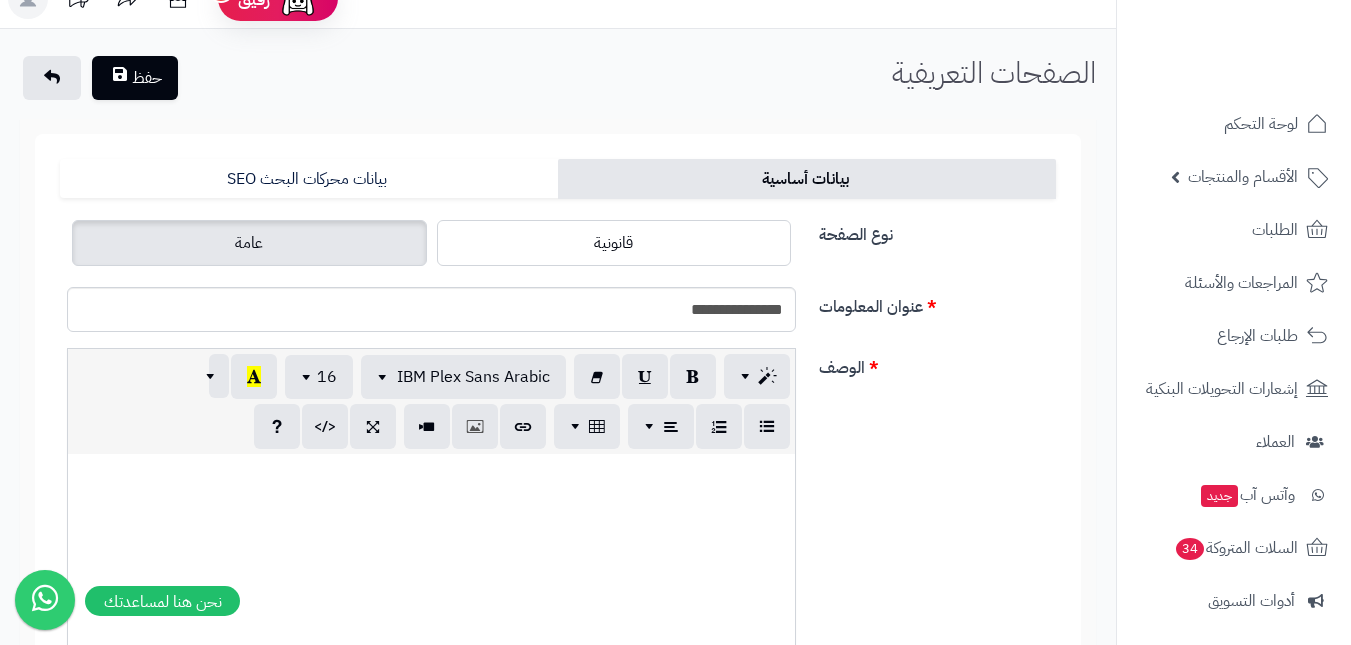scroll, scrollTop: 0, scrollLeft: 0, axis: both 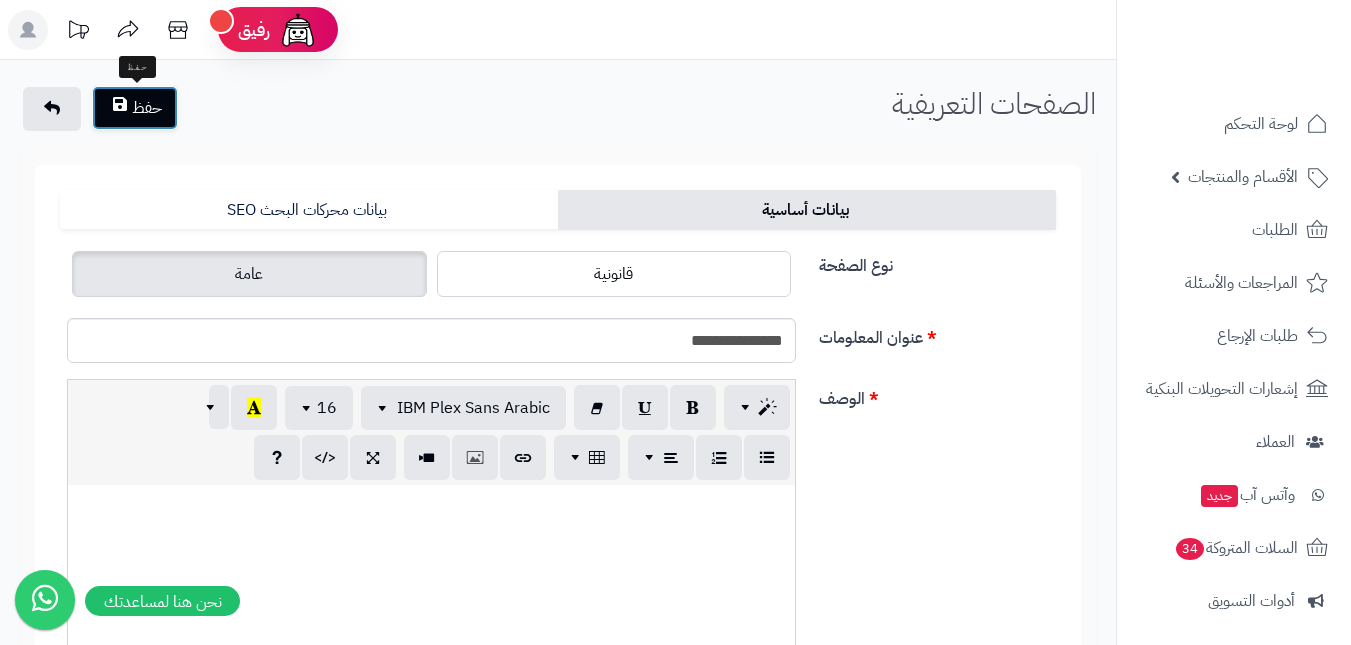click on "حفظ" at bounding box center [135, 108] 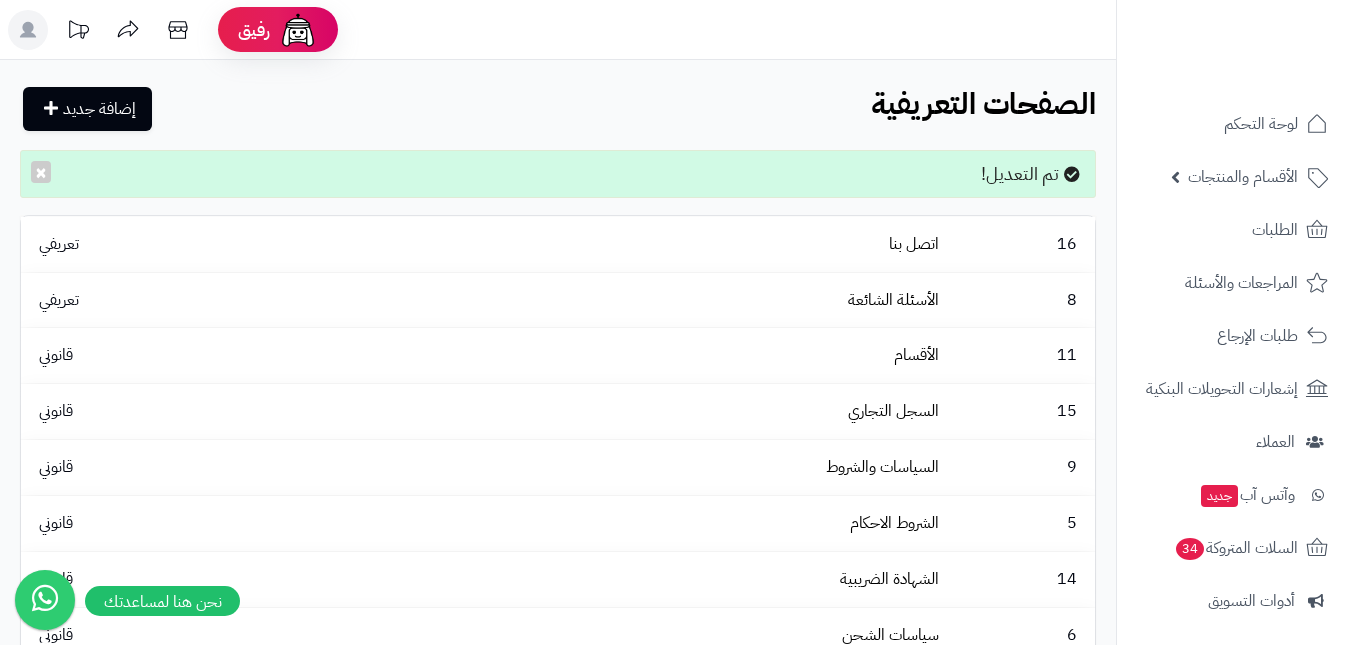scroll, scrollTop: 0, scrollLeft: 0, axis: both 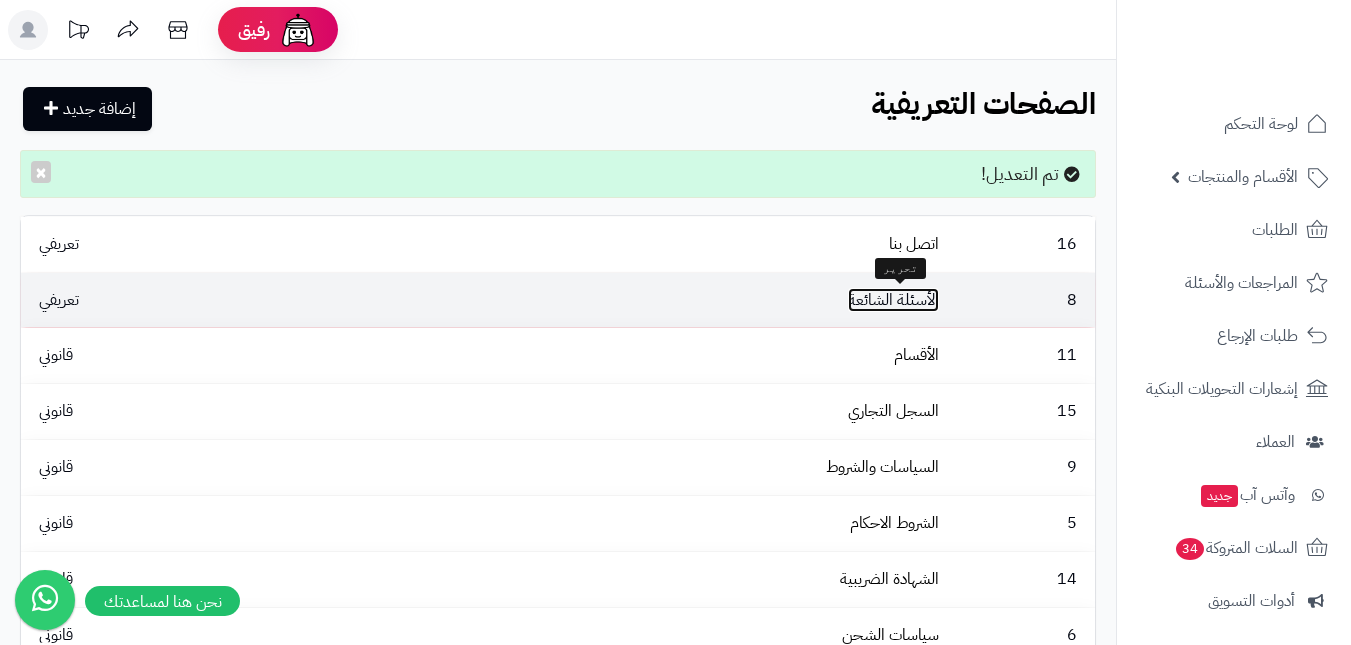 click on "الأسئلة الشائعة" at bounding box center [893, 300] 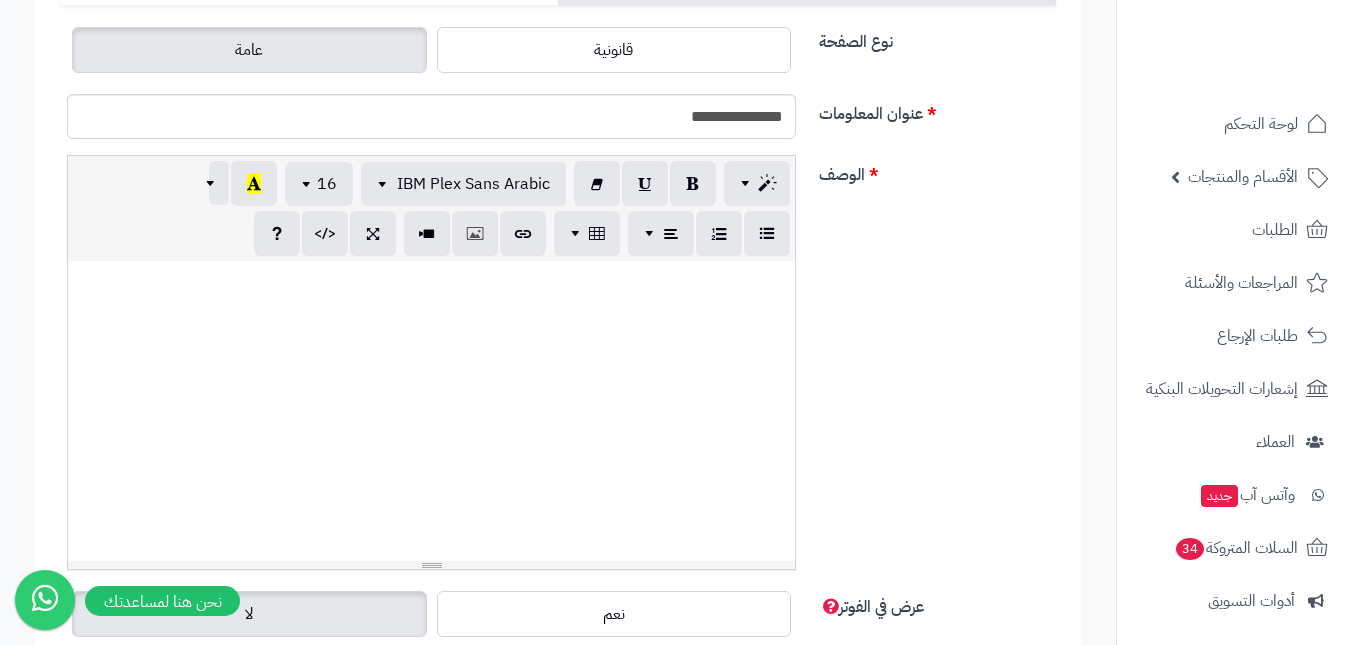 scroll, scrollTop: 0, scrollLeft: 0, axis: both 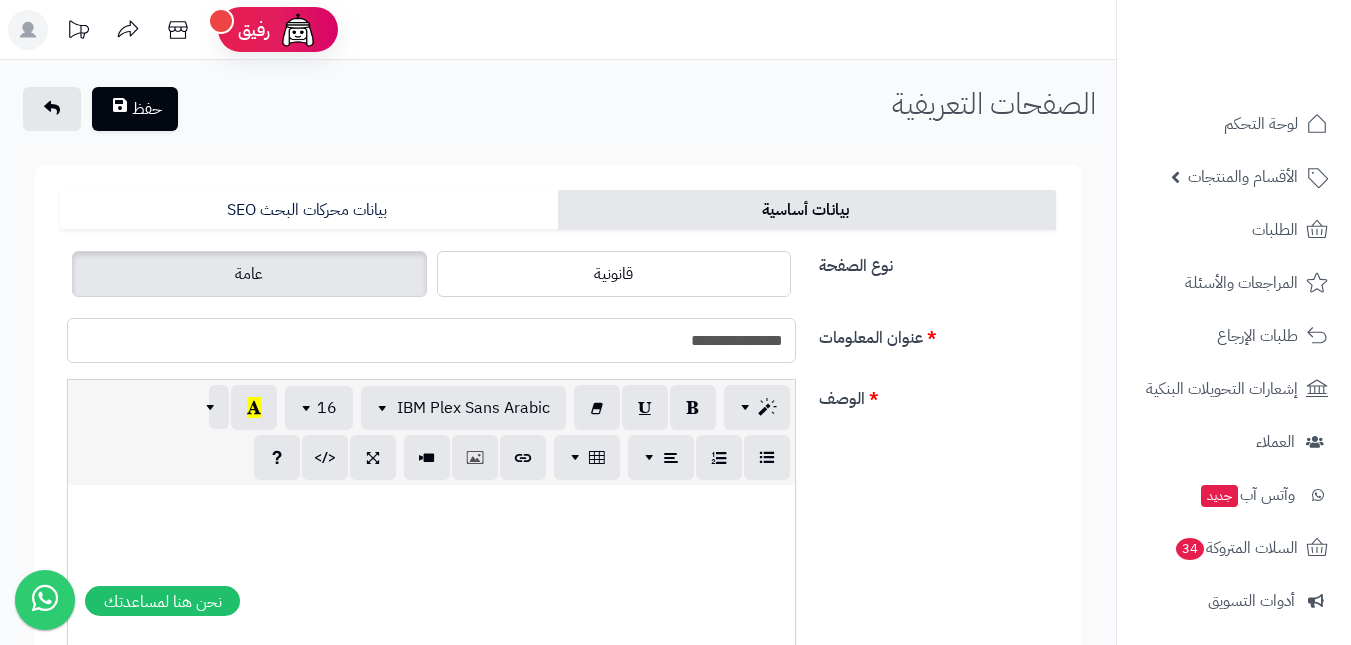click on "**********" at bounding box center [431, 340] 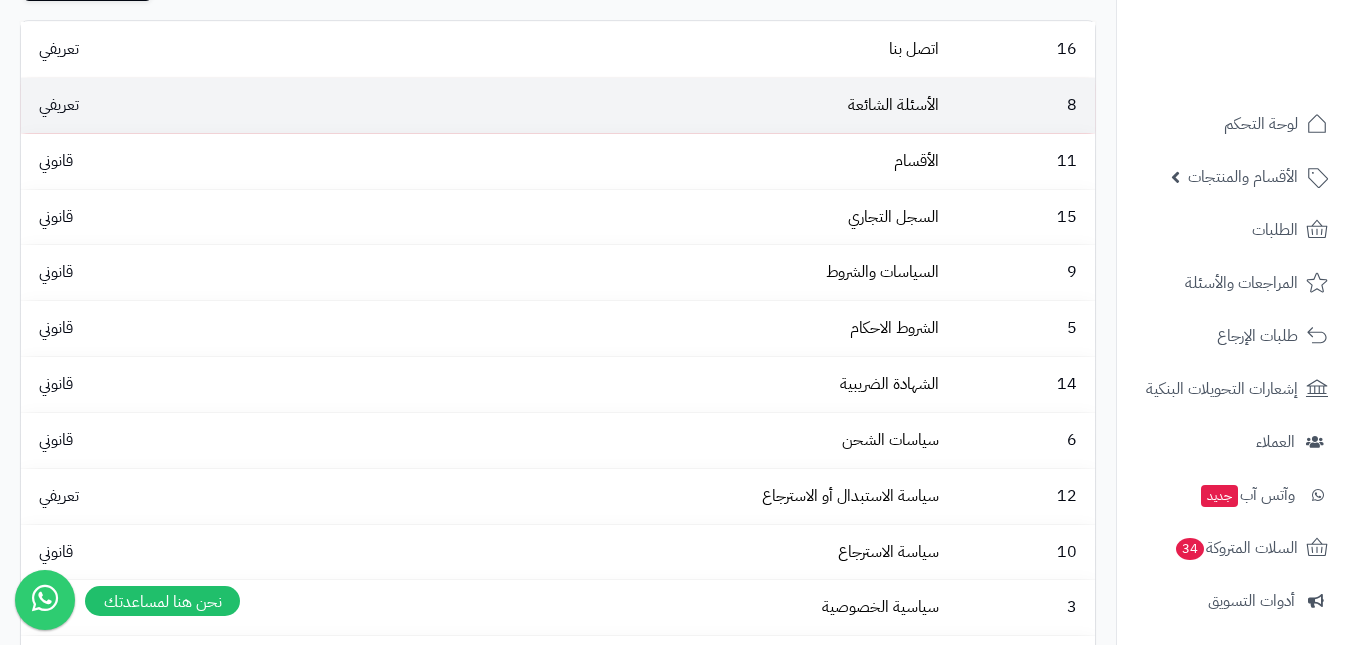 scroll, scrollTop: 66, scrollLeft: 0, axis: vertical 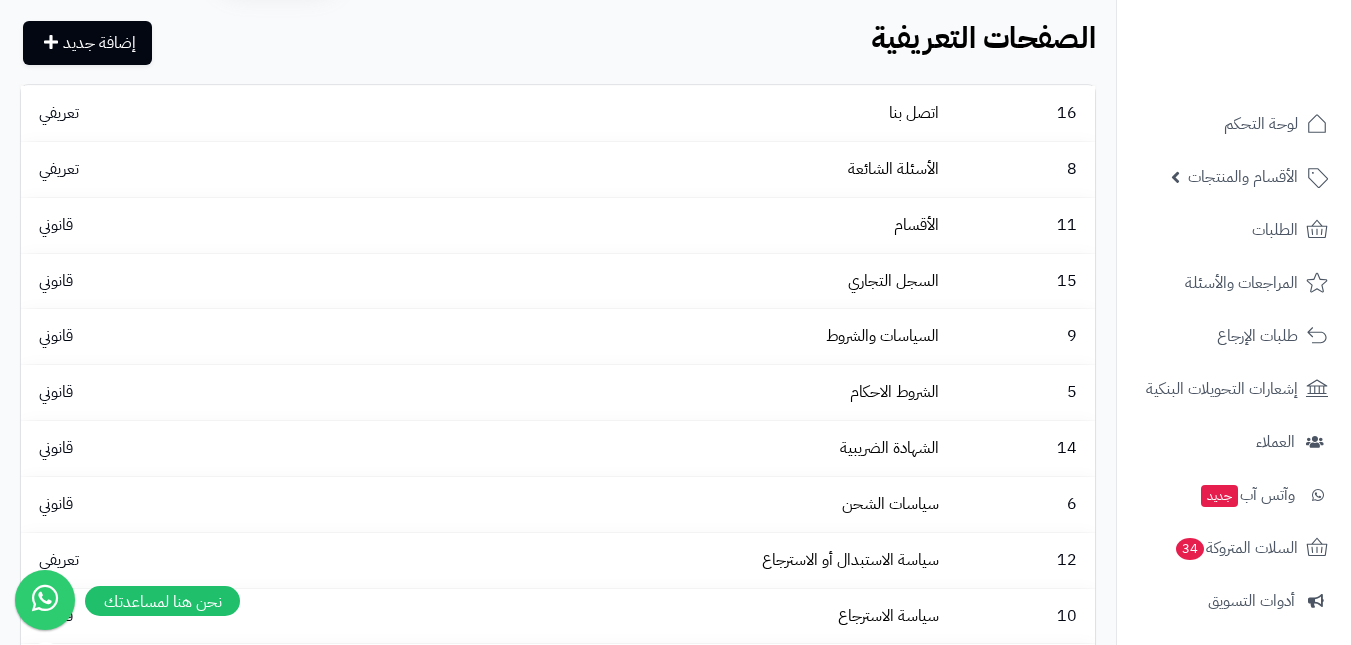 drag, startPoint x: 893, startPoint y: 169, endPoint x: 314, endPoint y: 47, distance: 591.7136 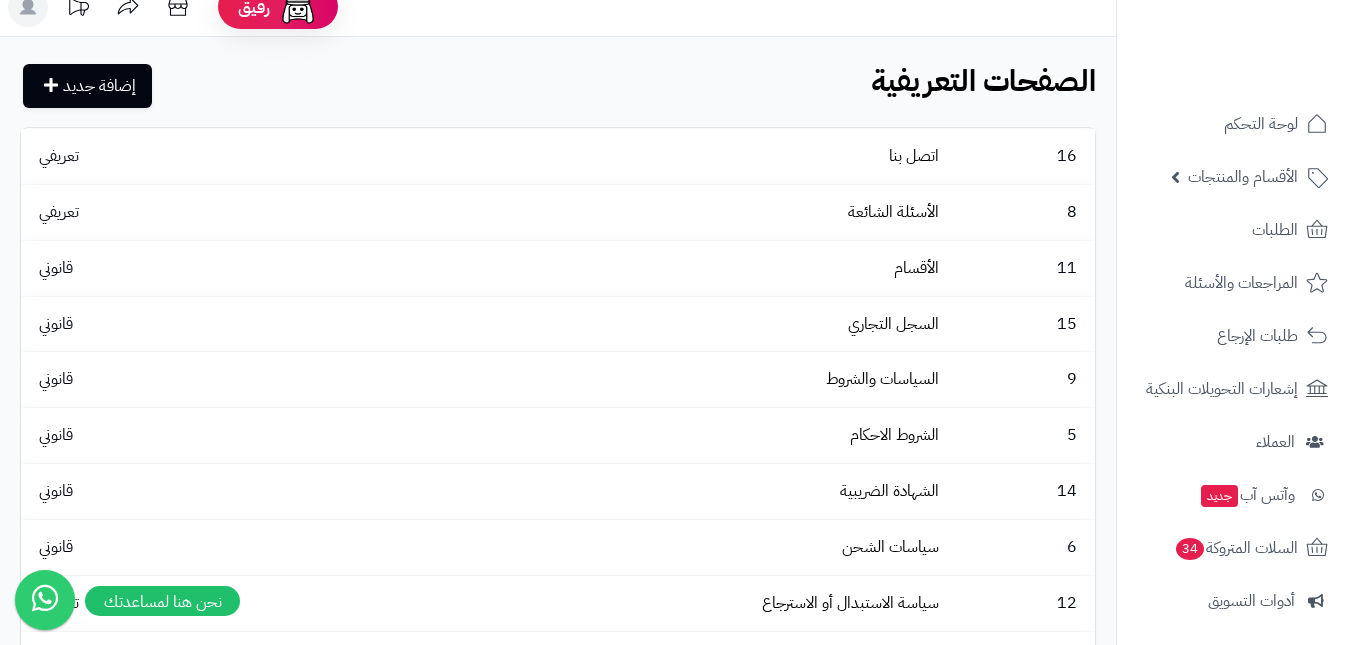 scroll, scrollTop: 0, scrollLeft: 0, axis: both 